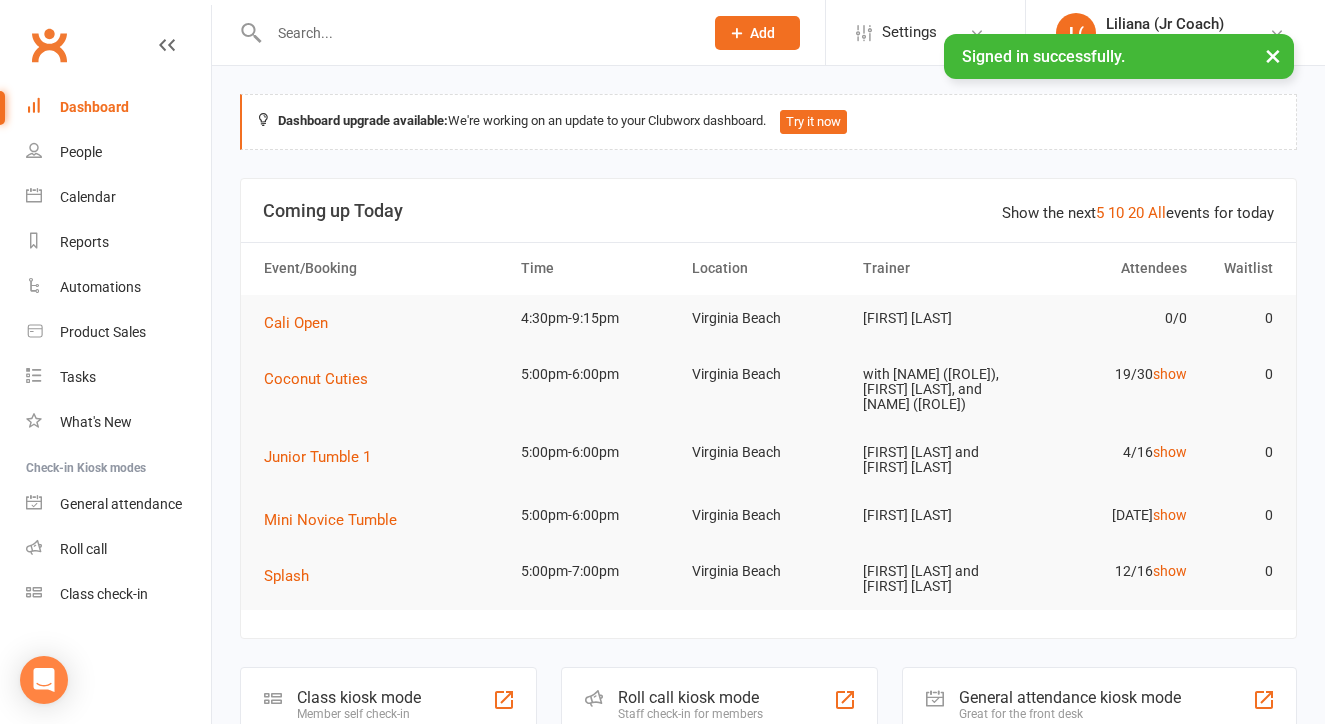 scroll, scrollTop: 0, scrollLeft: 0, axis: both 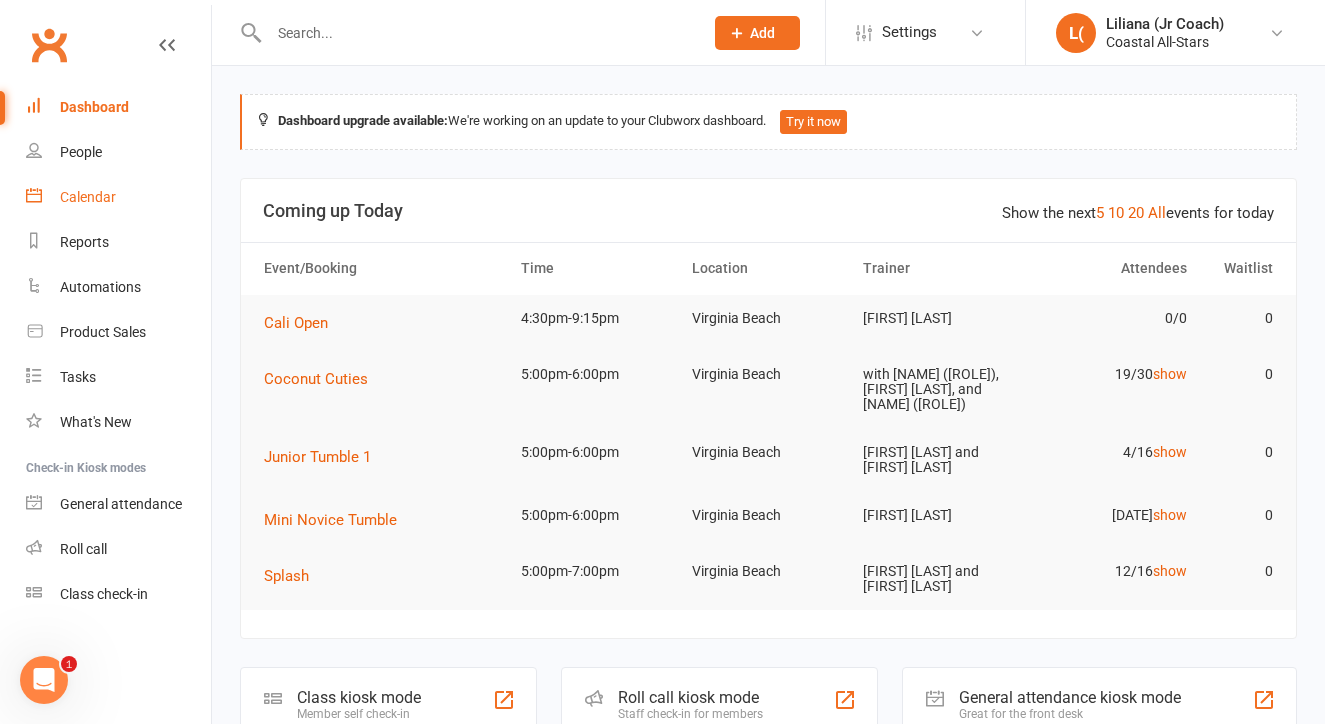 click on "Calendar" at bounding box center [118, 197] 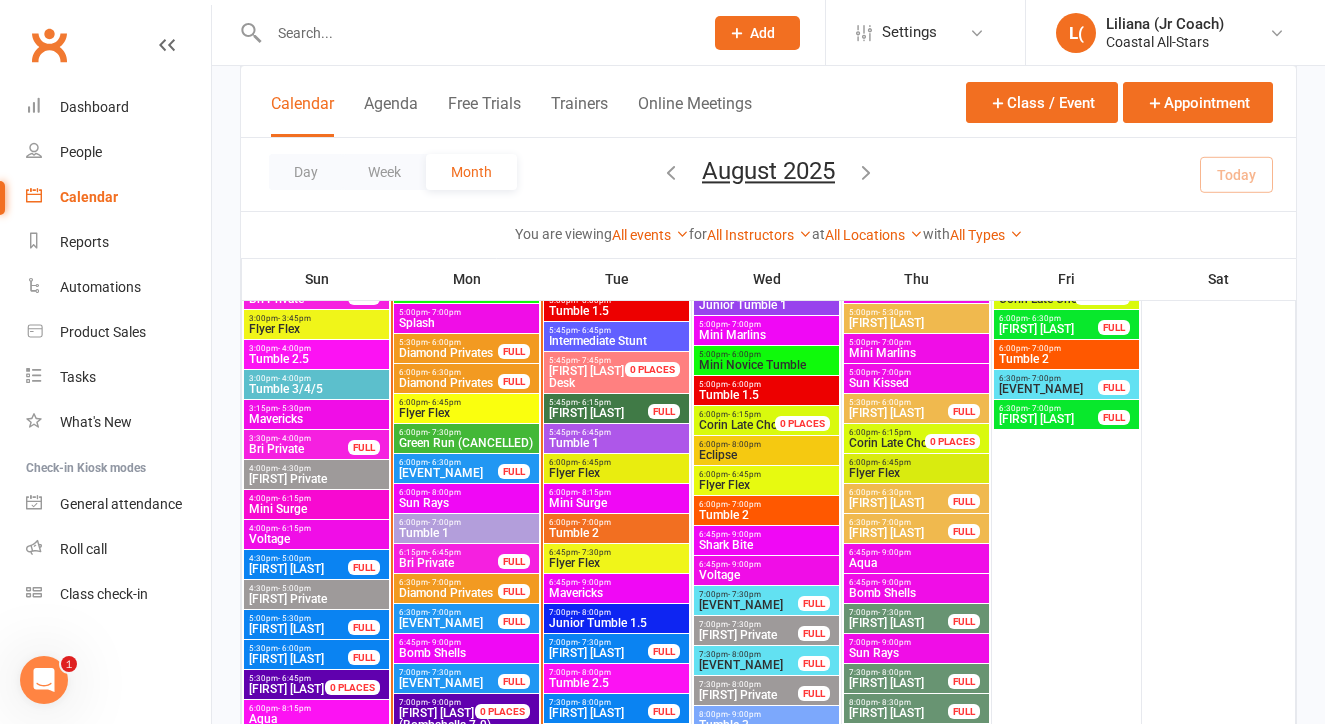 scroll, scrollTop: 1312, scrollLeft: 0, axis: vertical 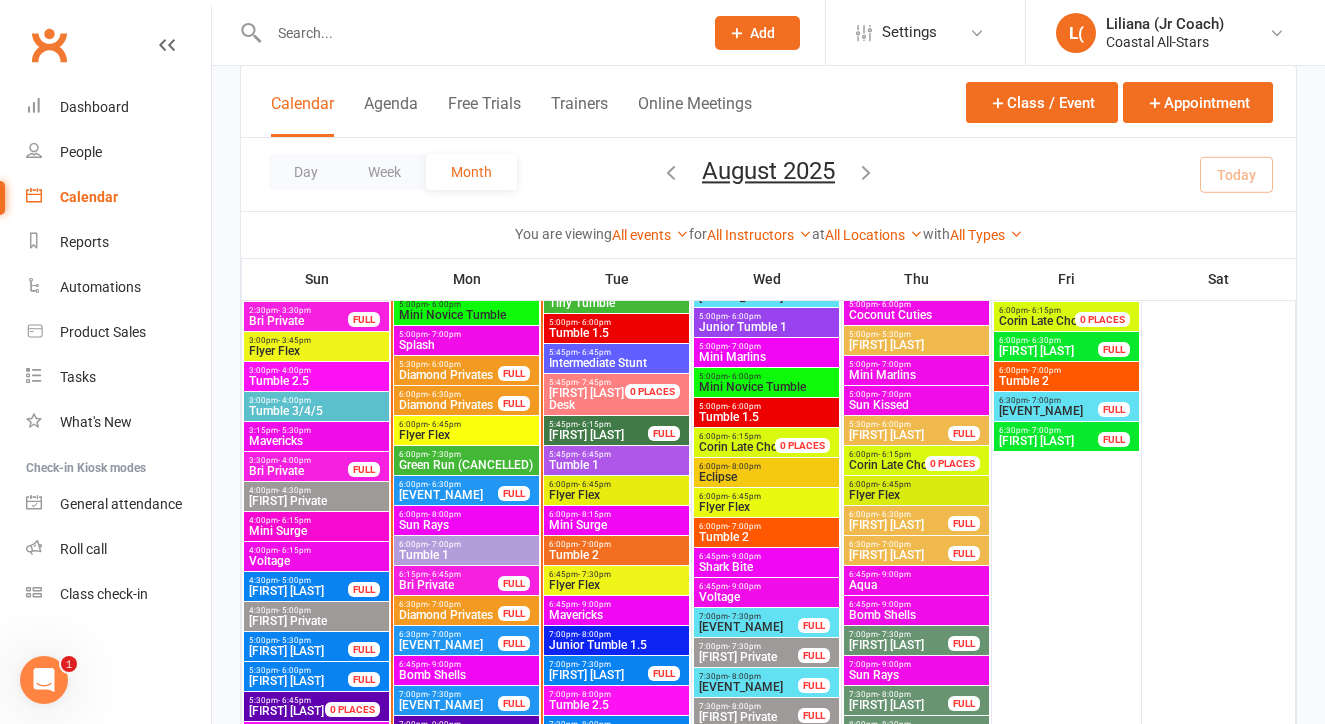 click on "Intermediate Stunt" at bounding box center (616, 363) 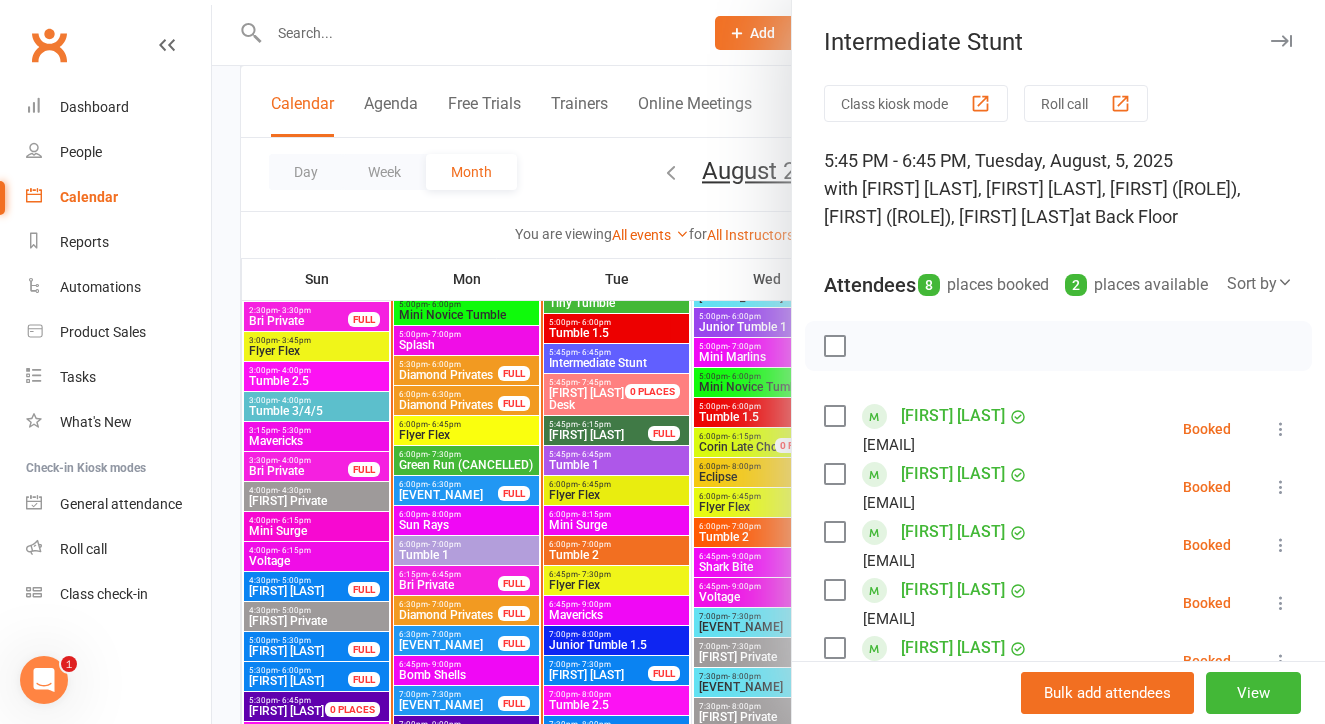 click at bounding box center (768, 362) 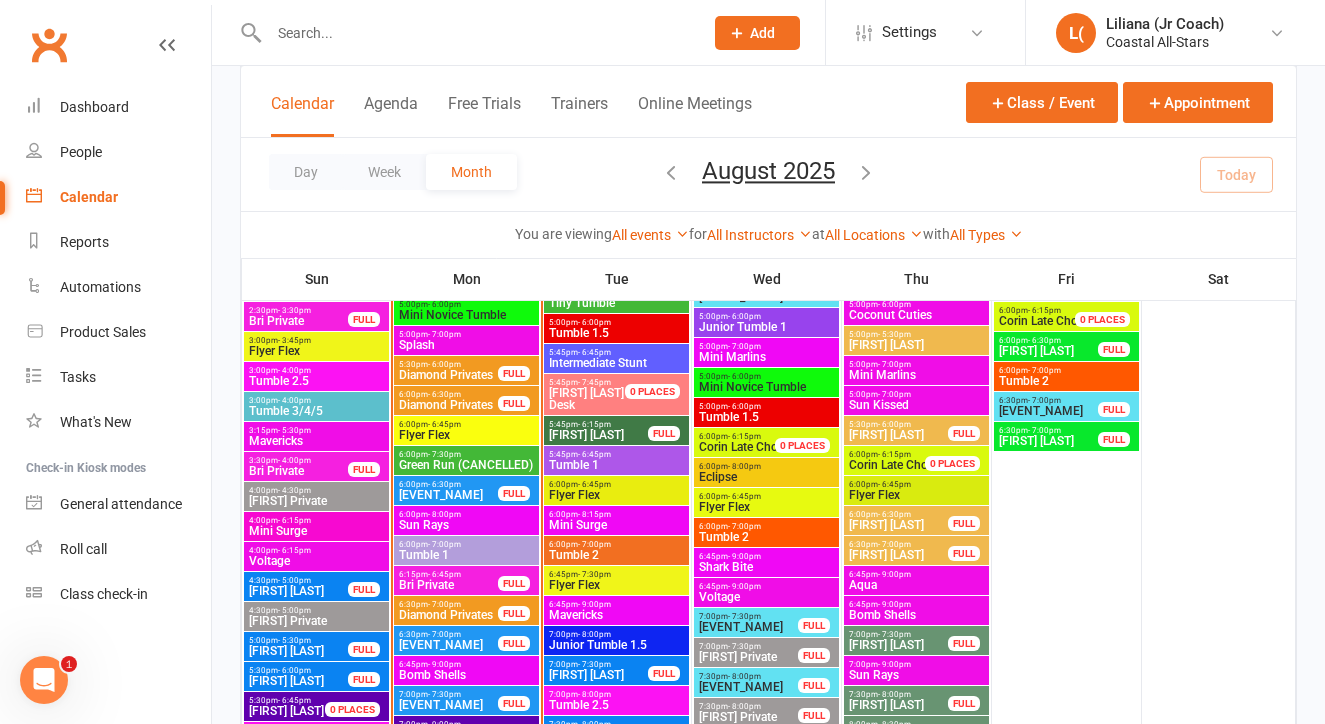 click on "You are viewing  All events All events  Empty events  Full events  Non-empty events  Non-full events  "Free" events  Non-"free" events  Website-visible events  Website-hidden events  Waitlist-enabled events  Waitlist-disabled events  Events with non-empty waitlists   for  All Instructors Delainey (Jr Coach)  Annabelle (Jr Coach)  Stella (Jr Coach)  Emrey (Jr Coach)  Mae (Jr Coach)  Corin Conway  Shelby McHugh  Diamond Hunt  ChiChi A  Mallory Powers  Kristie Stogner  Rosa (Jr Coach)  Kat Timothy  Liliana (Jr Coach)  Kyle Fisher  Chiara Stogner  Olivia (Jr Coach)  Kinshaia (Jr Coach)  Cali Mariano  Neeve Whalen  Maya Ruffin  Jacob Westbrooks  Lauren Rayer  Bailey Raifaisen  Harper Webster  Kylie Smith  Tamara Walker  Brianna Cole  Alexis Gardner  Jenny Liehr  Emily Galligan  Sassy (Jr Coach)  Alyssa Felicia  Daphne (Jr Coach)  Kristan Young  Theresa Cole  Elly (Jr Coach)  Tara Thatch  Lili Cade  Emma Harms   at  All Locations [Deactivated] Back Floor  [Deactivated] Front Floor  [Deactivated] Front Lobby   with" at bounding box center [768, 234] 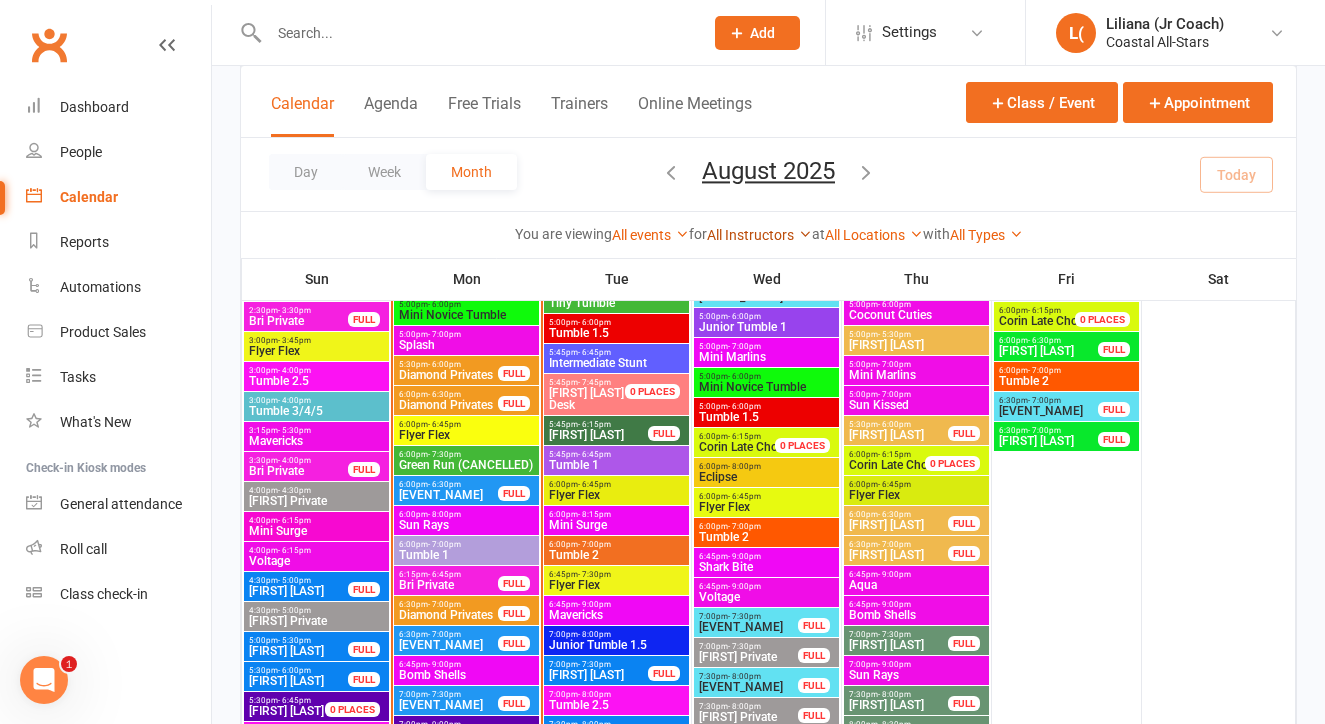 click on "All Instructors" at bounding box center [759, 235] 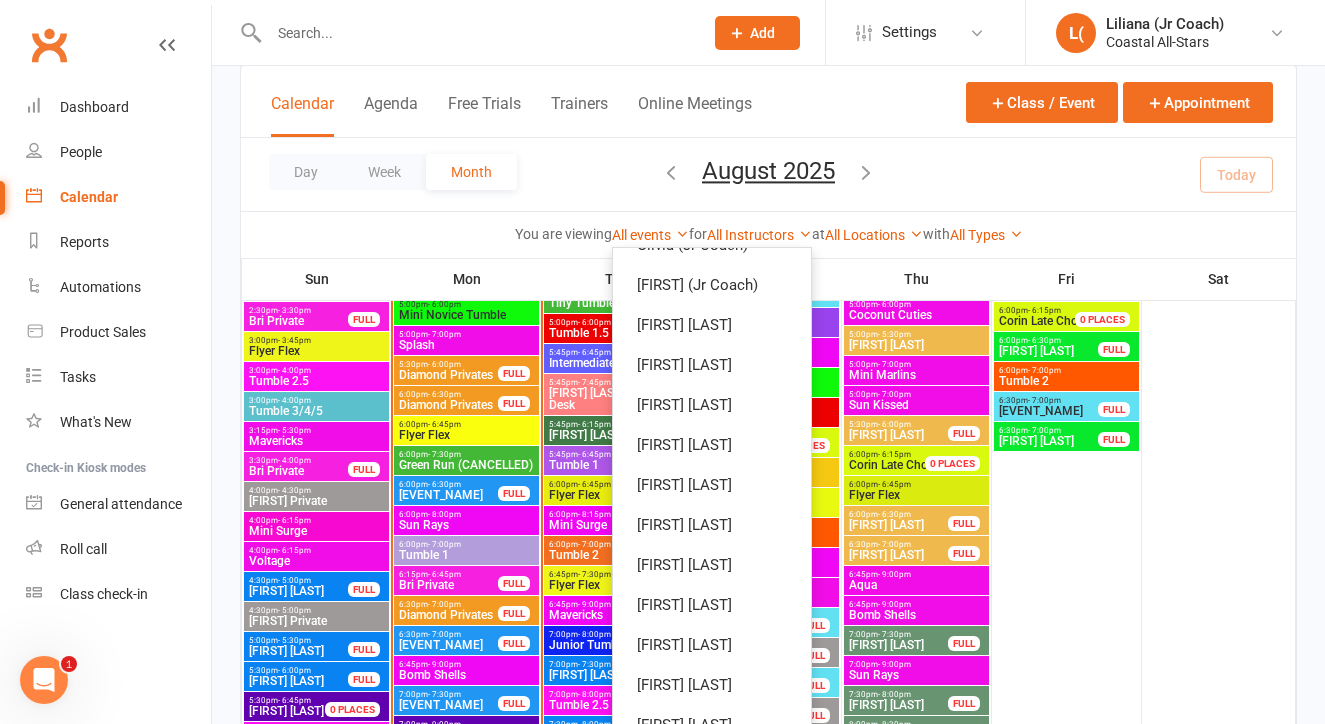 scroll, scrollTop: 696, scrollLeft: 0, axis: vertical 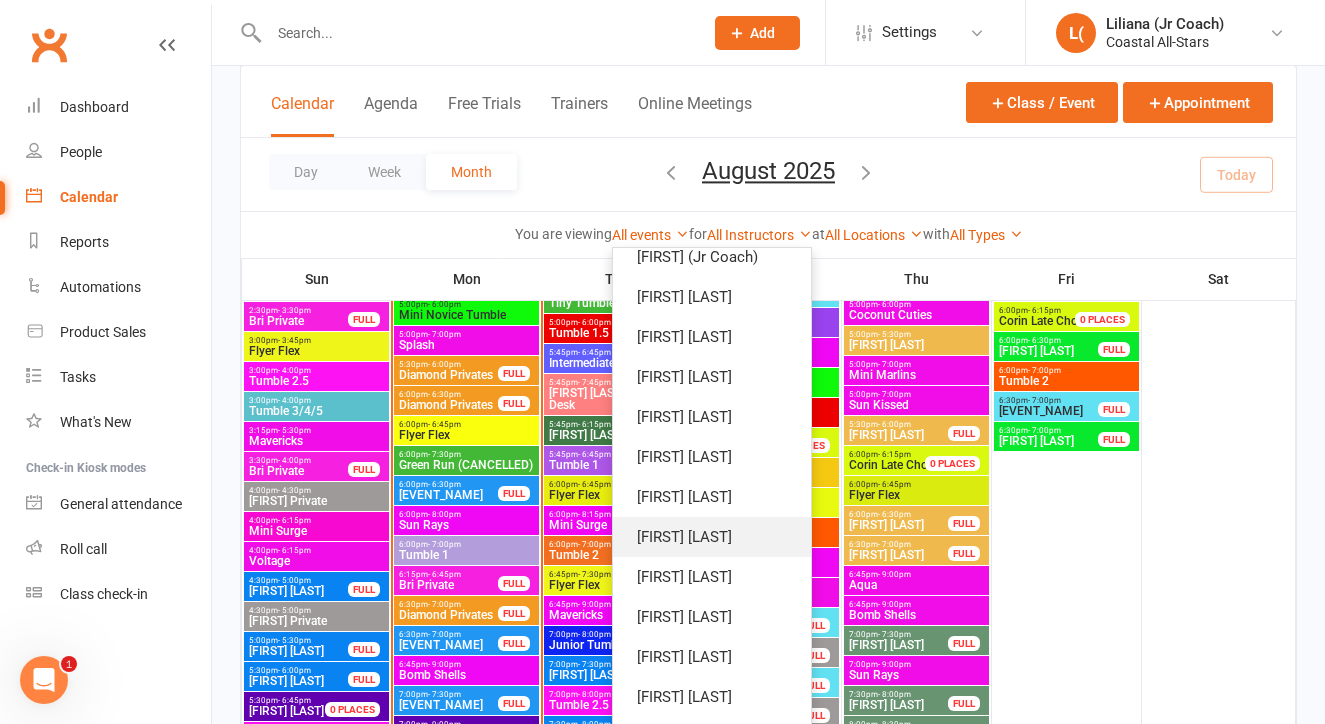 click on "[FIRST] [LAST]" at bounding box center [712, 537] 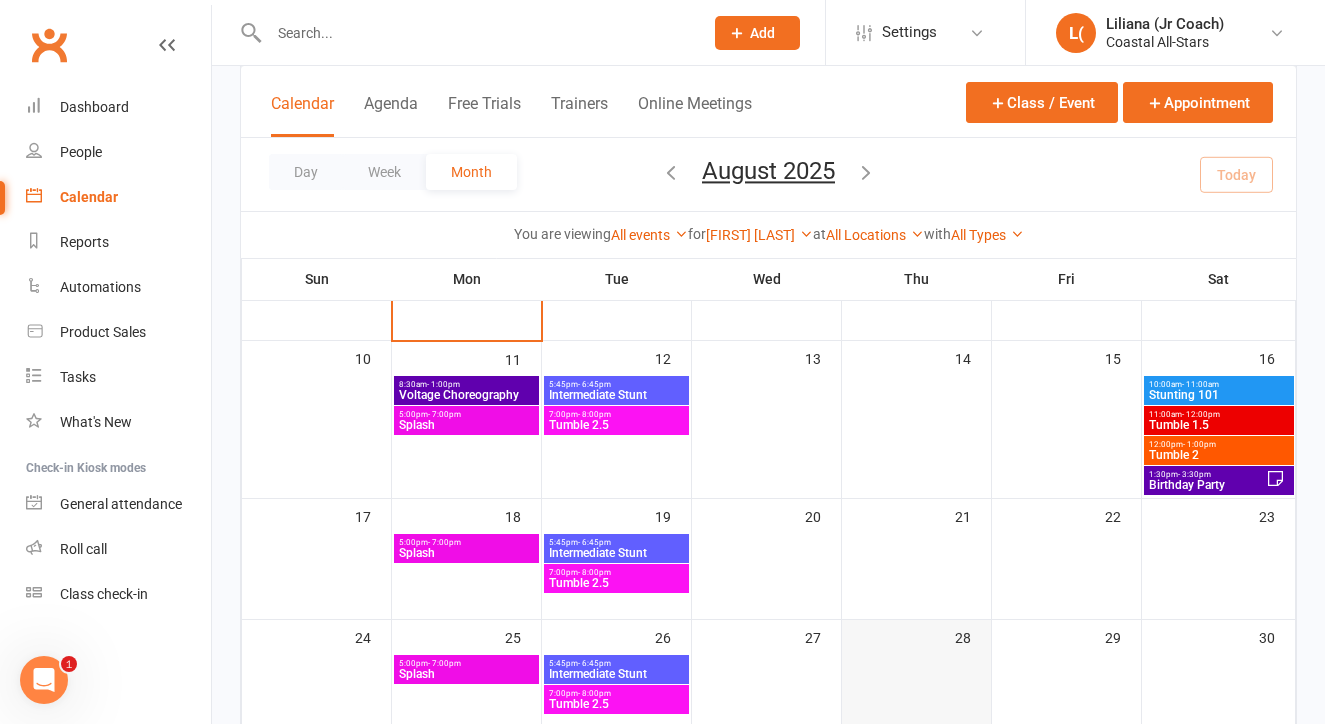 scroll, scrollTop: 323, scrollLeft: 0, axis: vertical 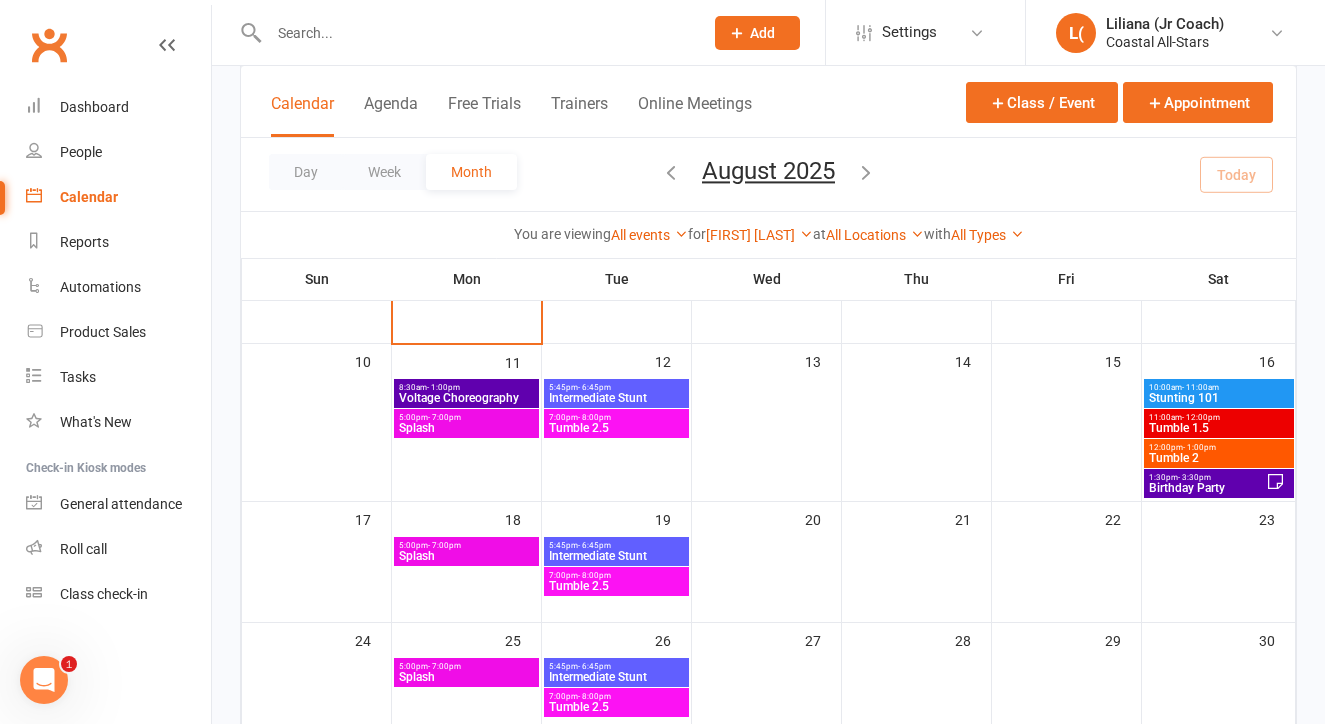 click on "Tumble 2.5" at bounding box center (616, 586) 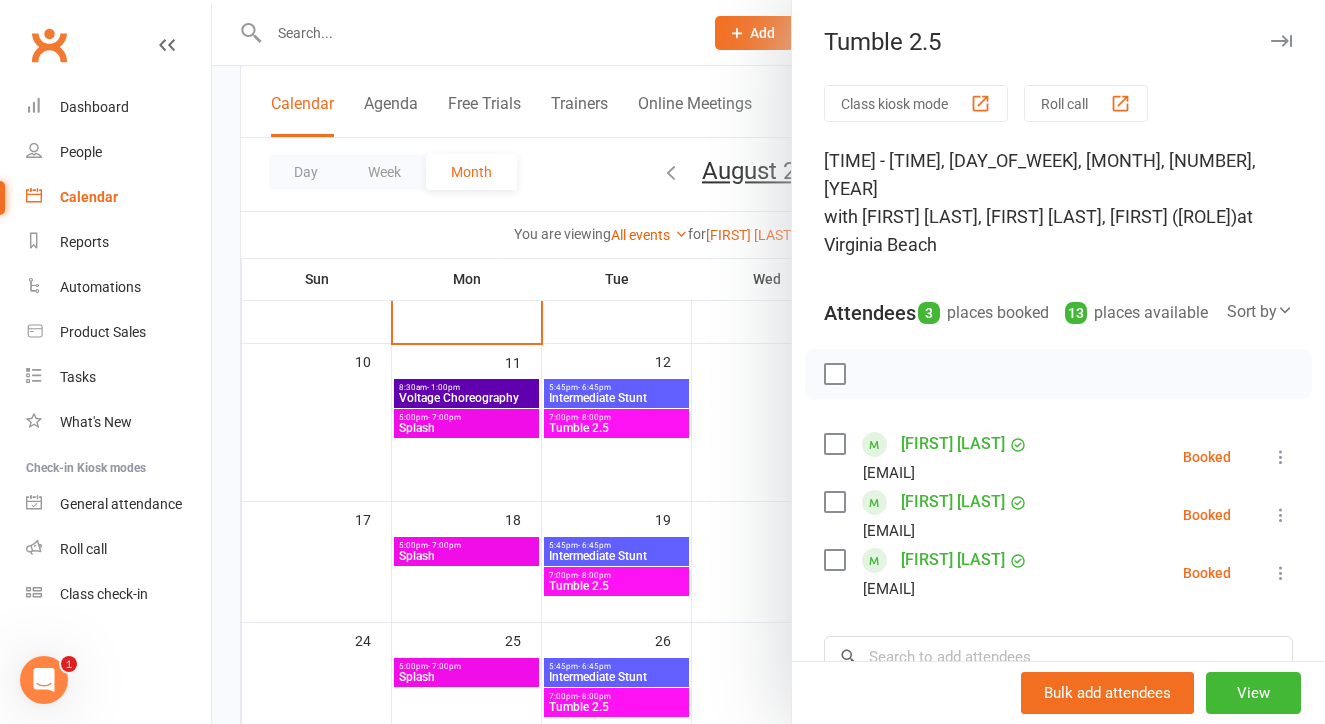 click at bounding box center (768, 362) 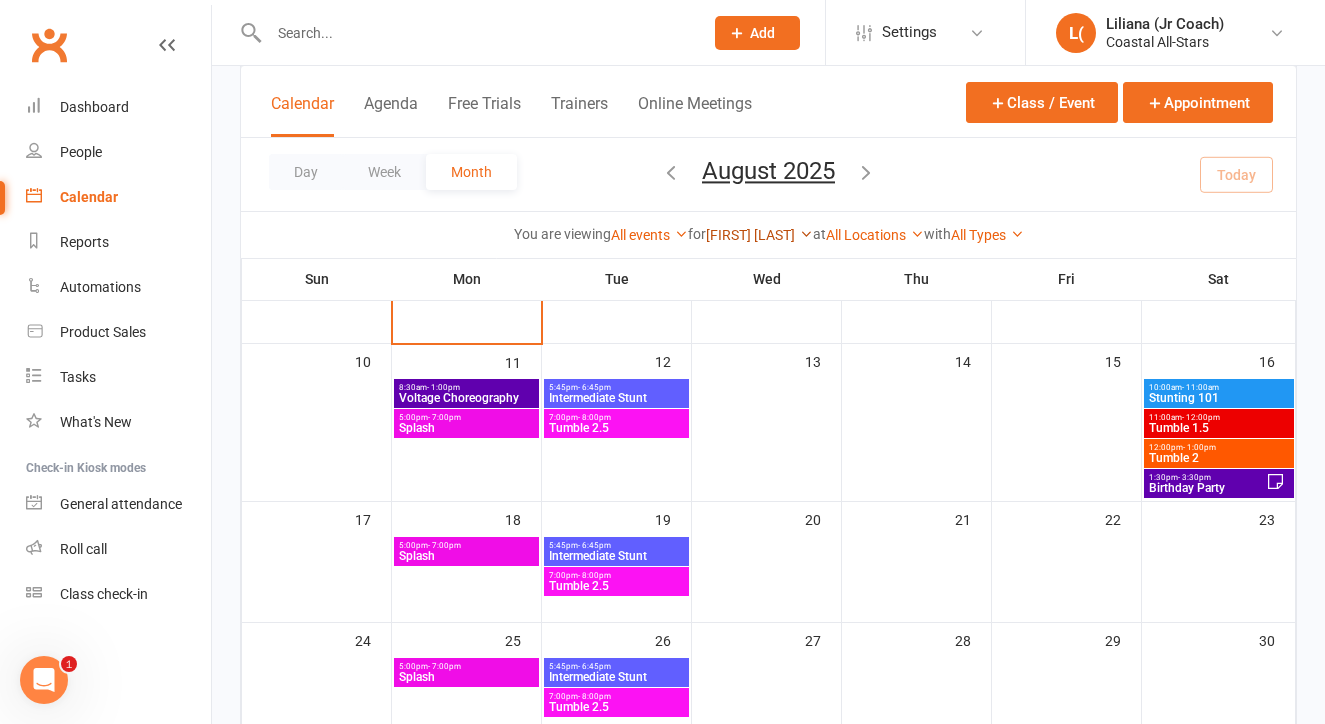 click on "[FIRST] [LAST]" at bounding box center (759, 235) 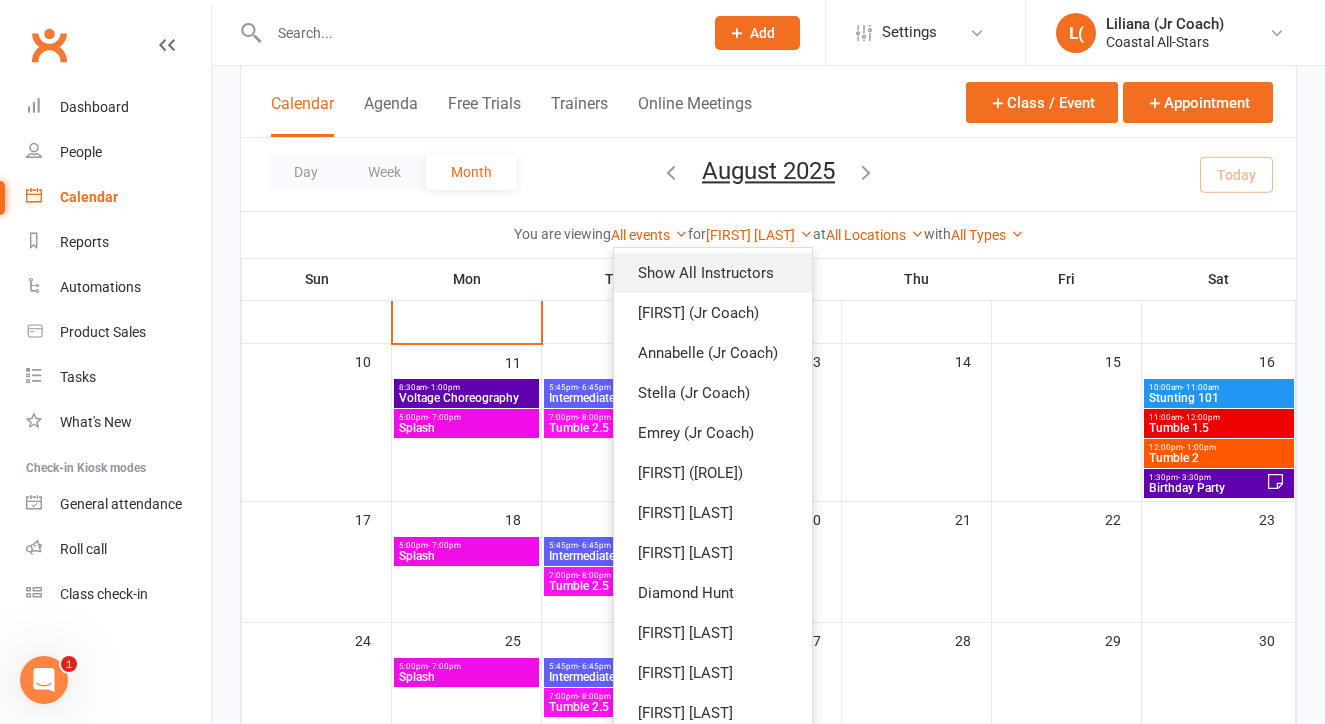 scroll, scrollTop: -1, scrollLeft: 0, axis: vertical 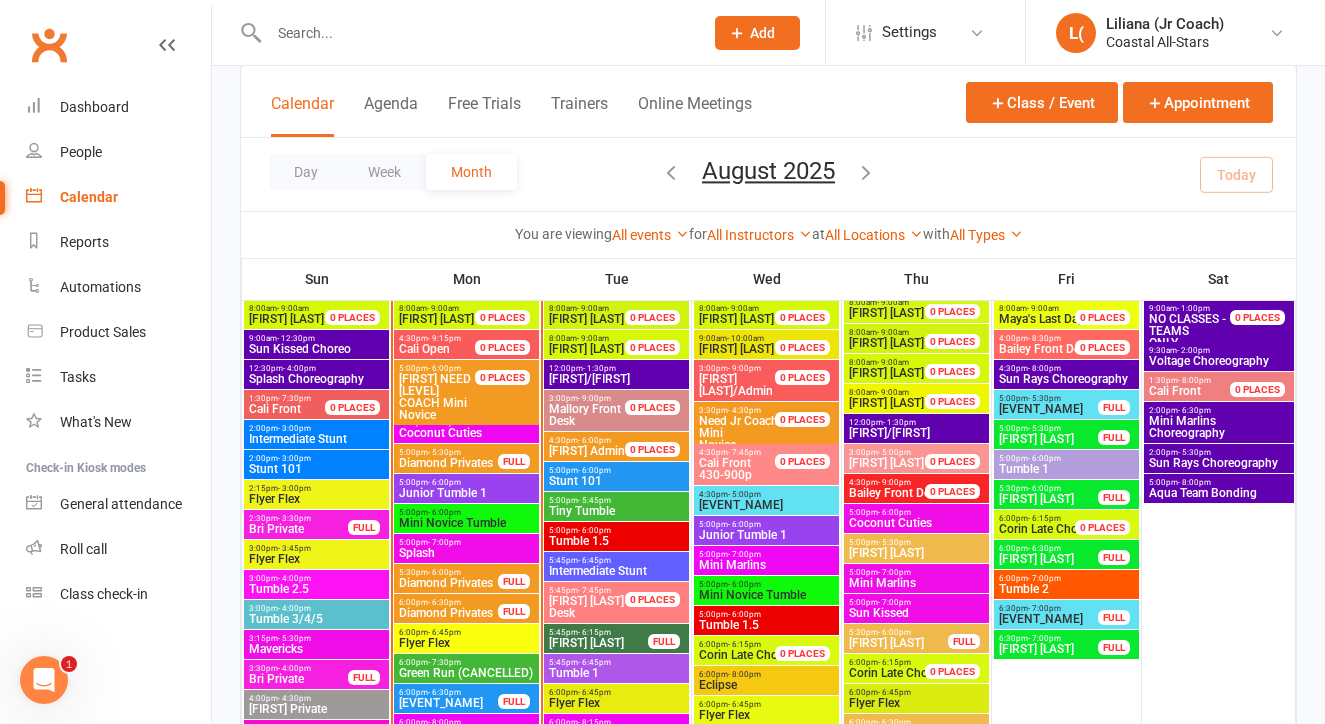 click on "Tumble 1.5" at bounding box center [616, 541] 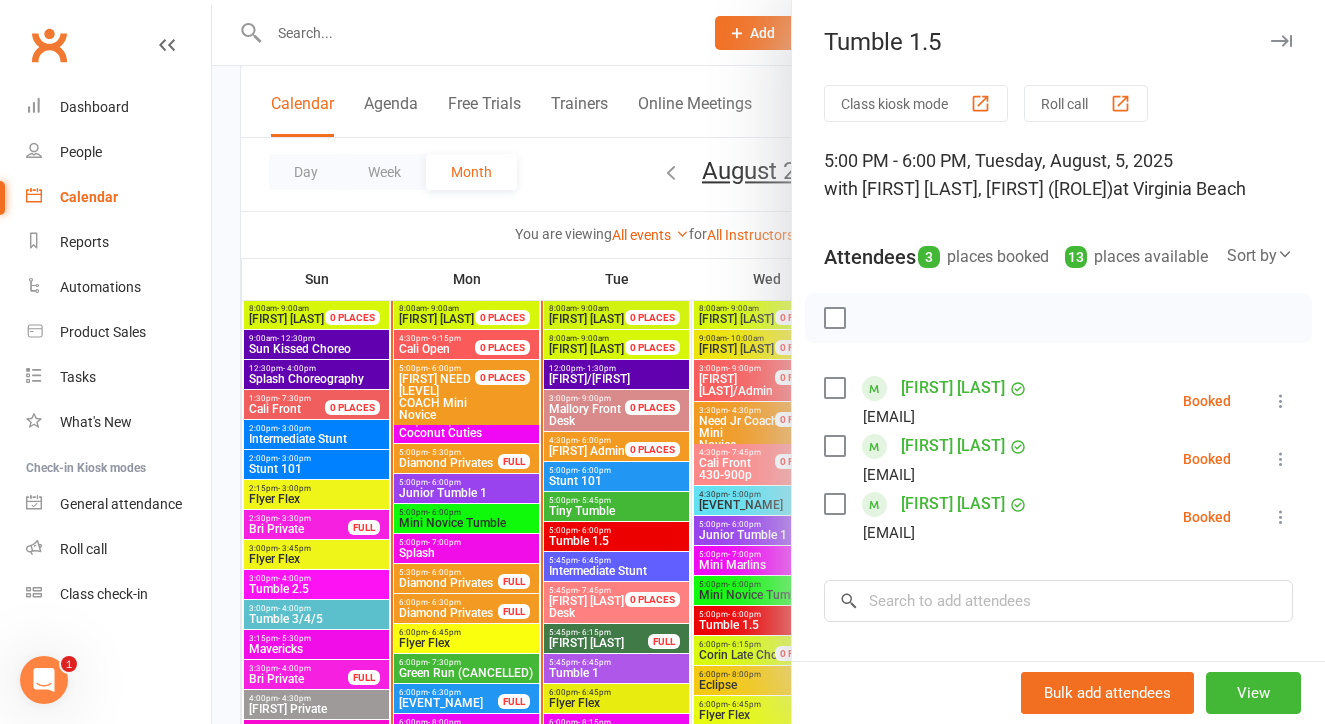 click at bounding box center (768, 362) 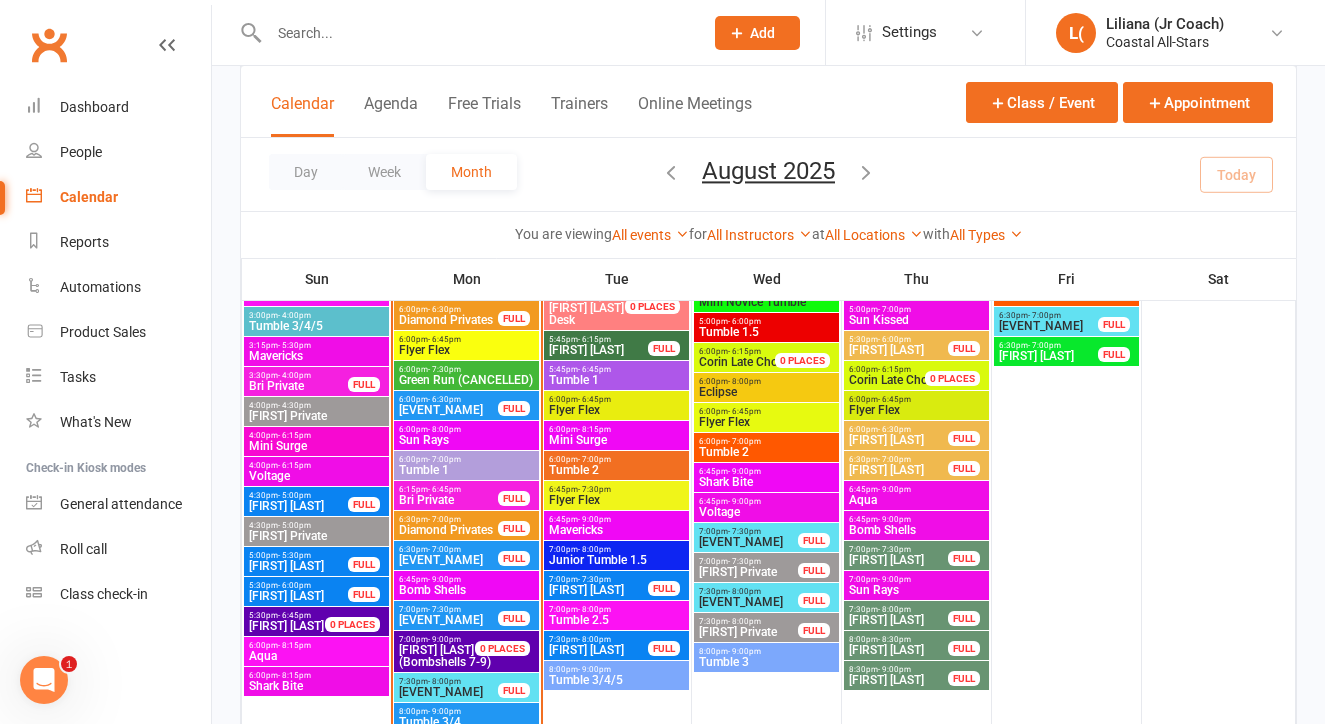 scroll, scrollTop: 1398, scrollLeft: 0, axis: vertical 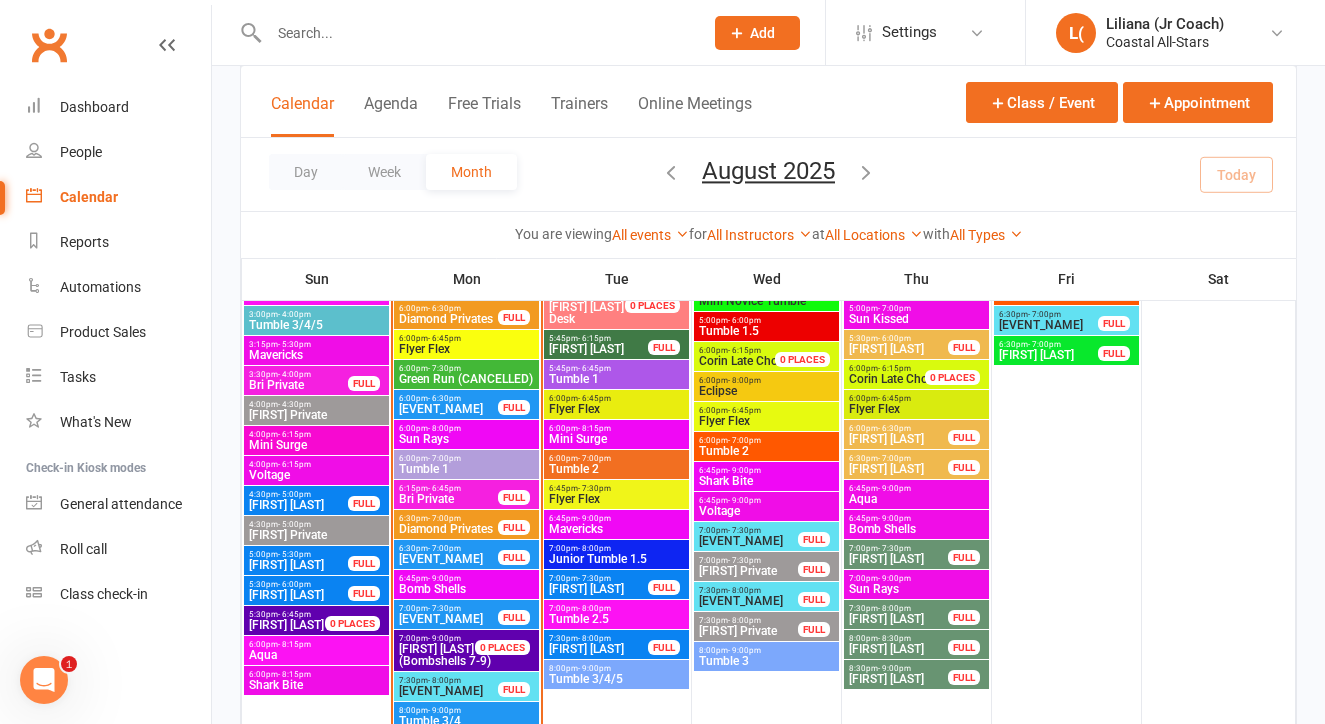 click on "Eclipse" at bounding box center [766, 391] 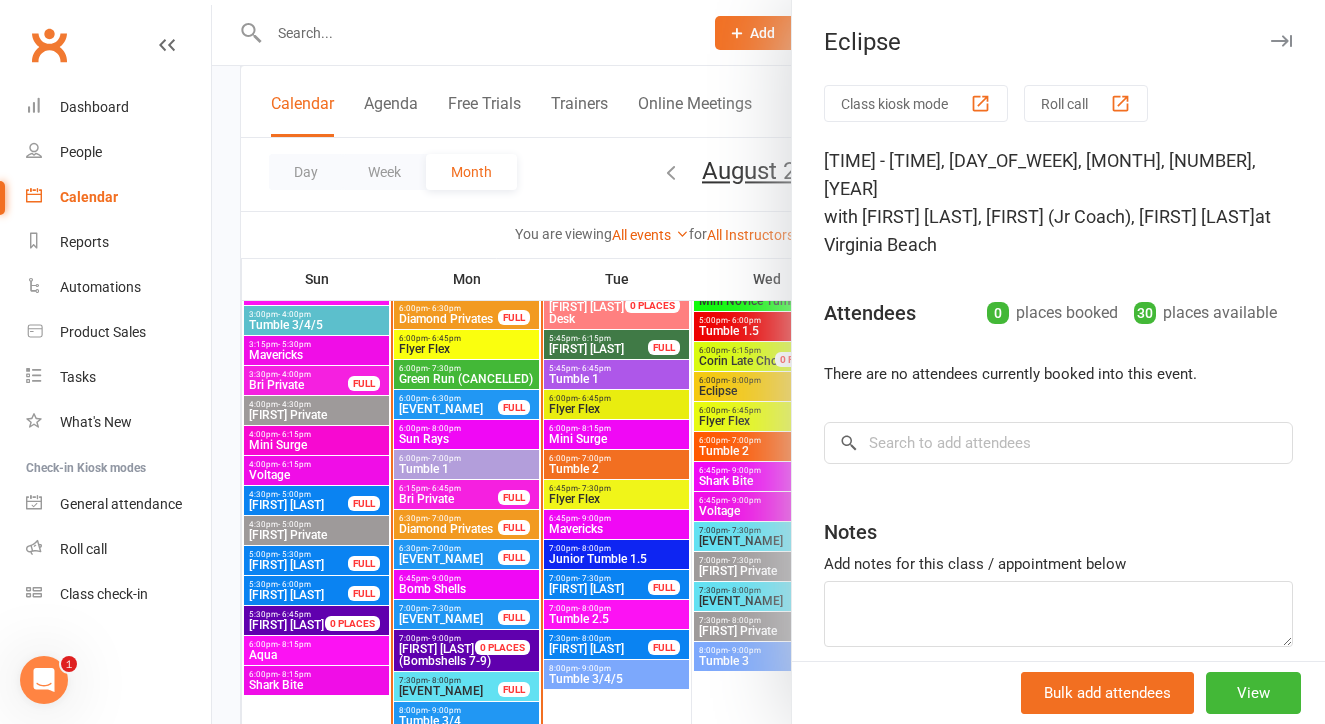 click at bounding box center [768, 362] 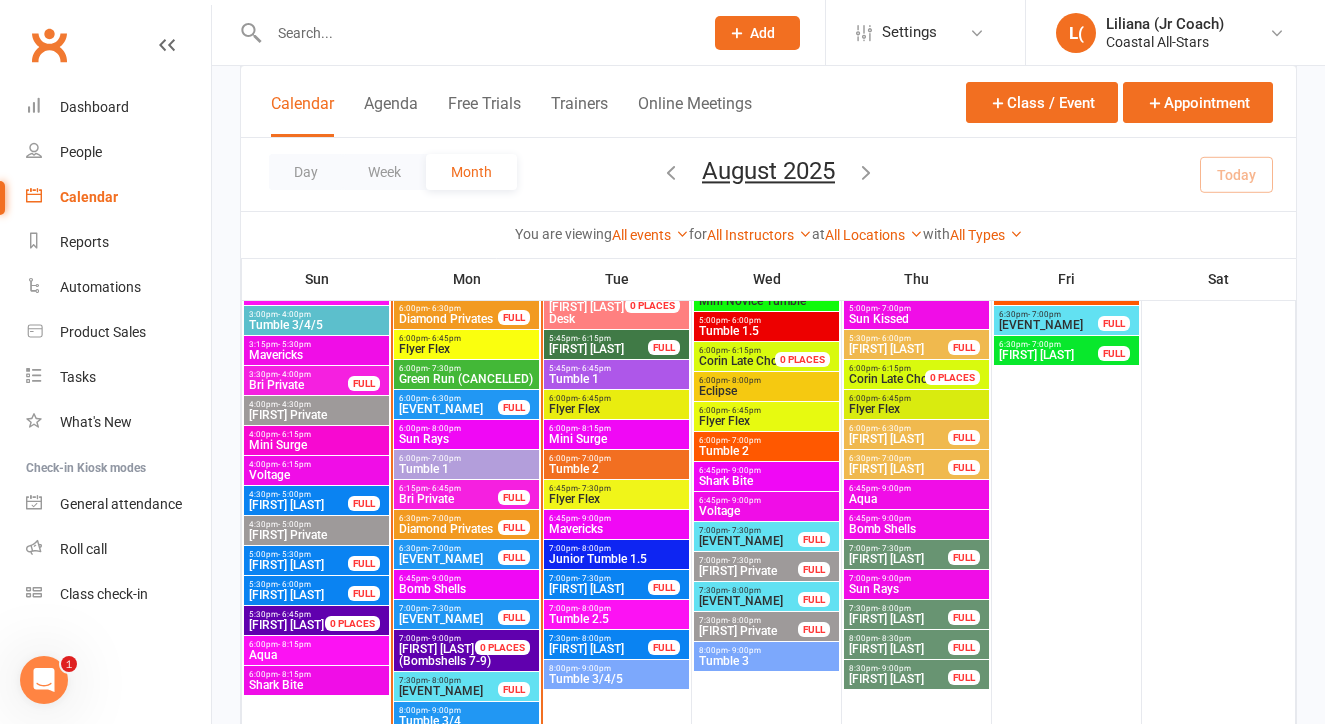 click on "Eclipse" at bounding box center [766, 391] 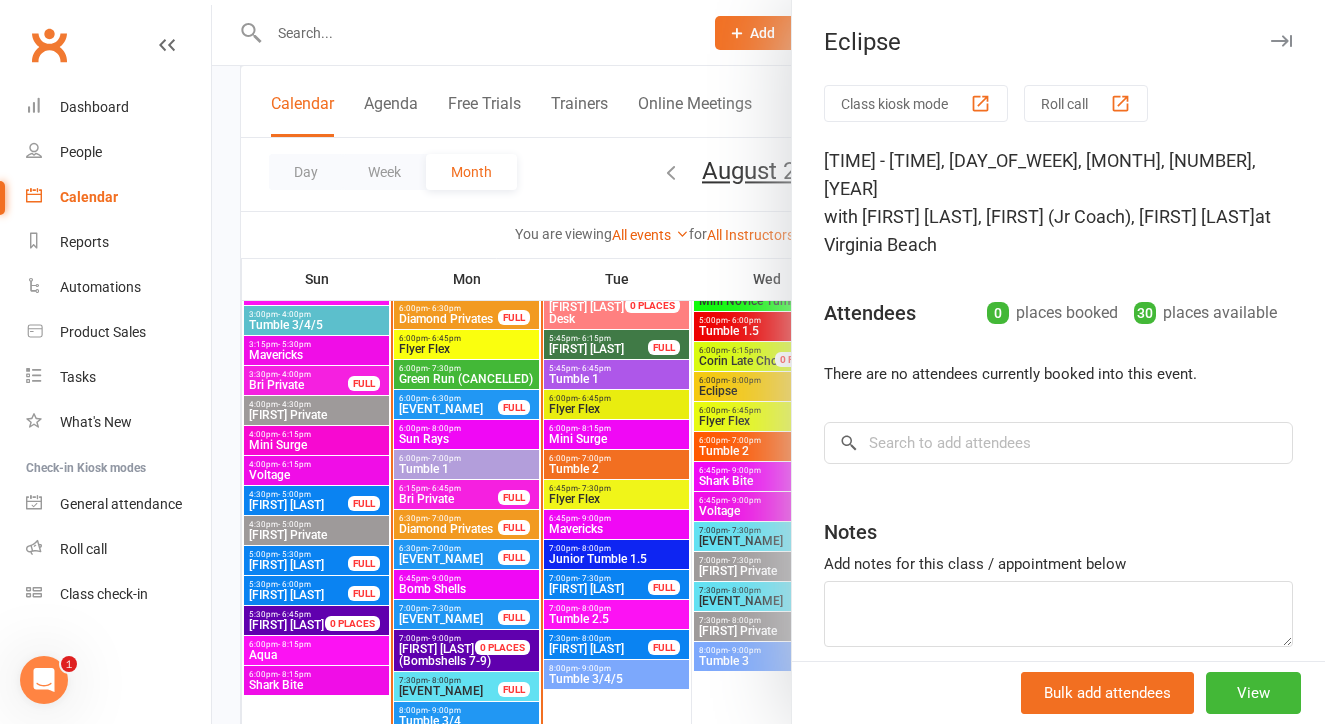click at bounding box center (768, 362) 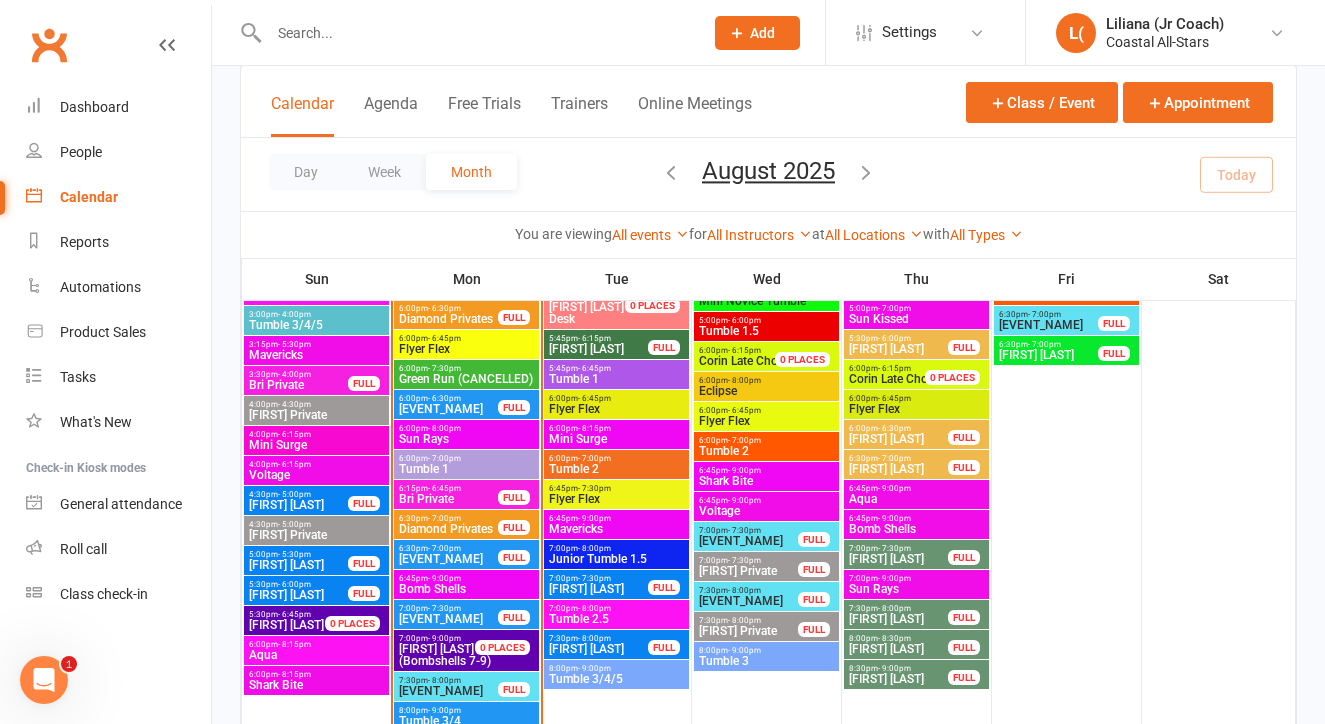 scroll, scrollTop: 1406, scrollLeft: 0, axis: vertical 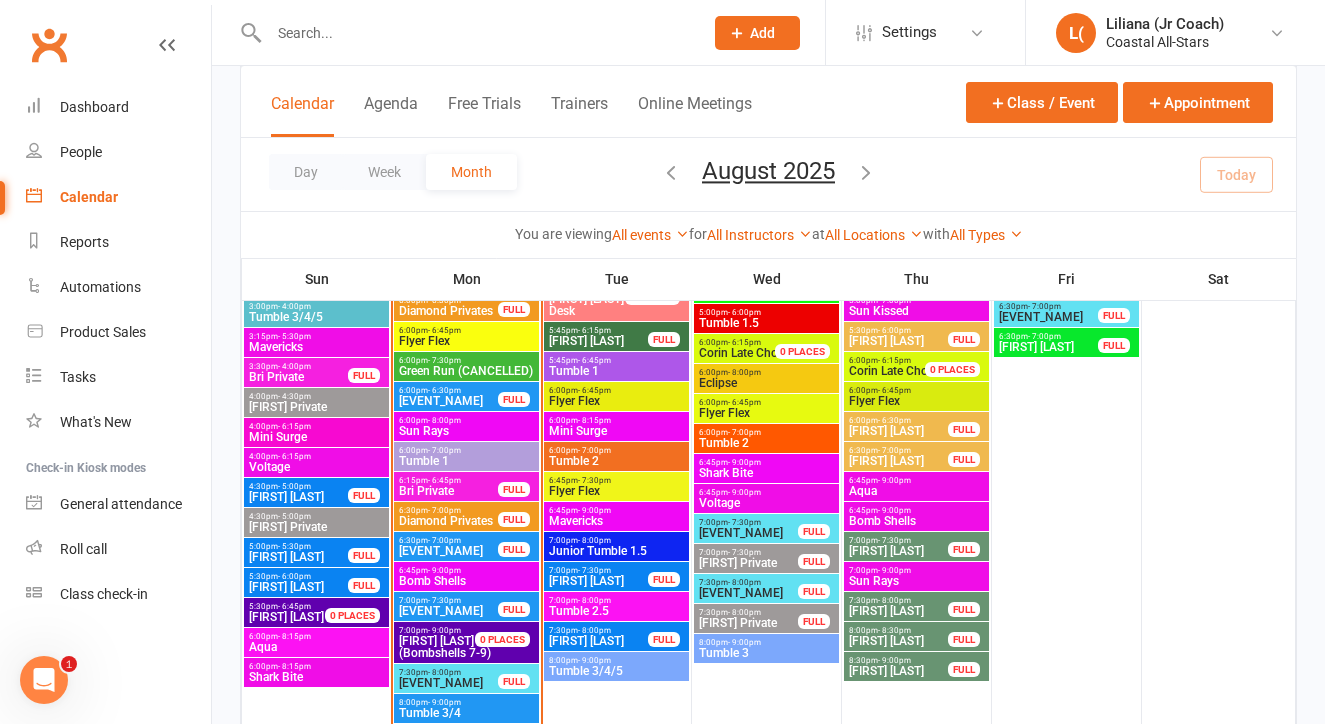 click on "Voltage" at bounding box center (766, 503) 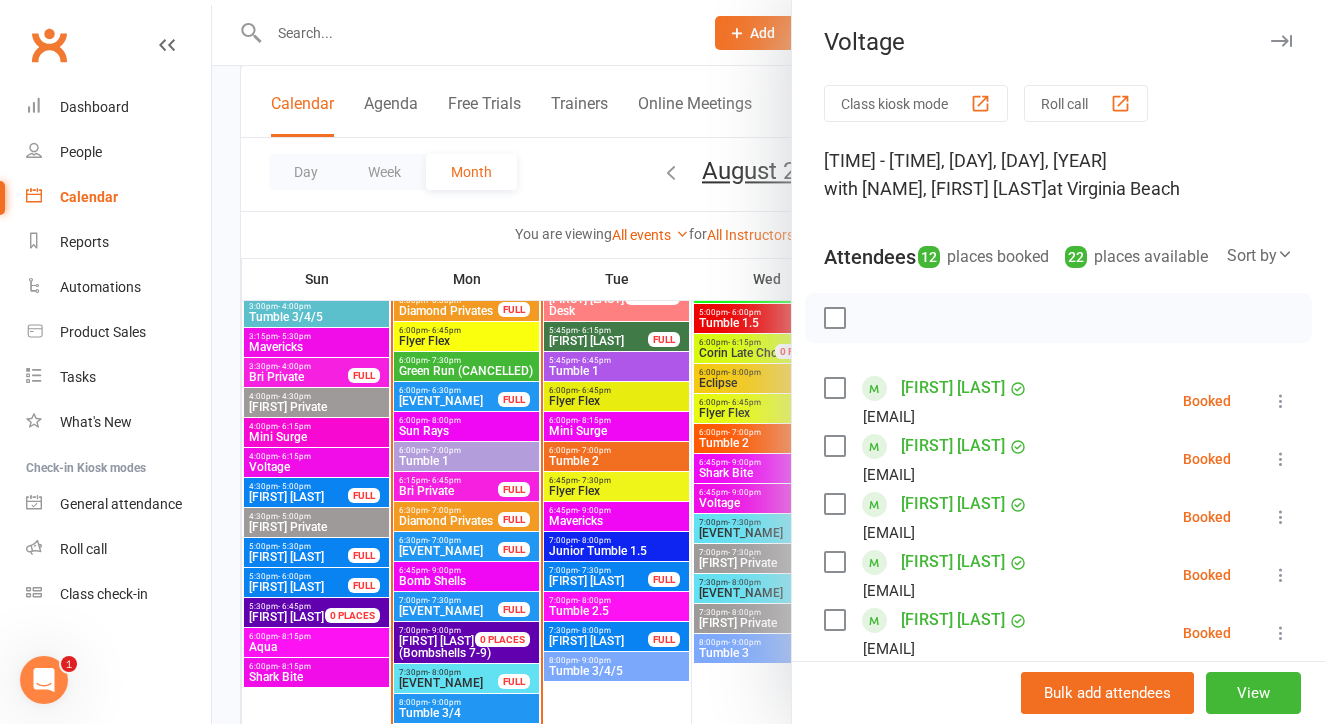 click at bounding box center [768, 362] 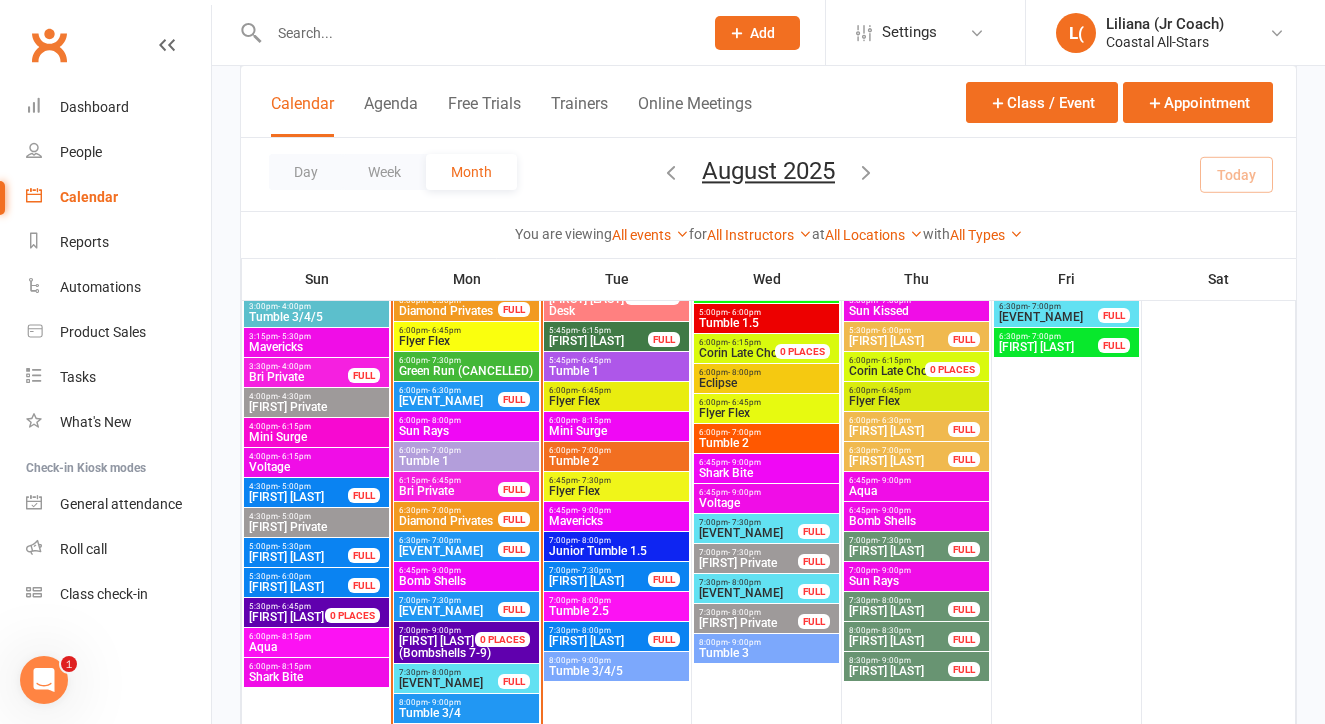 click on "[TIME] - [TIME] [TEXT]" at bounding box center (766, 438) 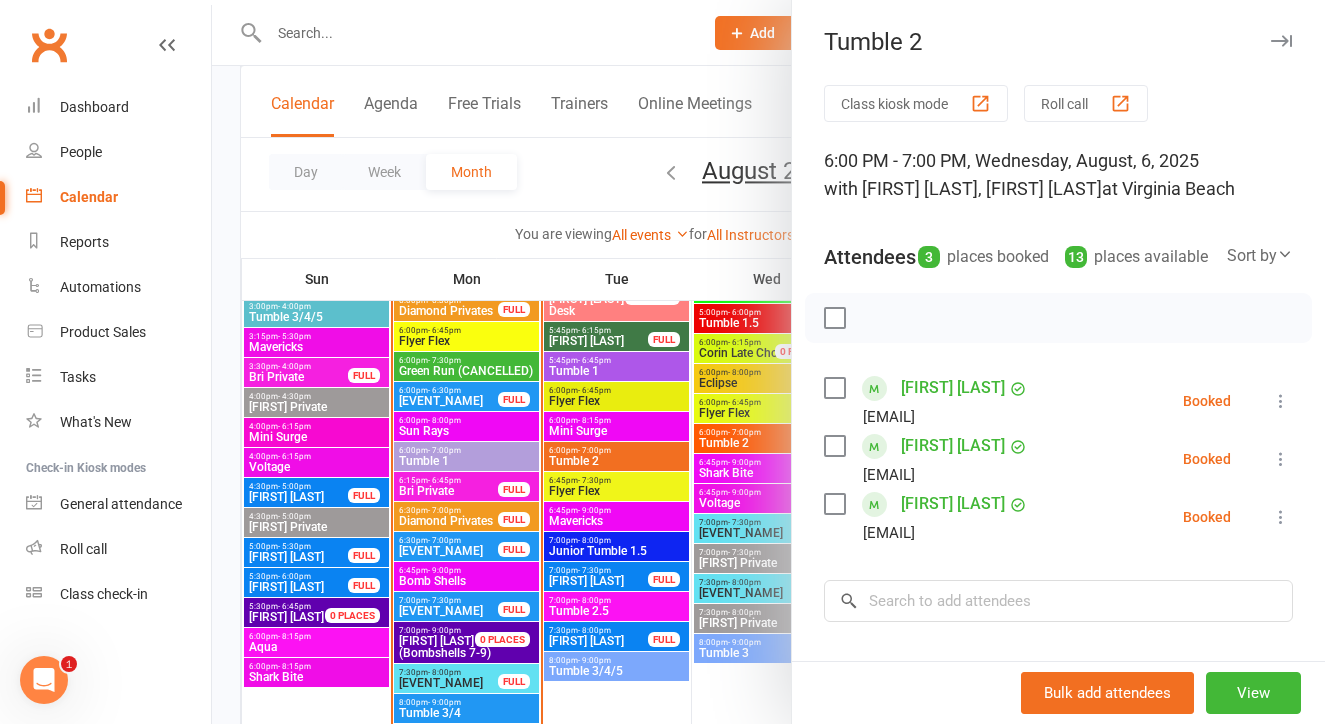 click at bounding box center [768, 362] 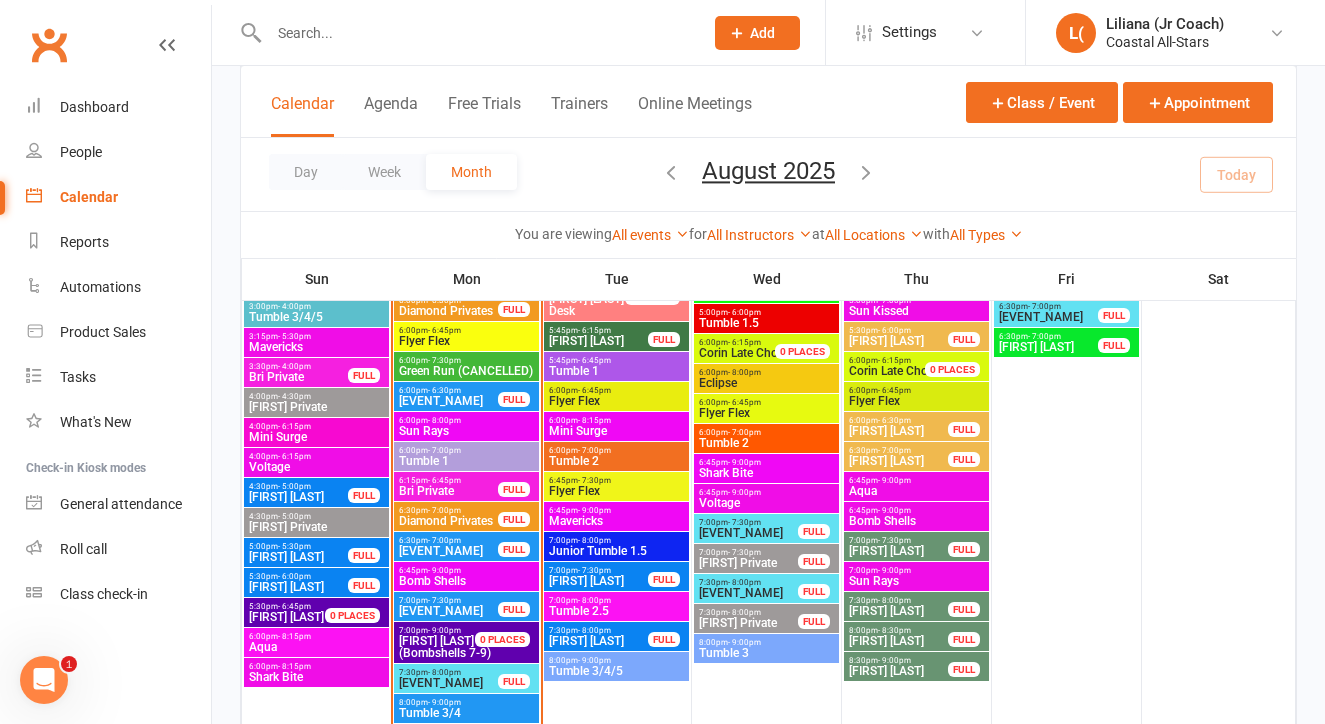 click on "8:00pm  - 9:00pm" at bounding box center (766, 642) 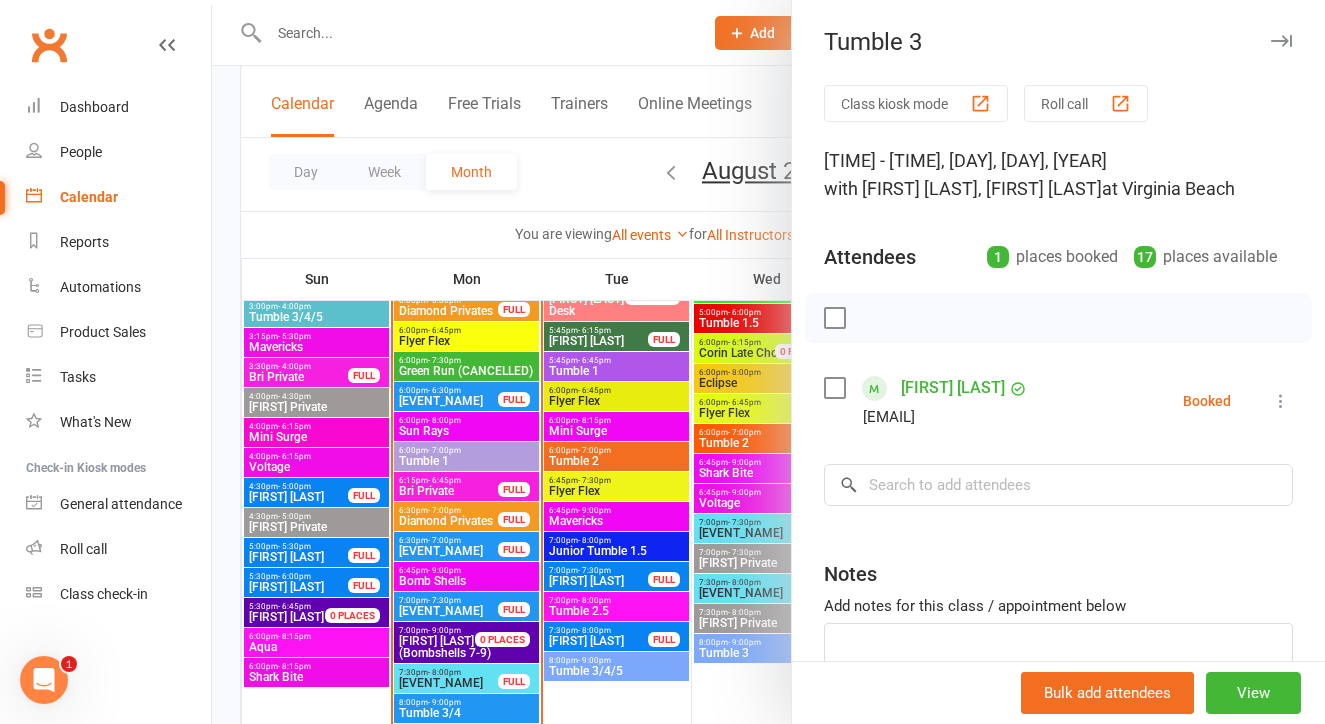click at bounding box center [768, 362] 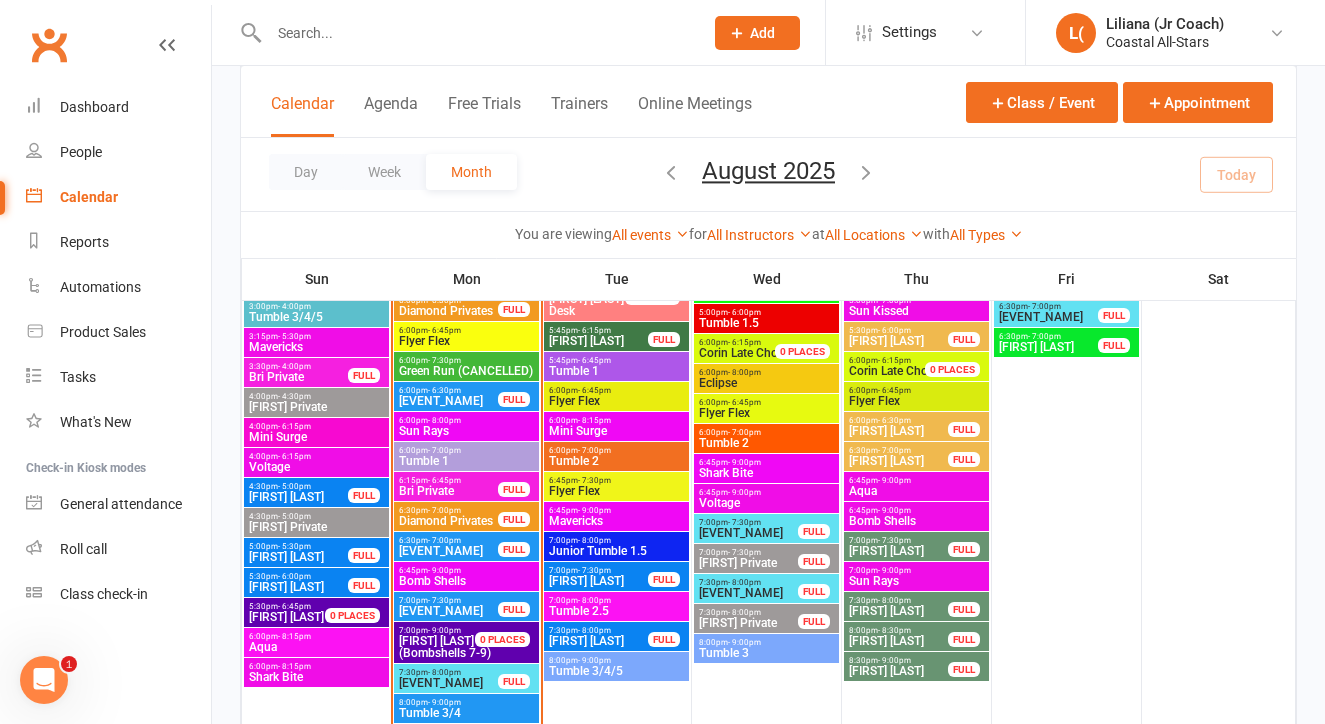 click on "Sun Rays" at bounding box center (916, 581) 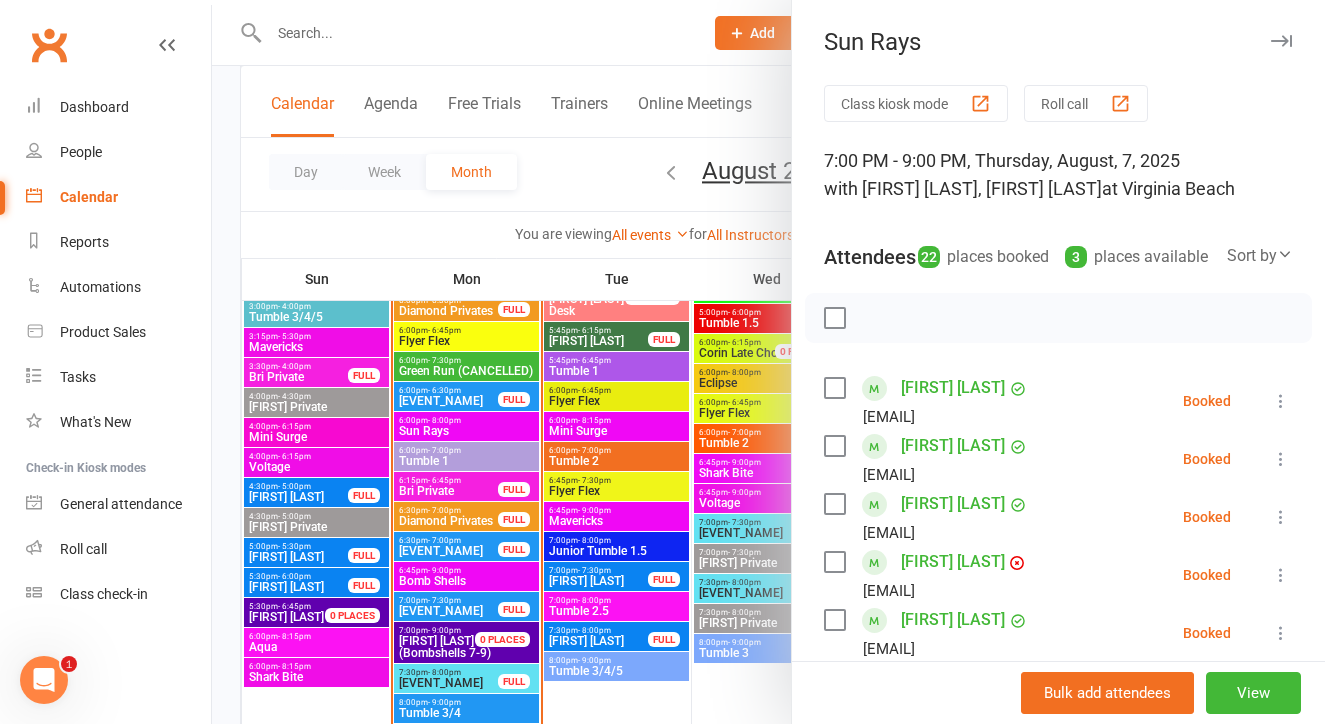 click at bounding box center [768, 362] 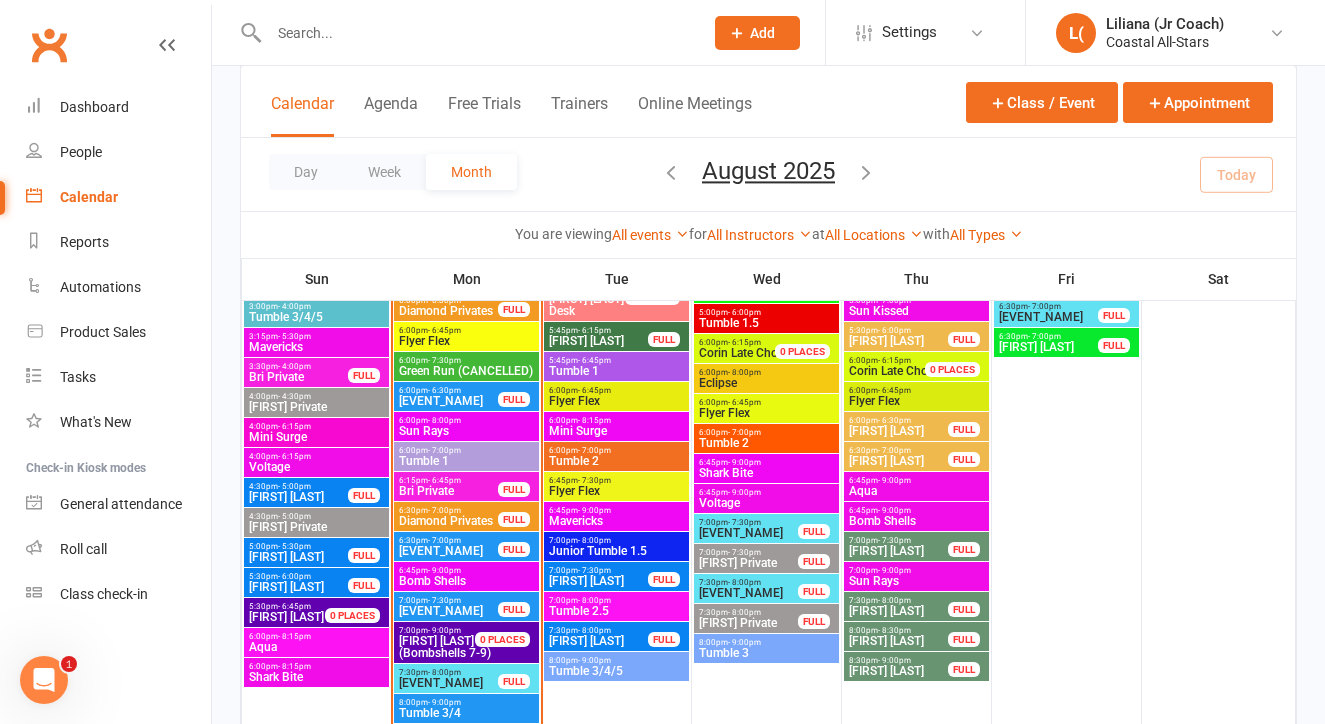click on "Aqua" at bounding box center (916, 491) 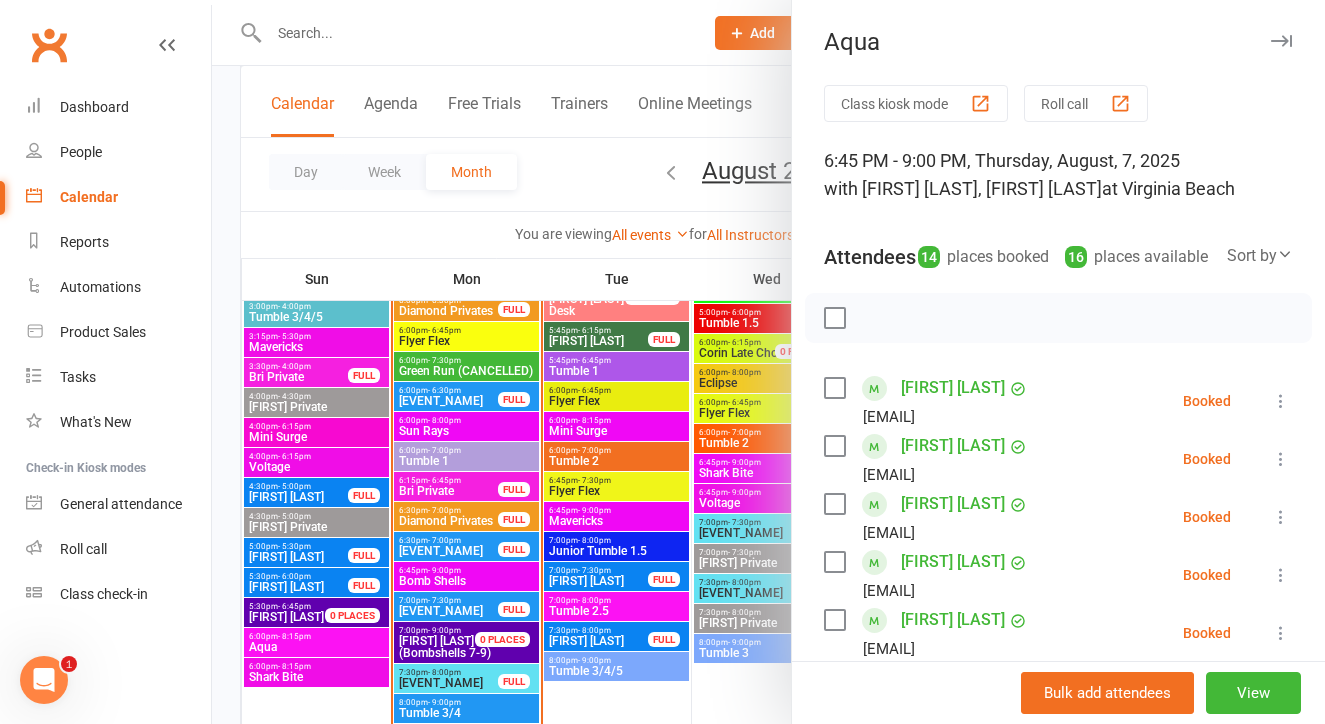 click at bounding box center (768, 362) 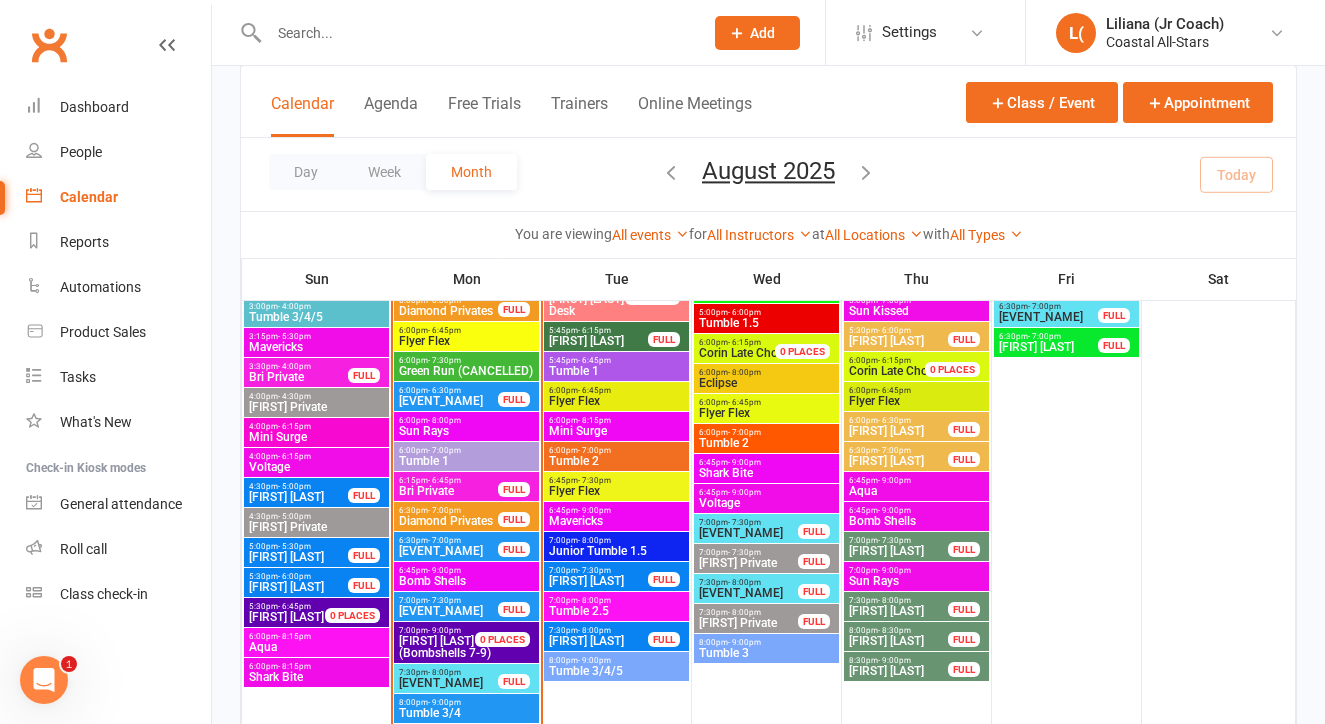 click on "Bomb Shells" at bounding box center (916, 521) 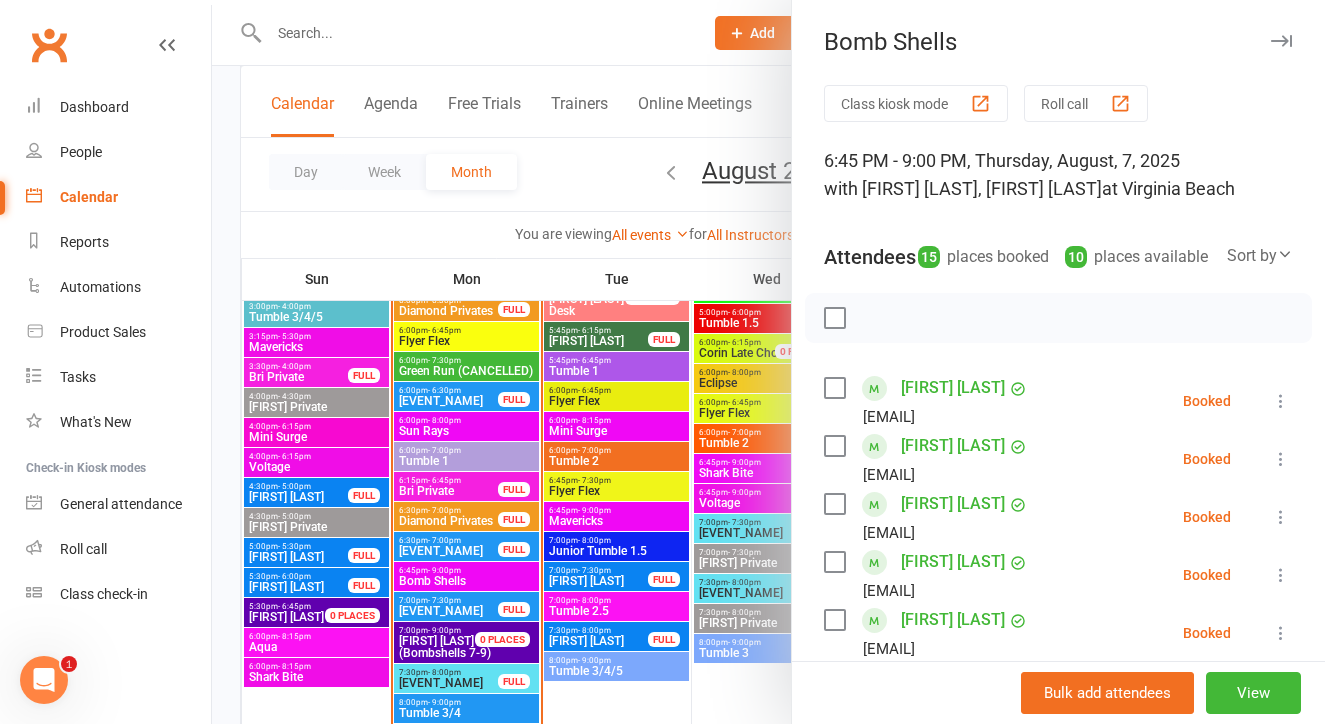click at bounding box center (768, 362) 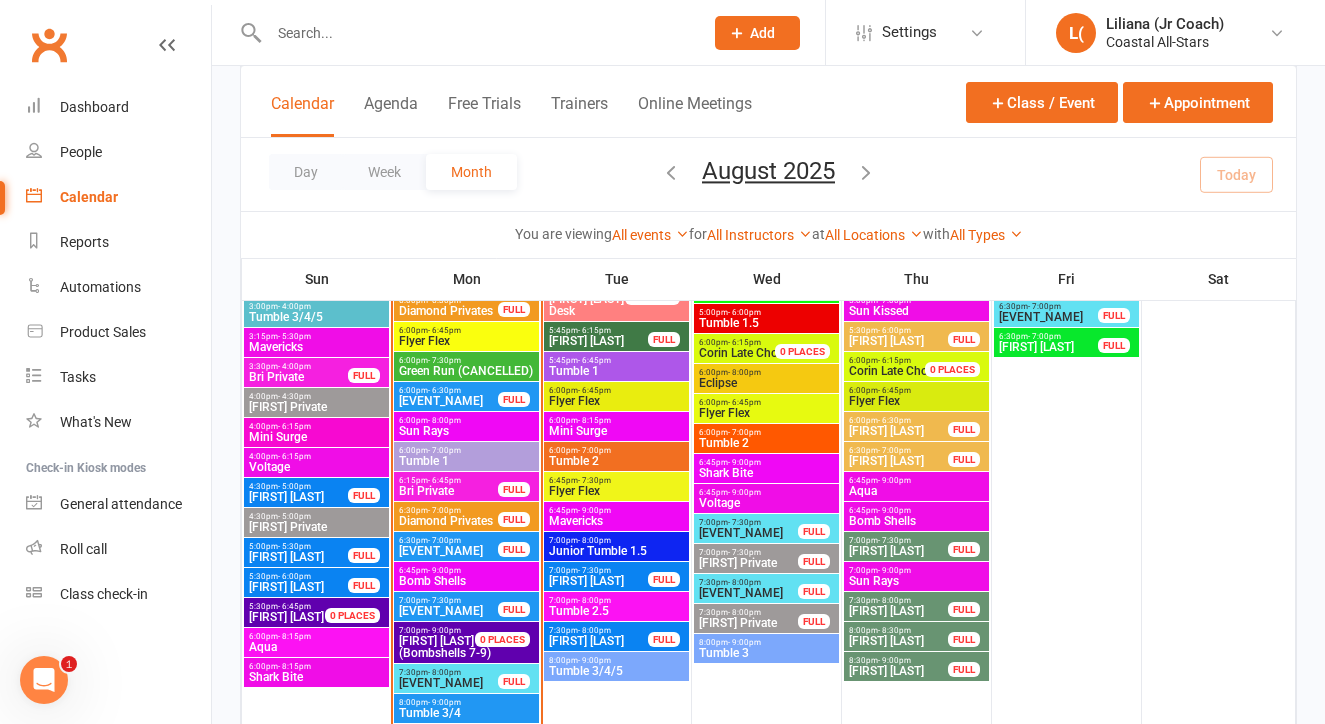 click on "Diamond Privates" at bounding box center [448, 521] 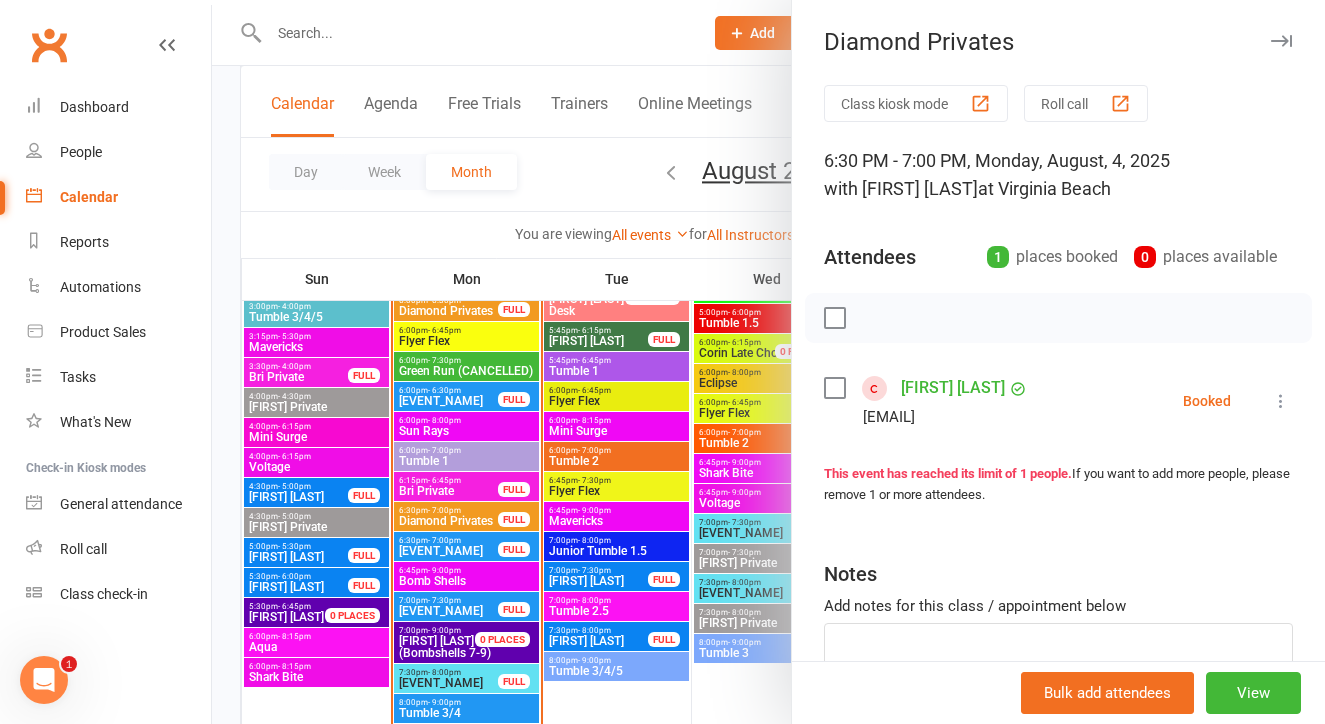 click at bounding box center [768, 362] 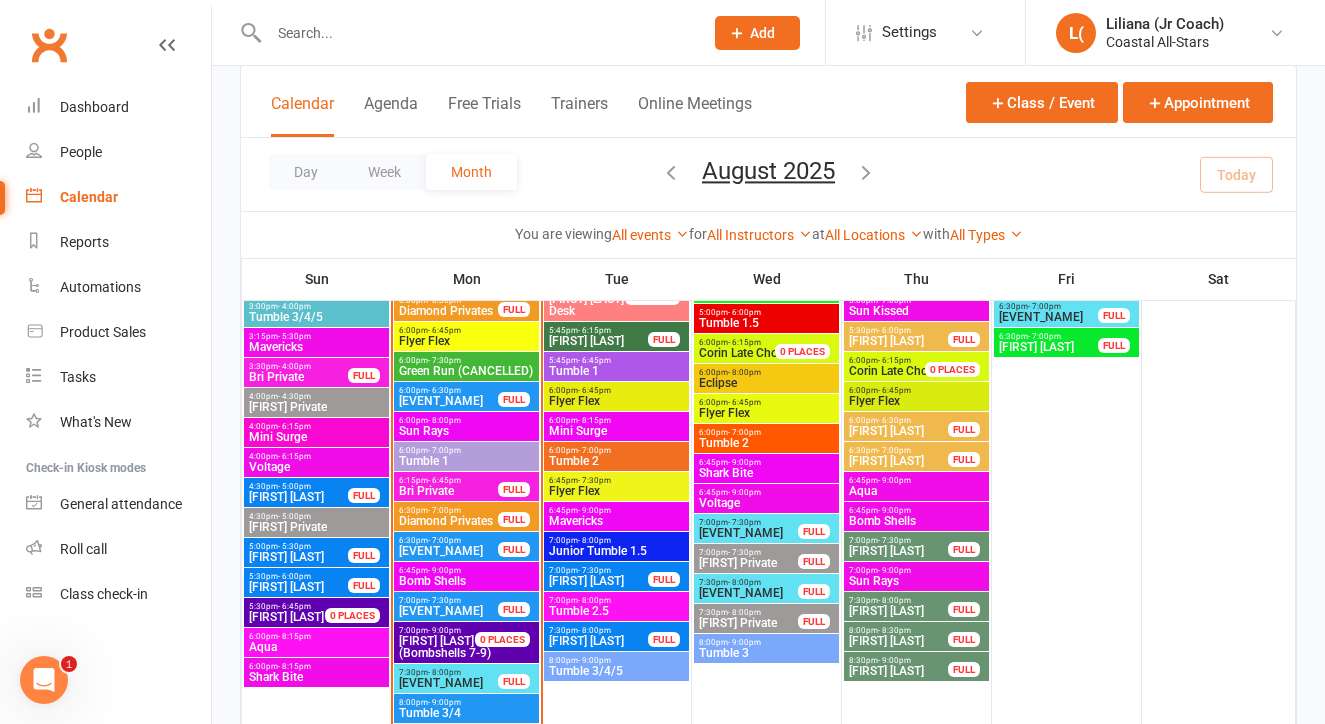 click on "Green Run (CANCELLED)" at bounding box center (466, 371) 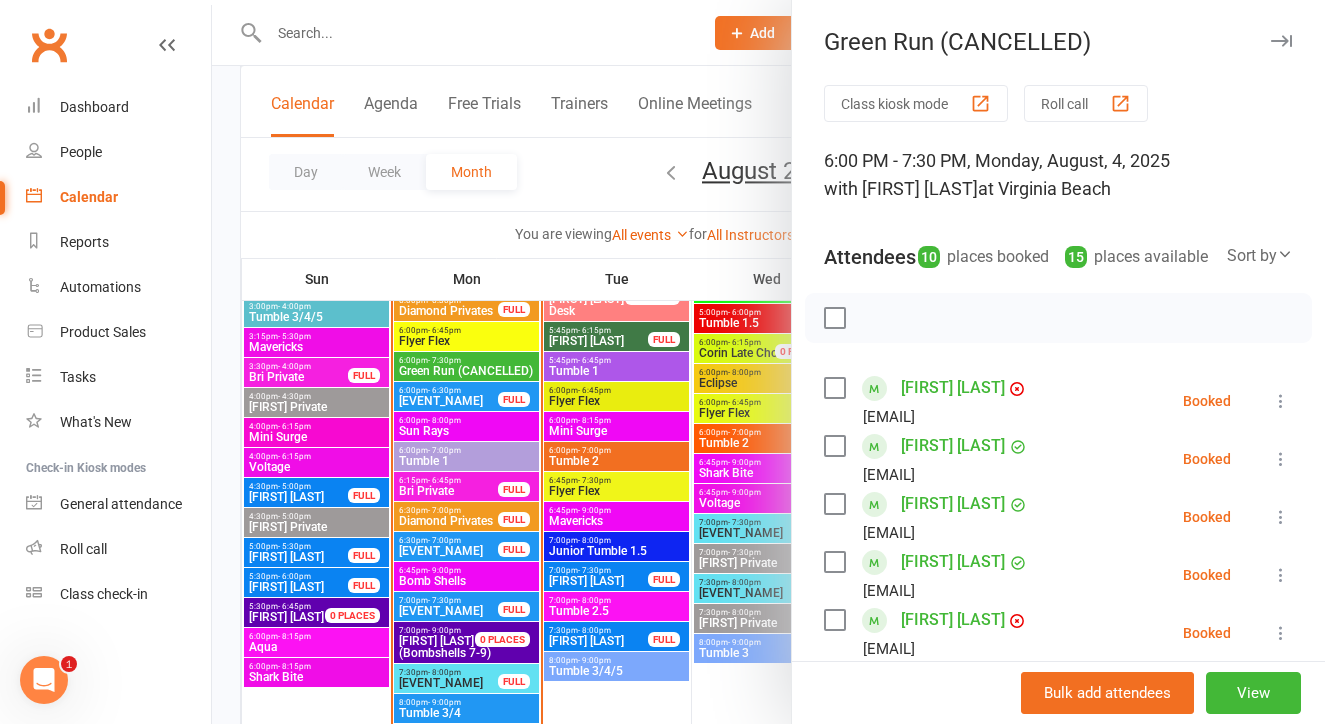click at bounding box center [768, 362] 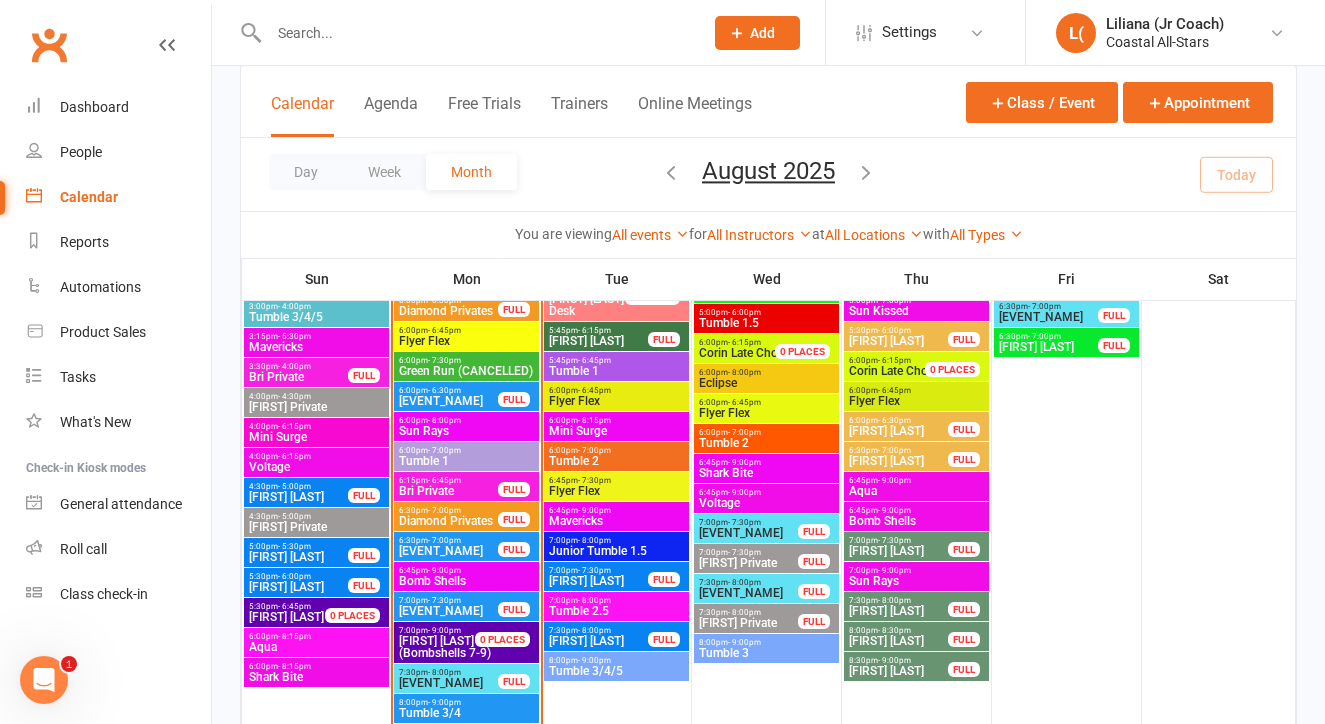 click on "- 6:45pm" at bounding box center (444, 330) 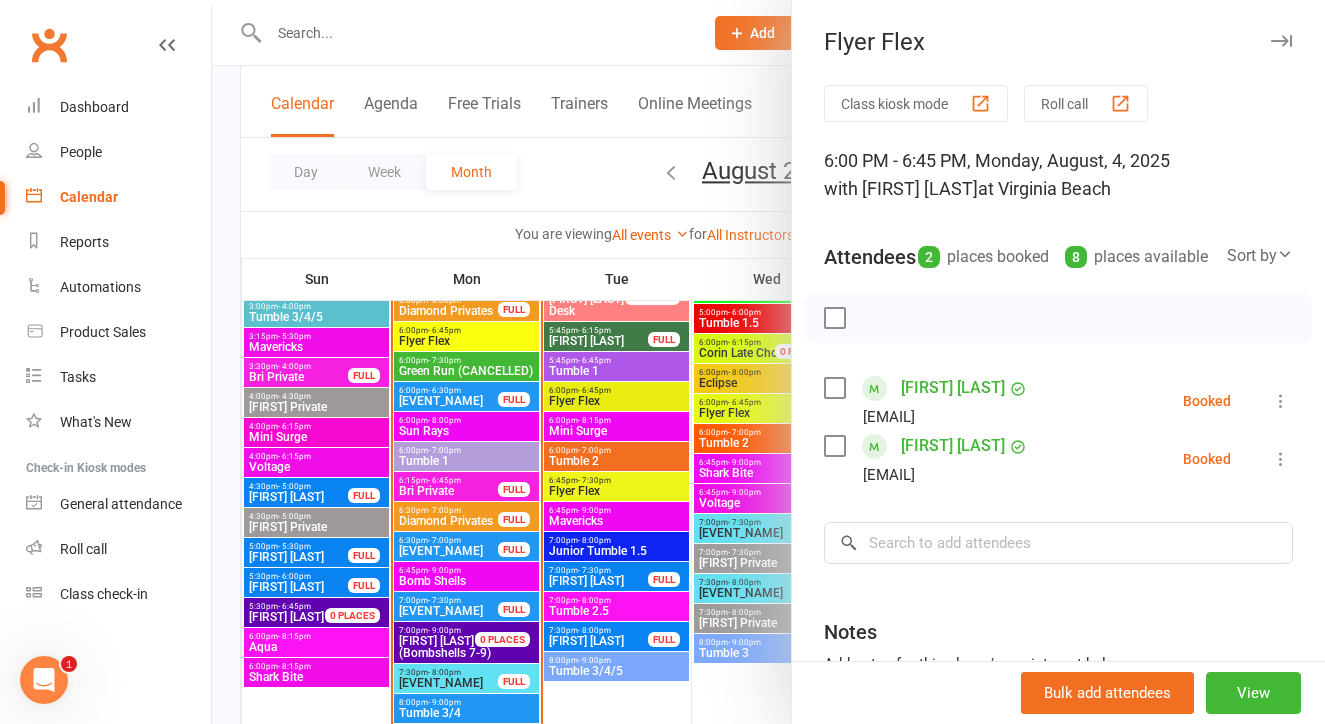 click at bounding box center (768, 362) 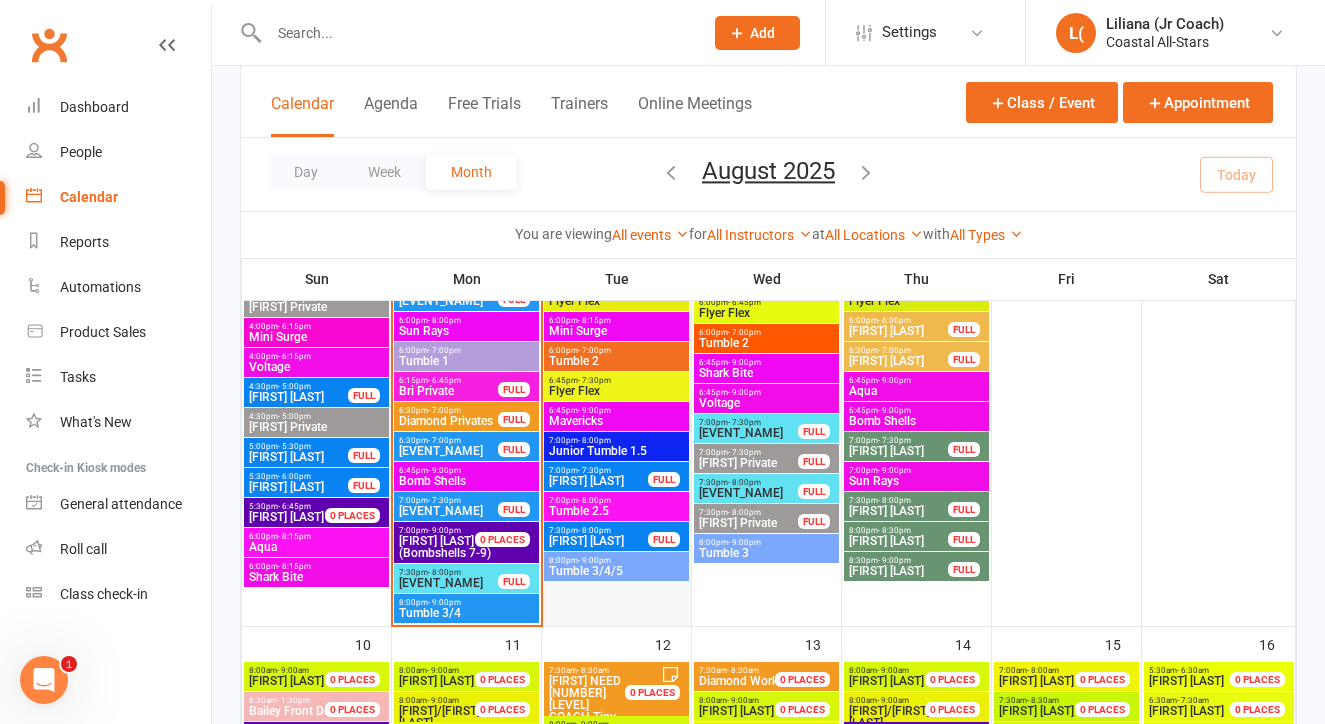 scroll, scrollTop: 1532, scrollLeft: 0, axis: vertical 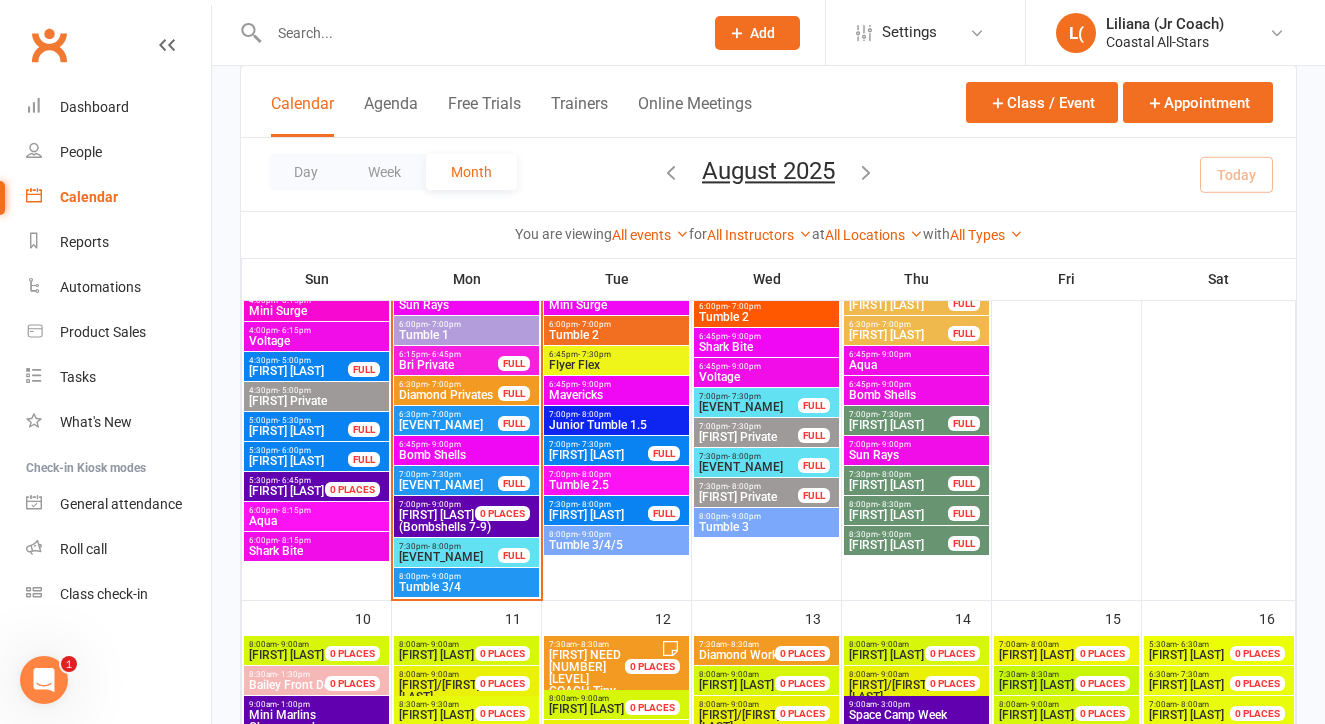 click on "Tumble 3/4" at bounding box center [466, 587] 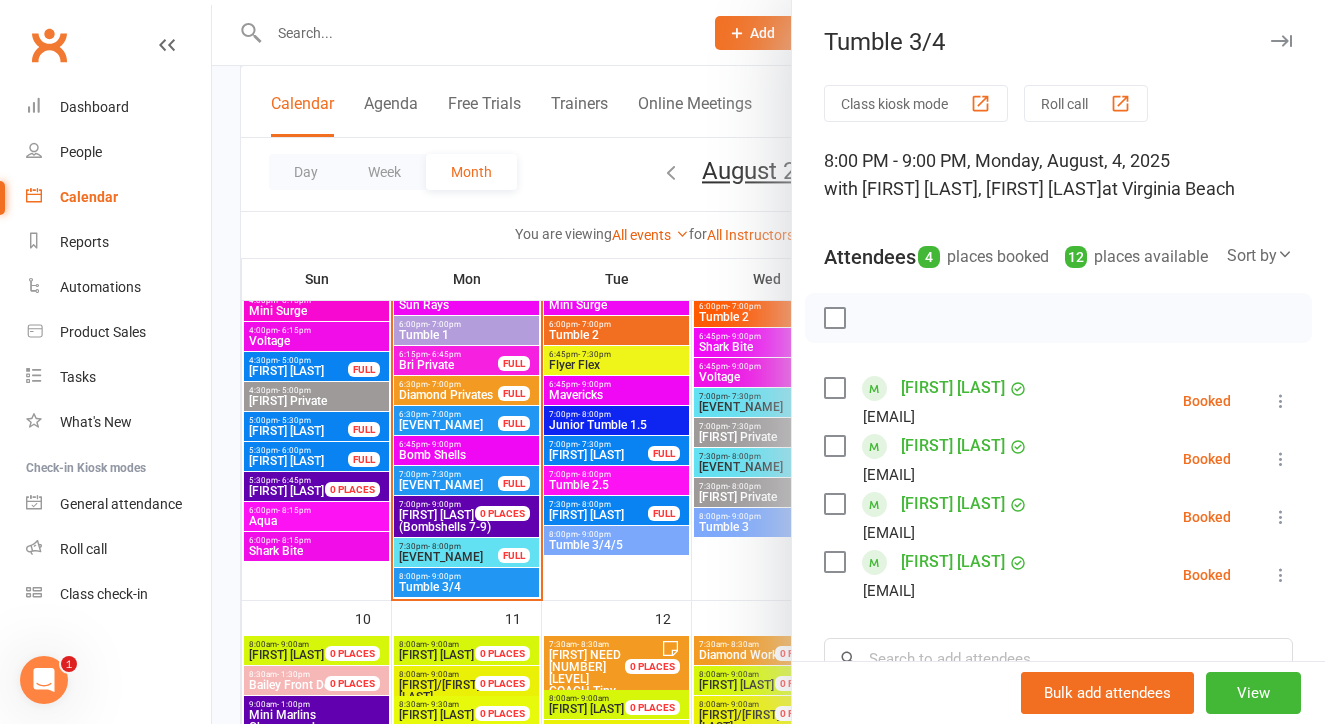 click at bounding box center [768, 362] 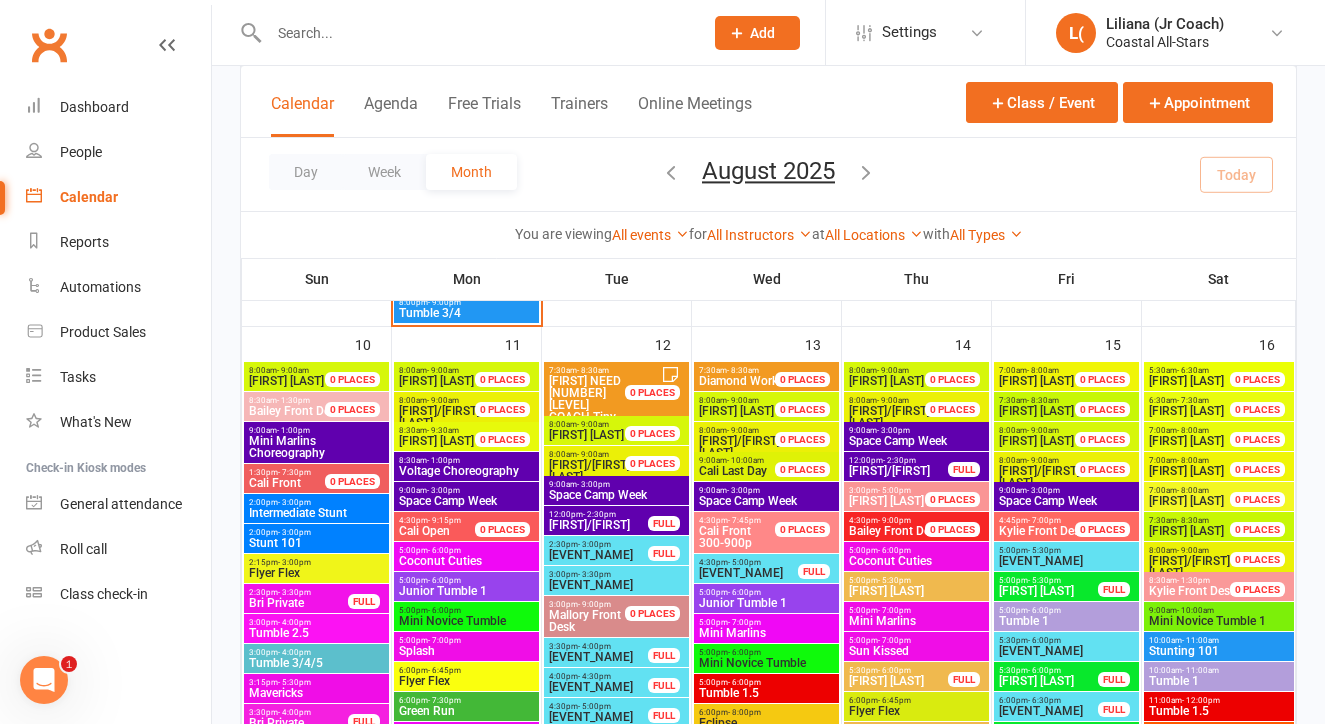 scroll, scrollTop: 1809, scrollLeft: 0, axis: vertical 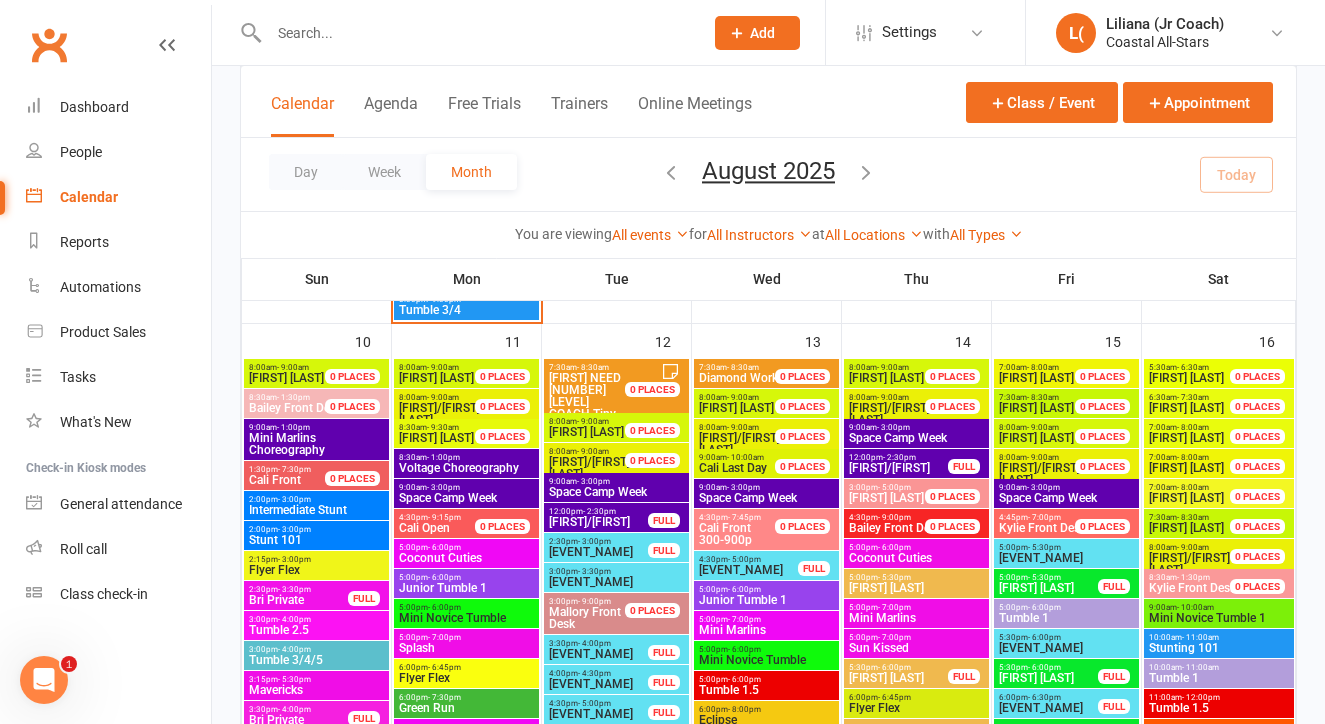 click on "[TIME] - [TIME] [EVENT_NAME]" at bounding box center (766, 493) 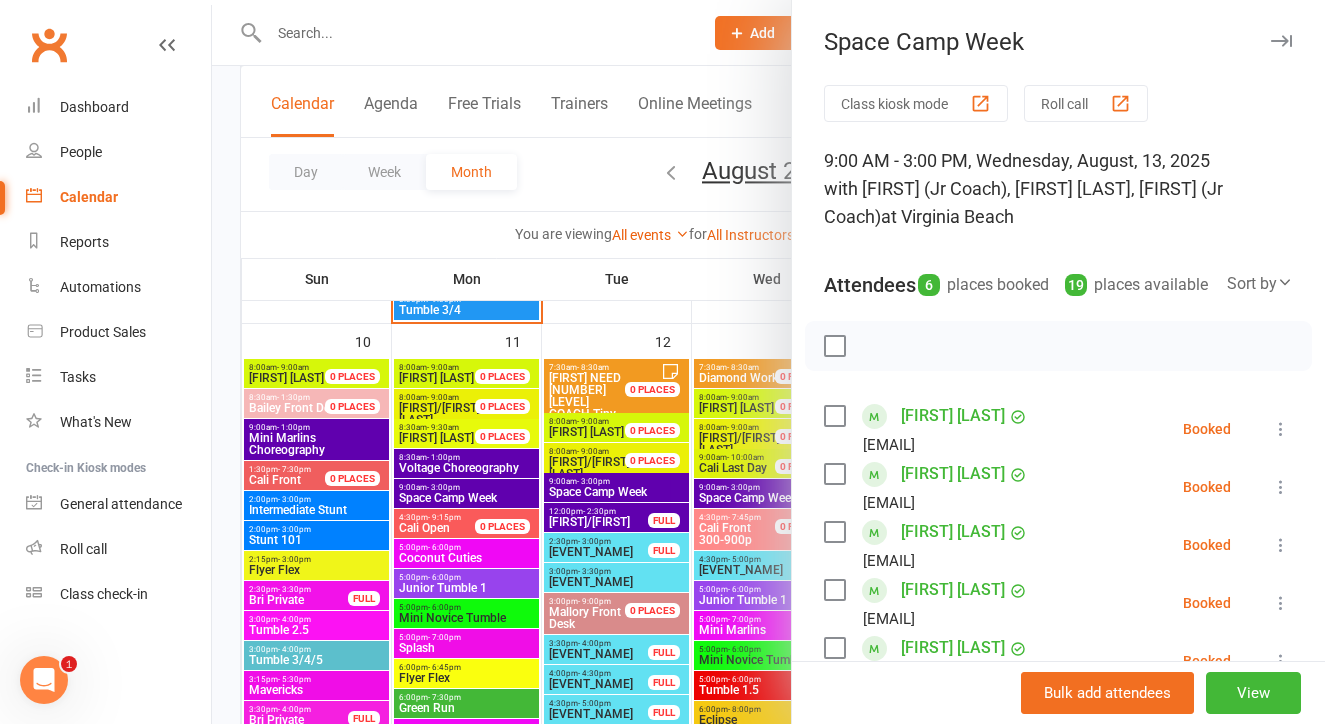 click at bounding box center [768, 362] 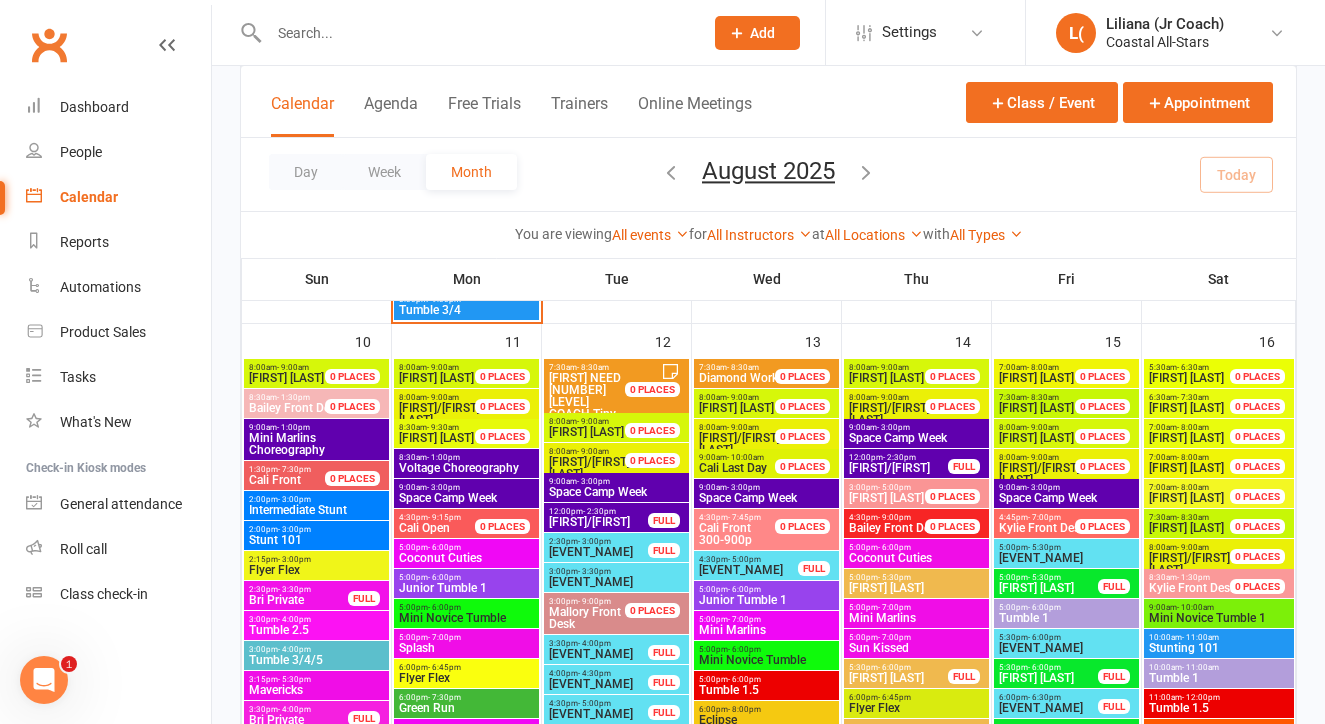 click on "Cali Last Day" at bounding box center (733, 468) 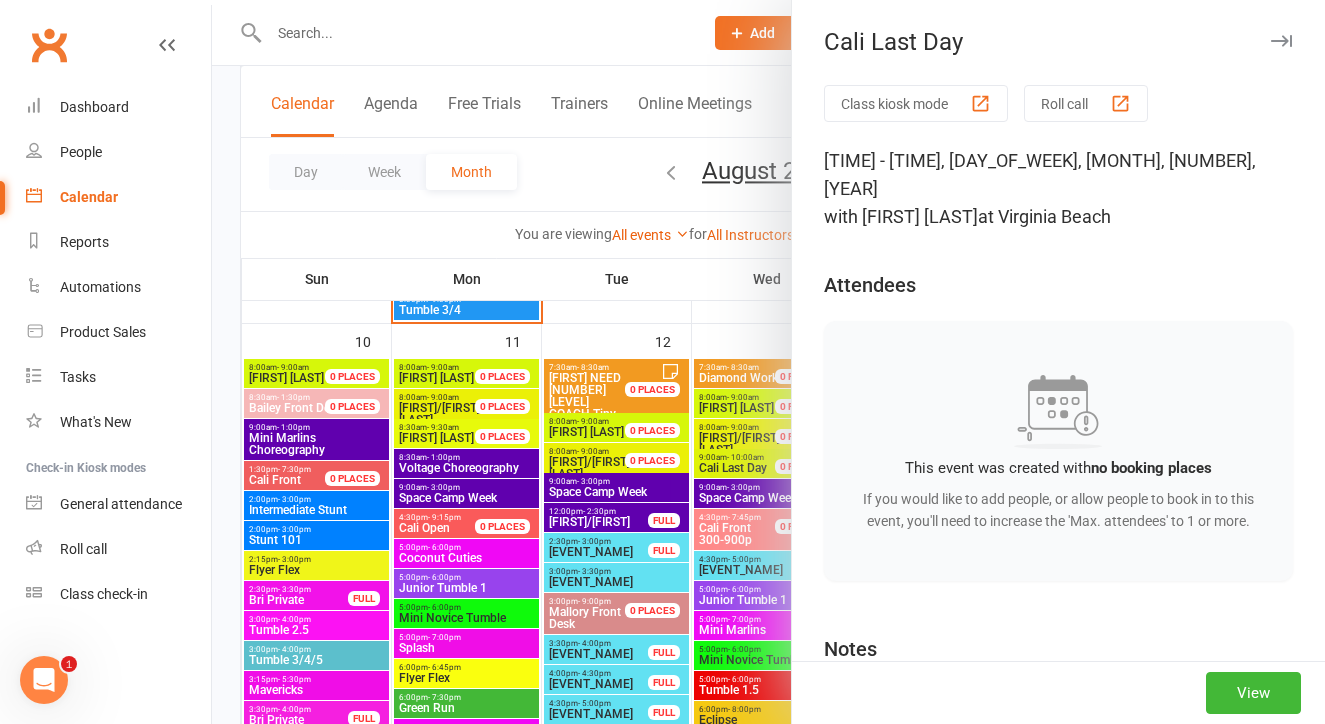 click at bounding box center (768, 362) 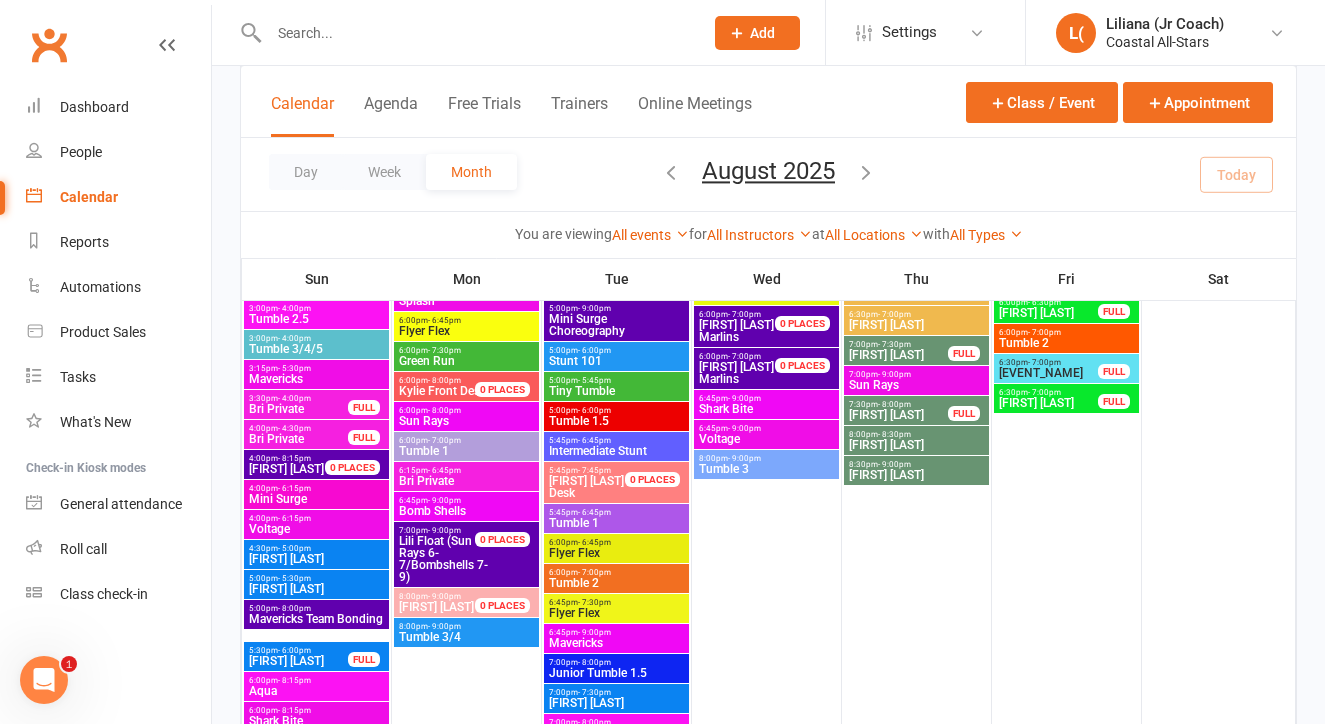 scroll, scrollTop: 3131, scrollLeft: 0, axis: vertical 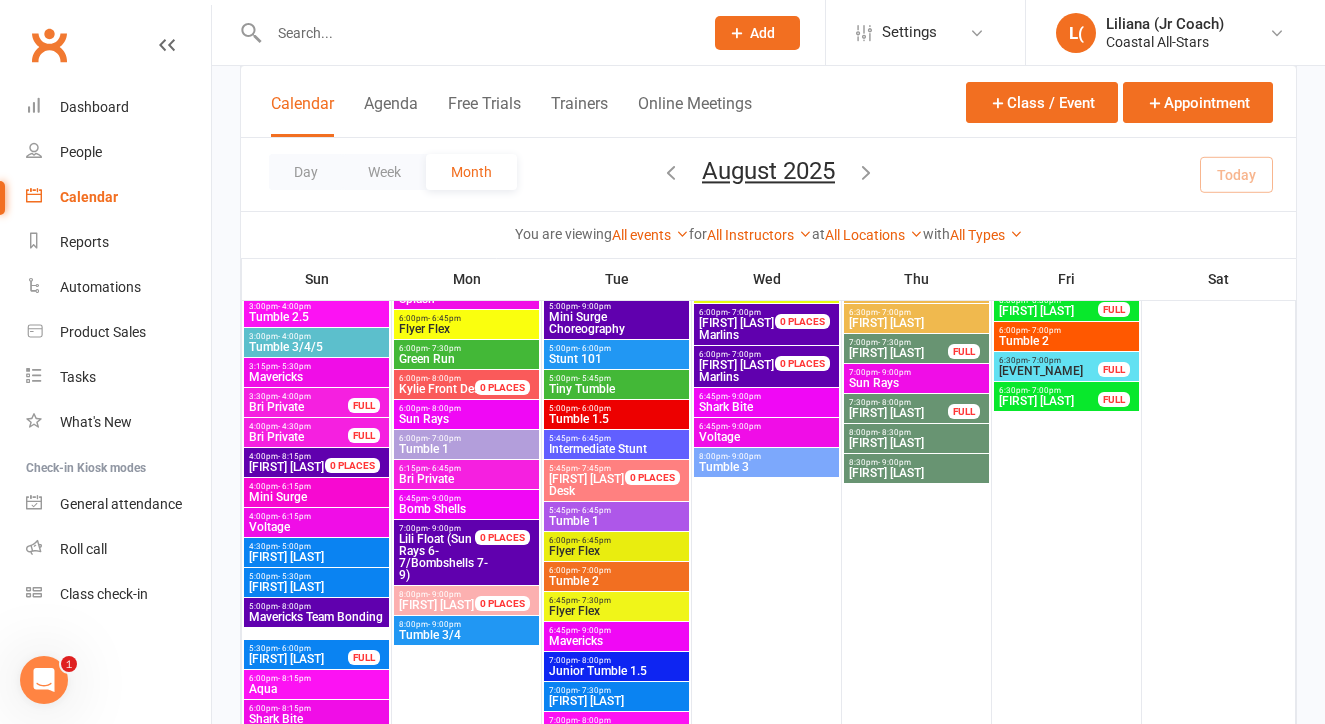 click on "[TIME]  - [TIME]" at bounding box center [316, 606] 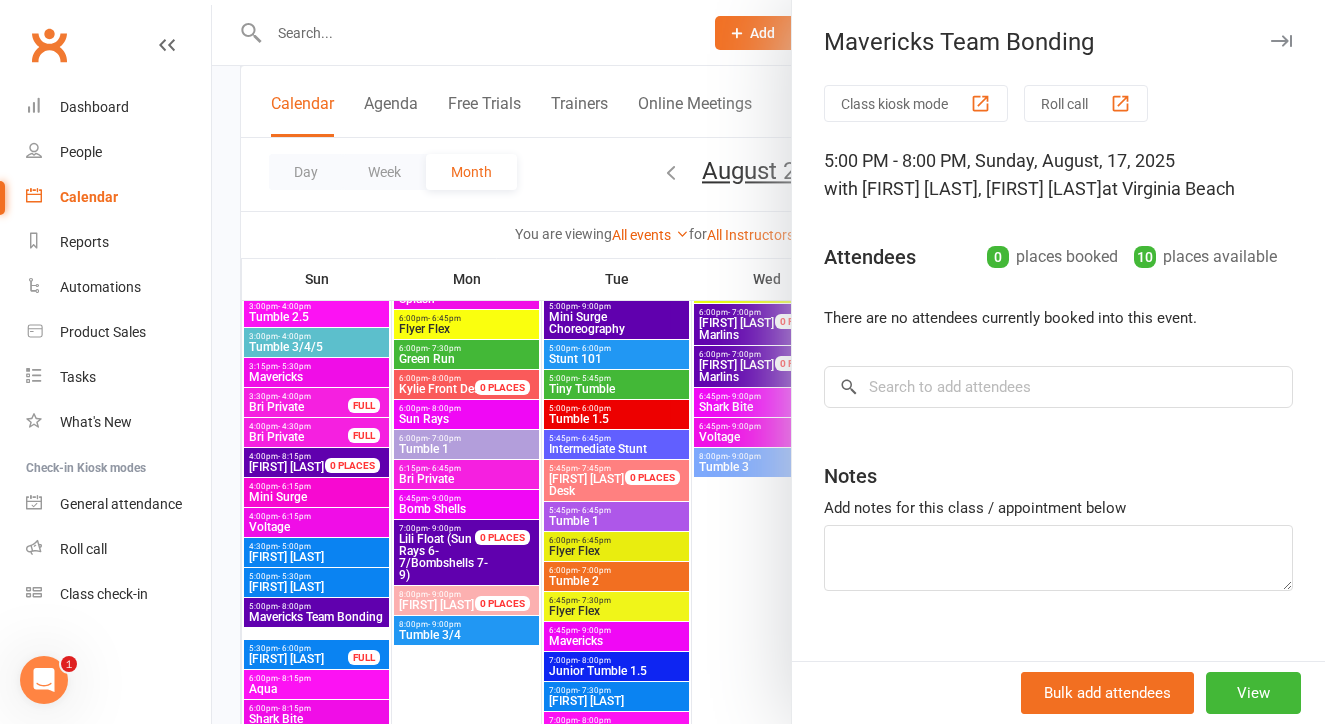 click at bounding box center [768, 362] 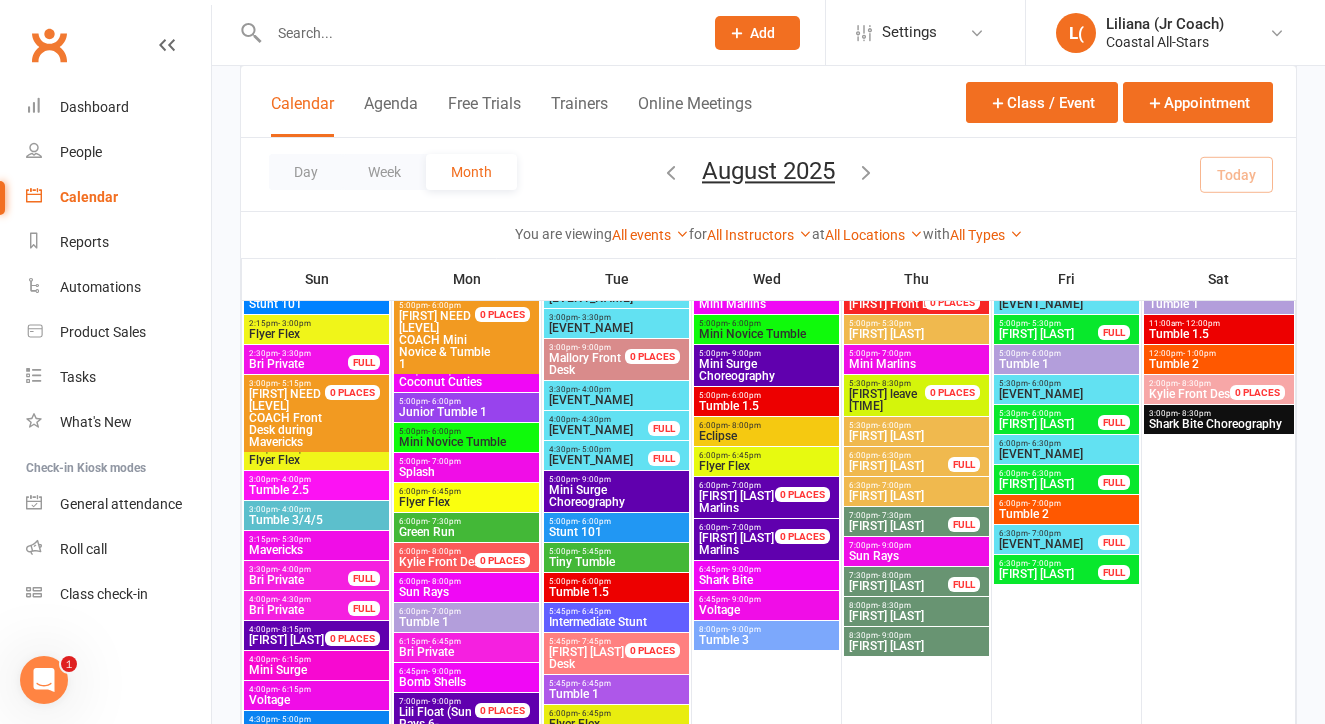 scroll, scrollTop: 2946, scrollLeft: 0, axis: vertical 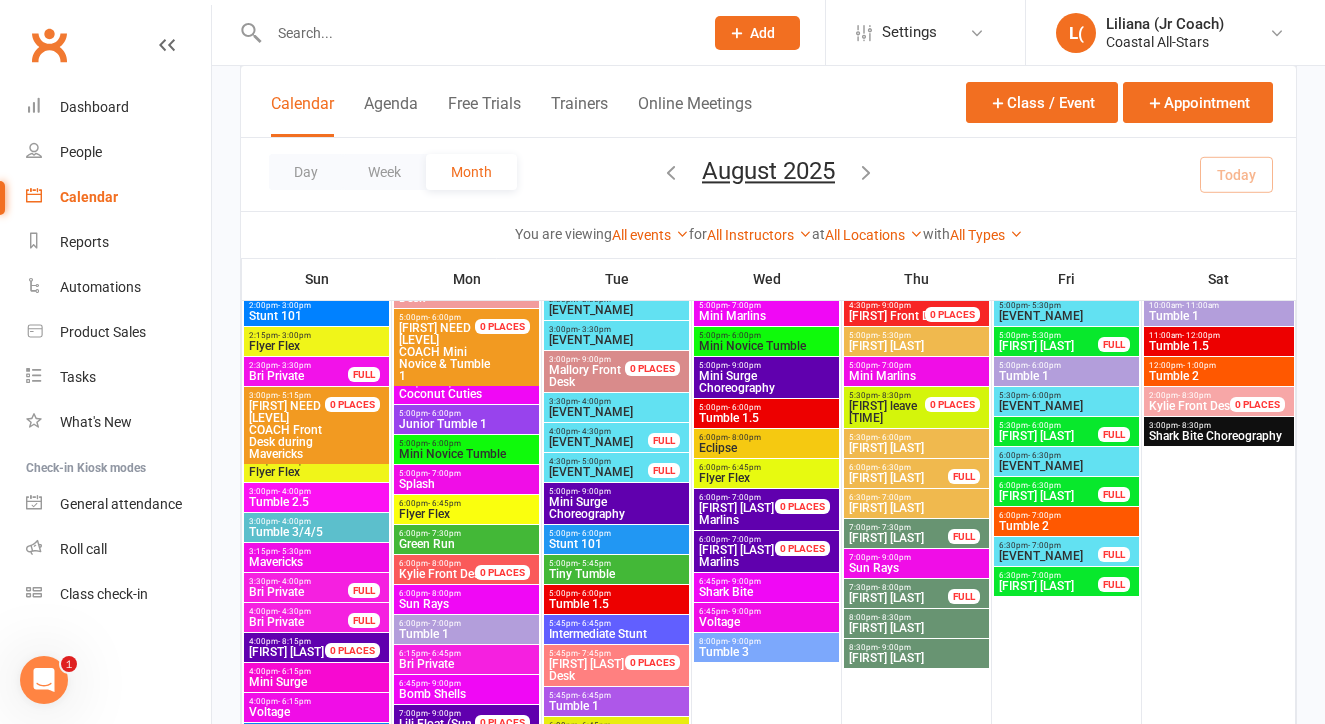 click on "- 7:00pm" at bounding box center (744, 497) 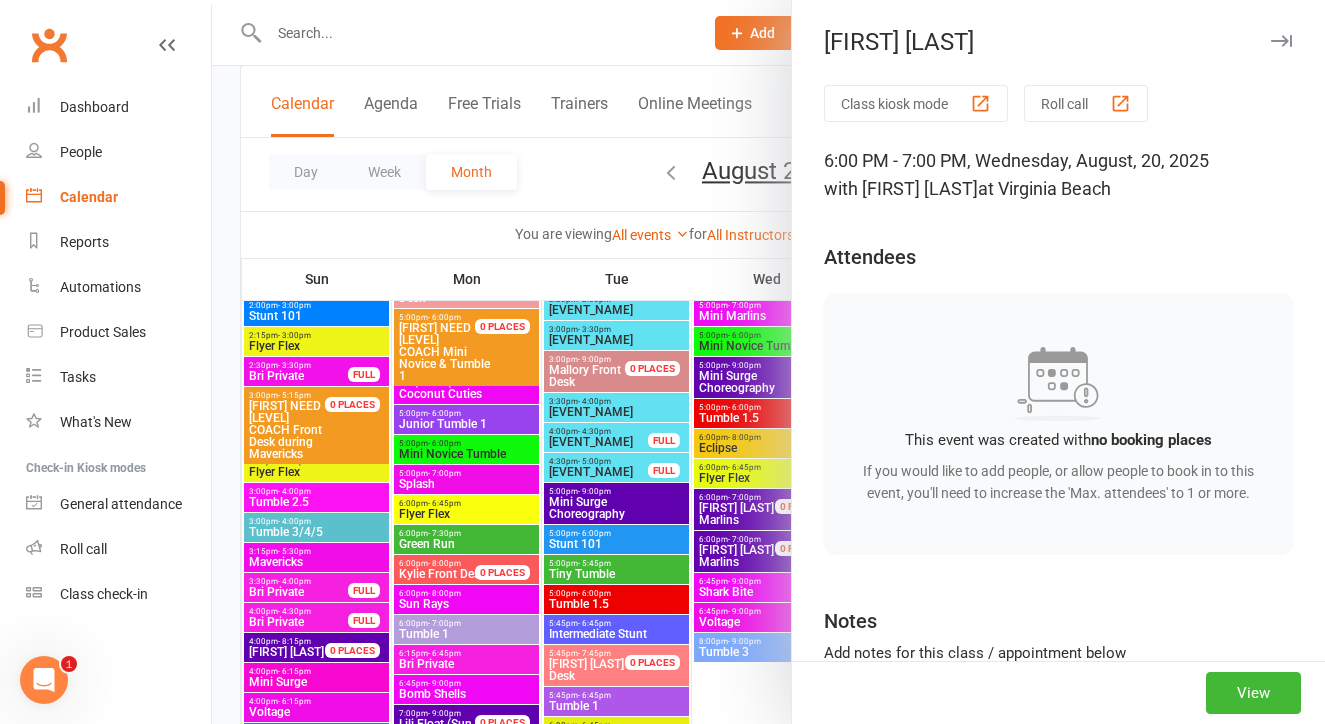 click at bounding box center [768, 362] 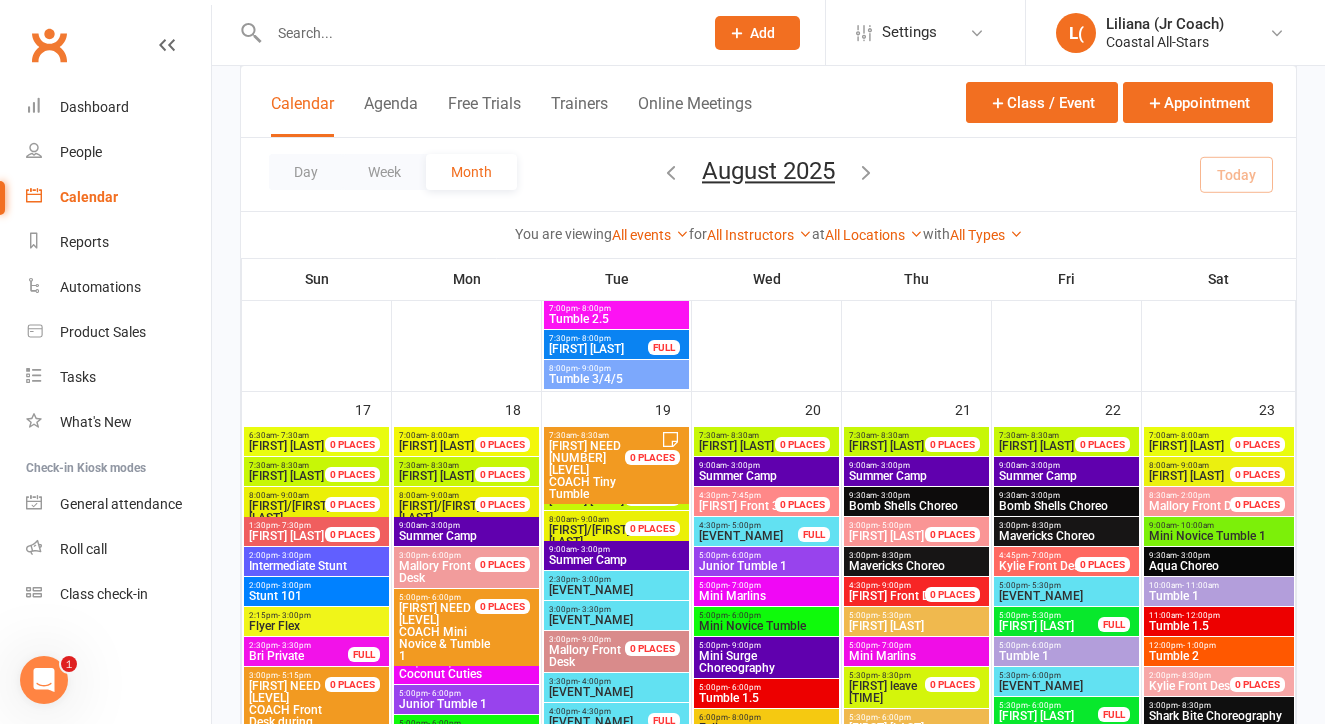 scroll, scrollTop: 2668, scrollLeft: 0, axis: vertical 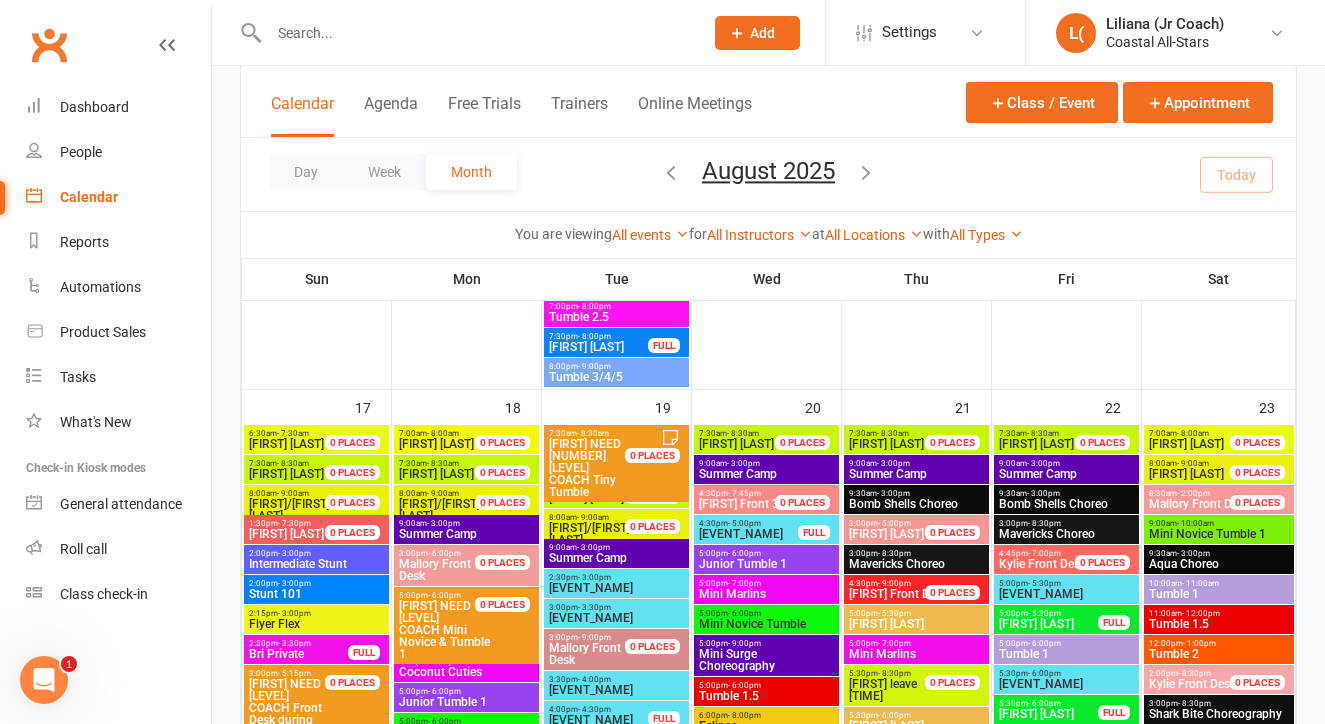 click on "Mini Marlins" at bounding box center (766, 594) 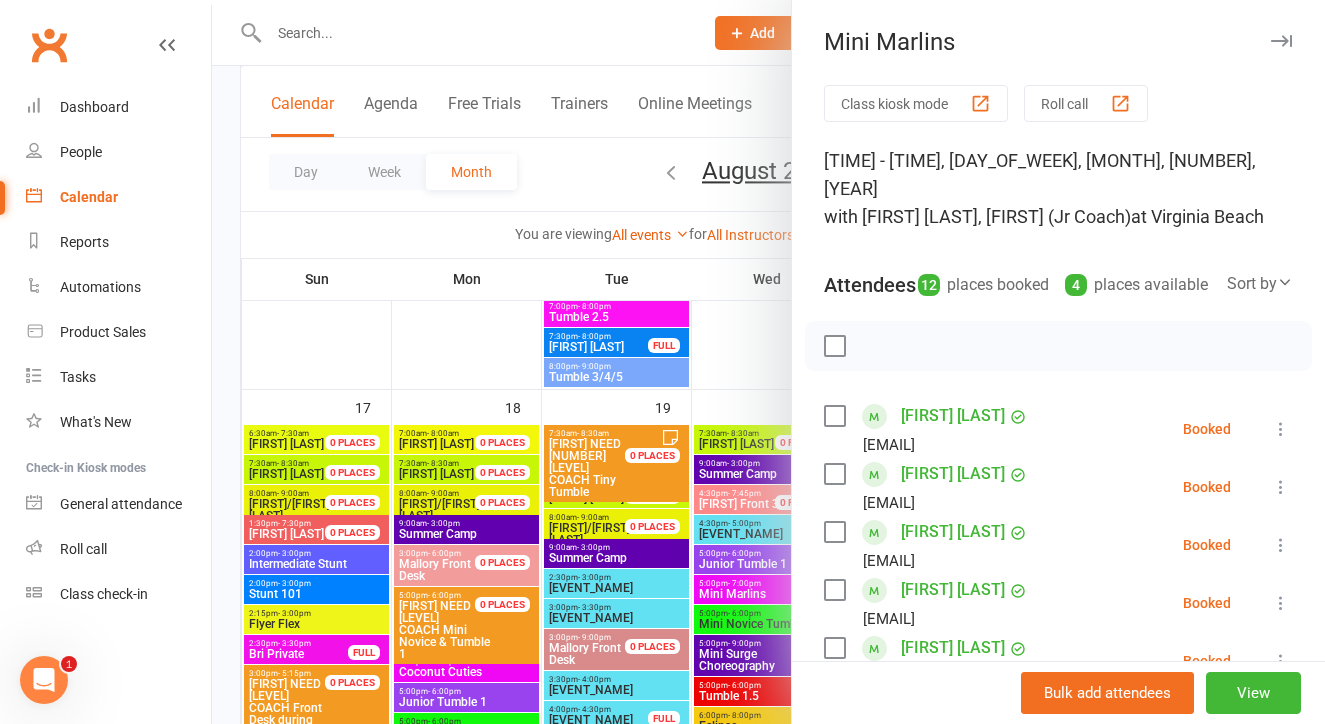 click at bounding box center (768, 362) 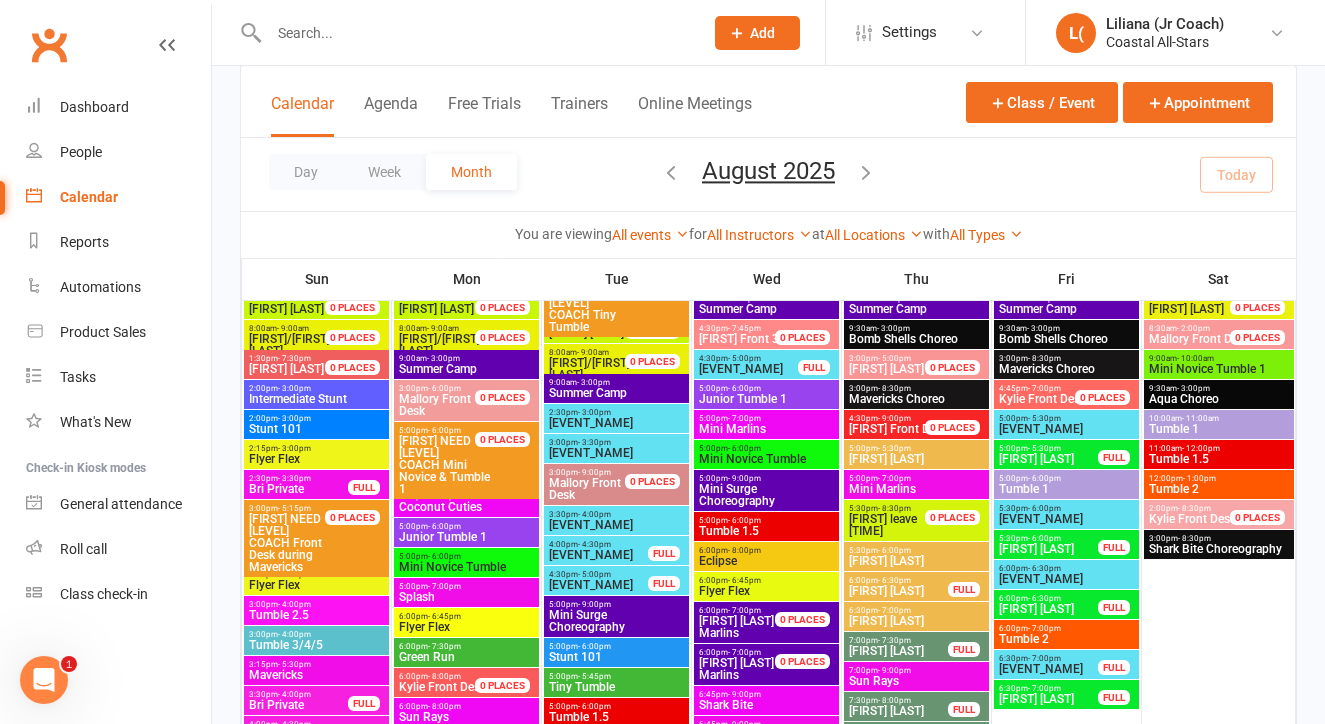 scroll, scrollTop: 2838, scrollLeft: 0, axis: vertical 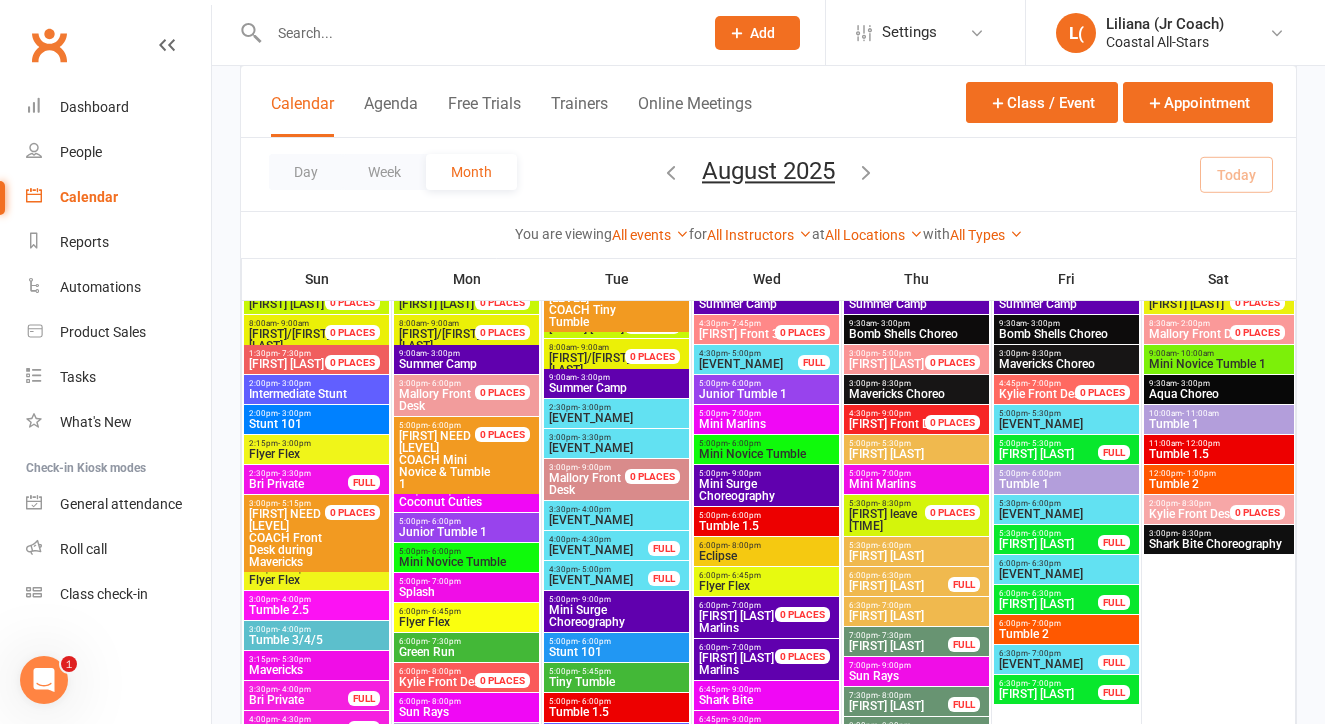 click on "[FIRST] leave [TIME]" at bounding box center (883, 520) 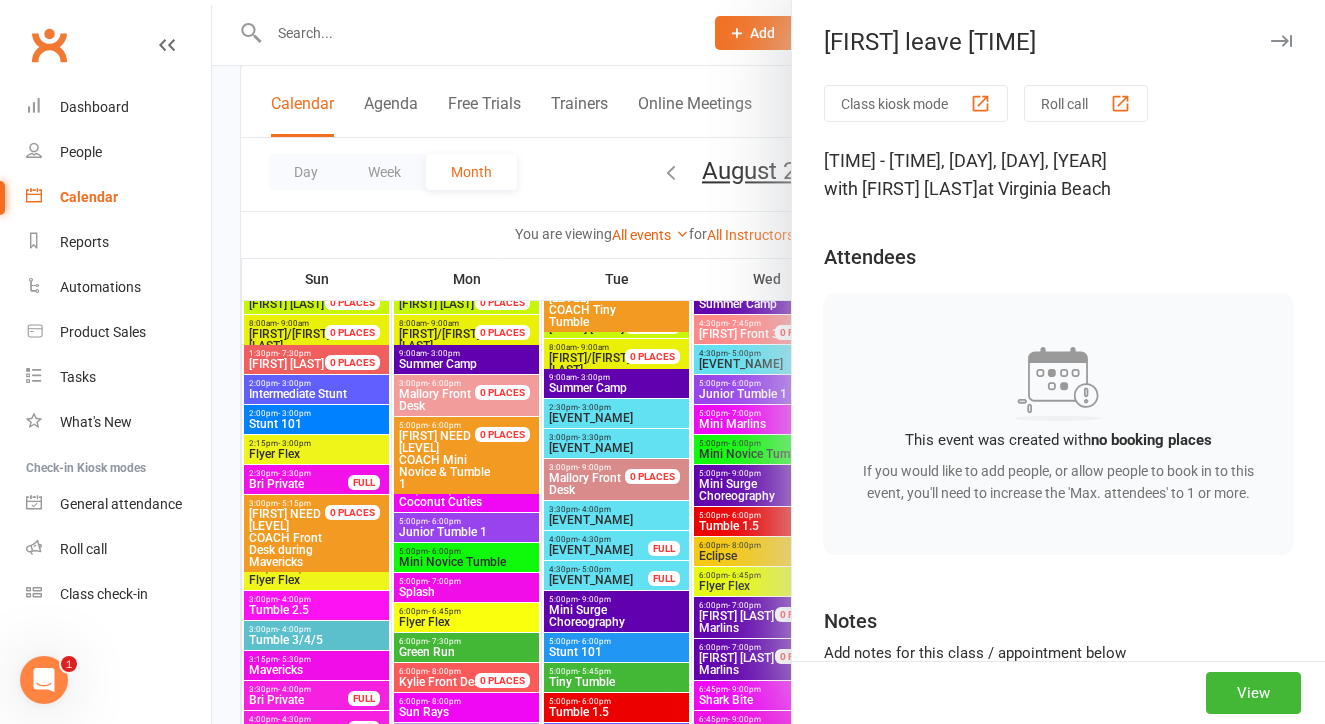 click at bounding box center [768, 362] 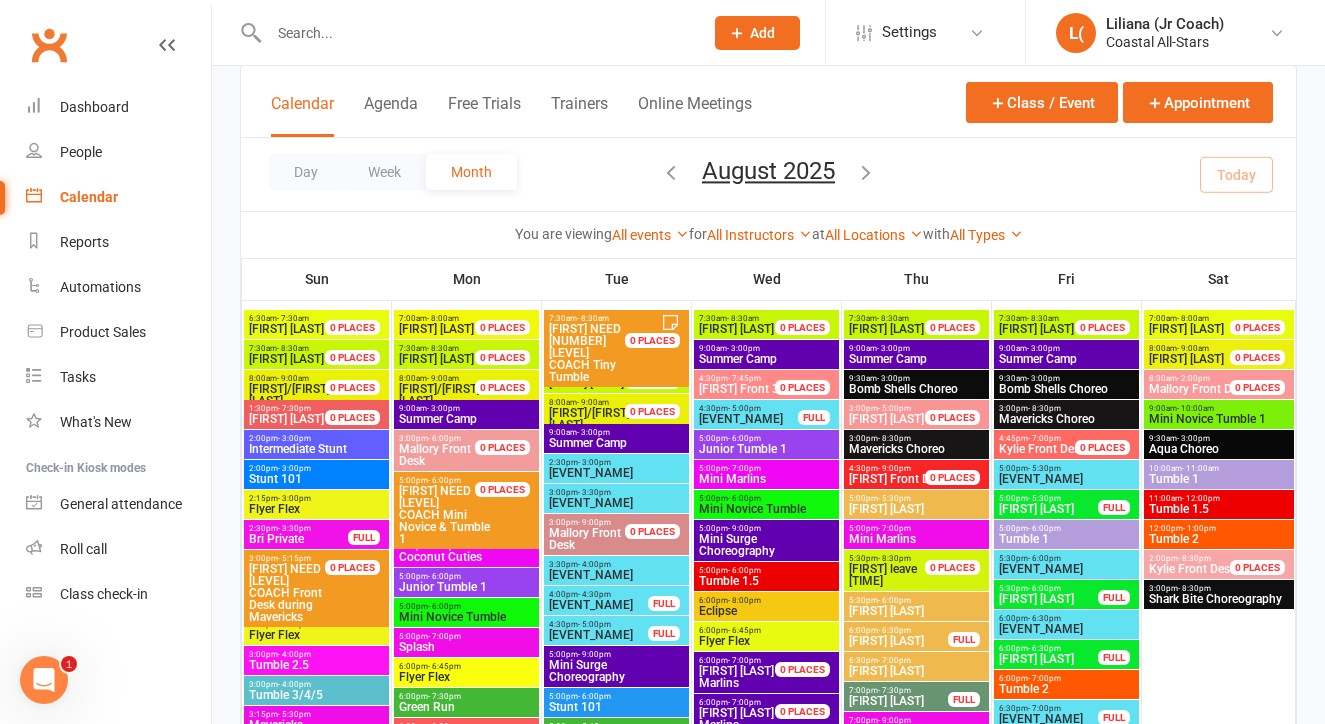 scroll, scrollTop: 2772, scrollLeft: 0, axis: vertical 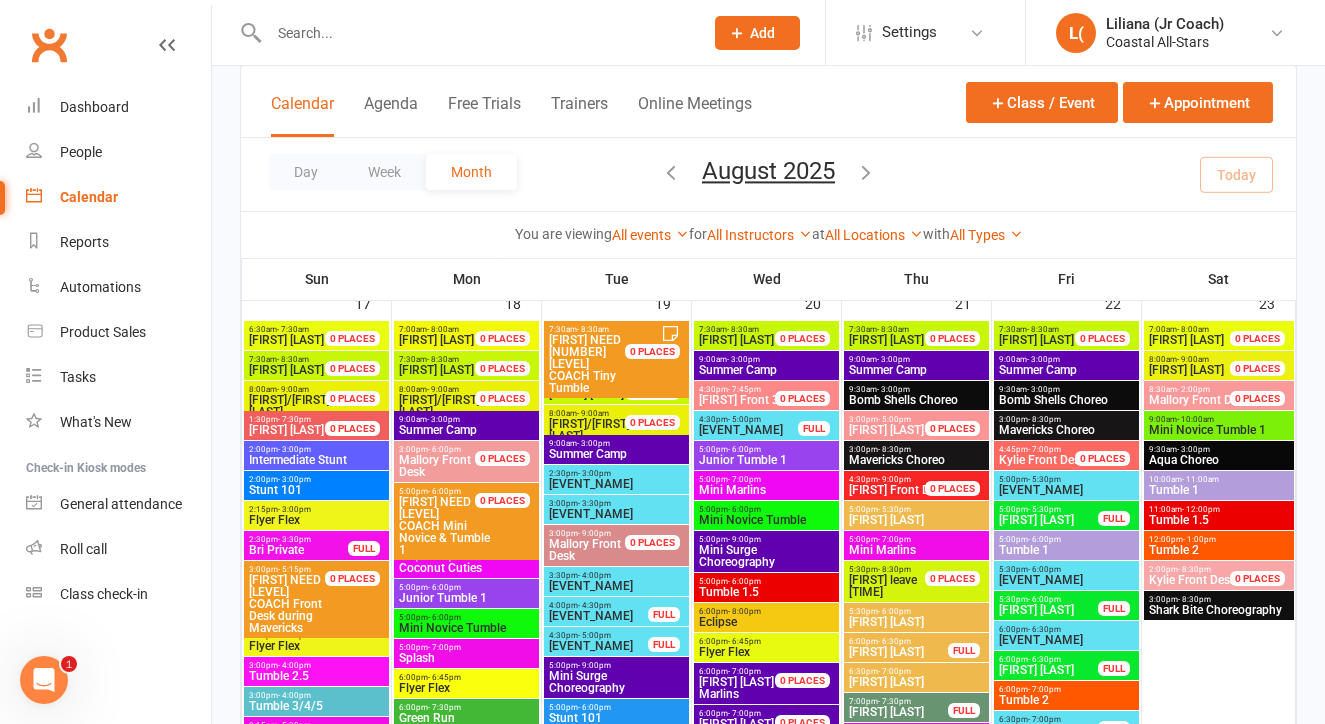 click on "[FIRST] Front Desk" at bounding box center [898, 490] 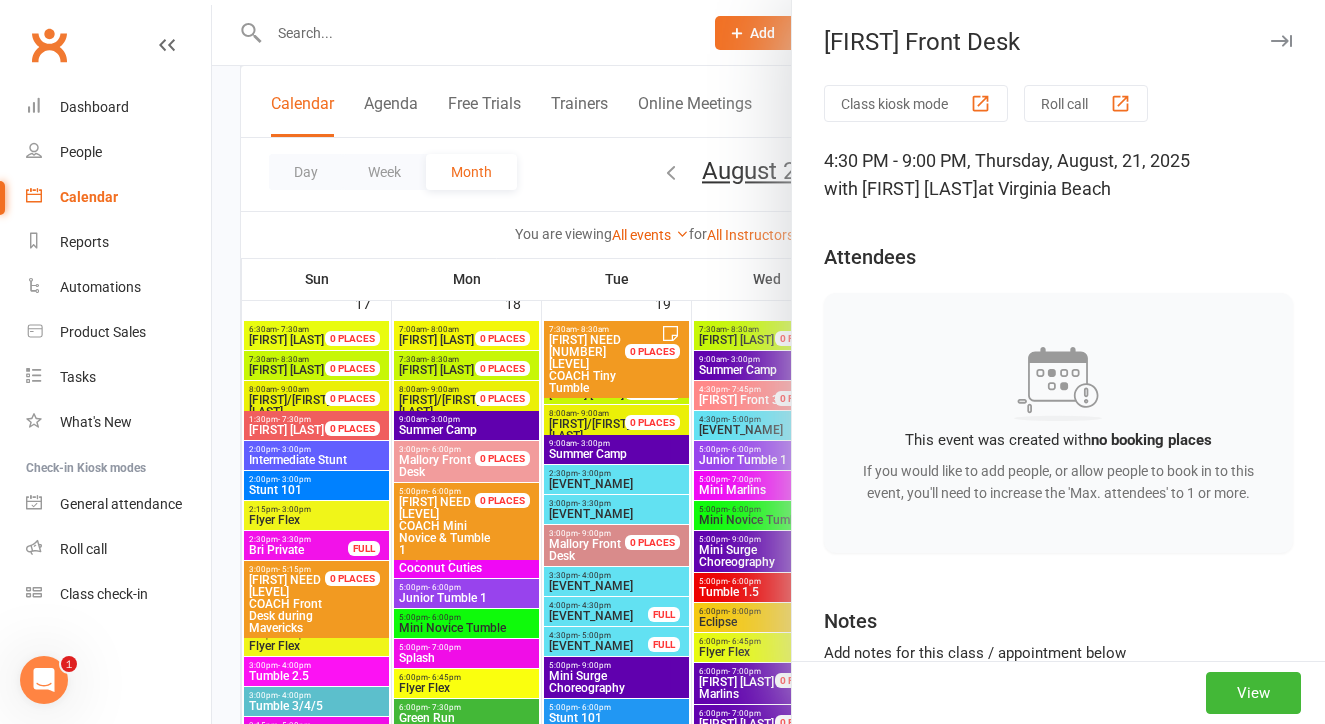 click at bounding box center [768, 362] 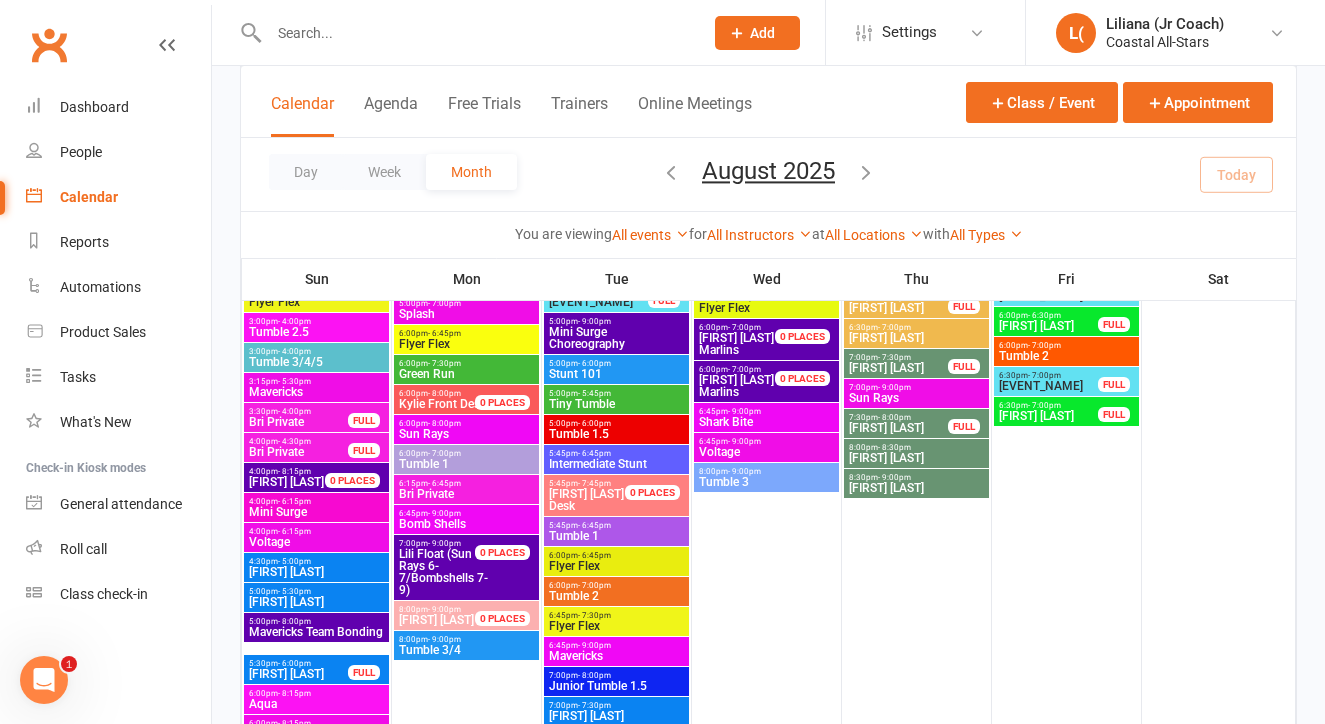scroll, scrollTop: 3094, scrollLeft: 0, axis: vertical 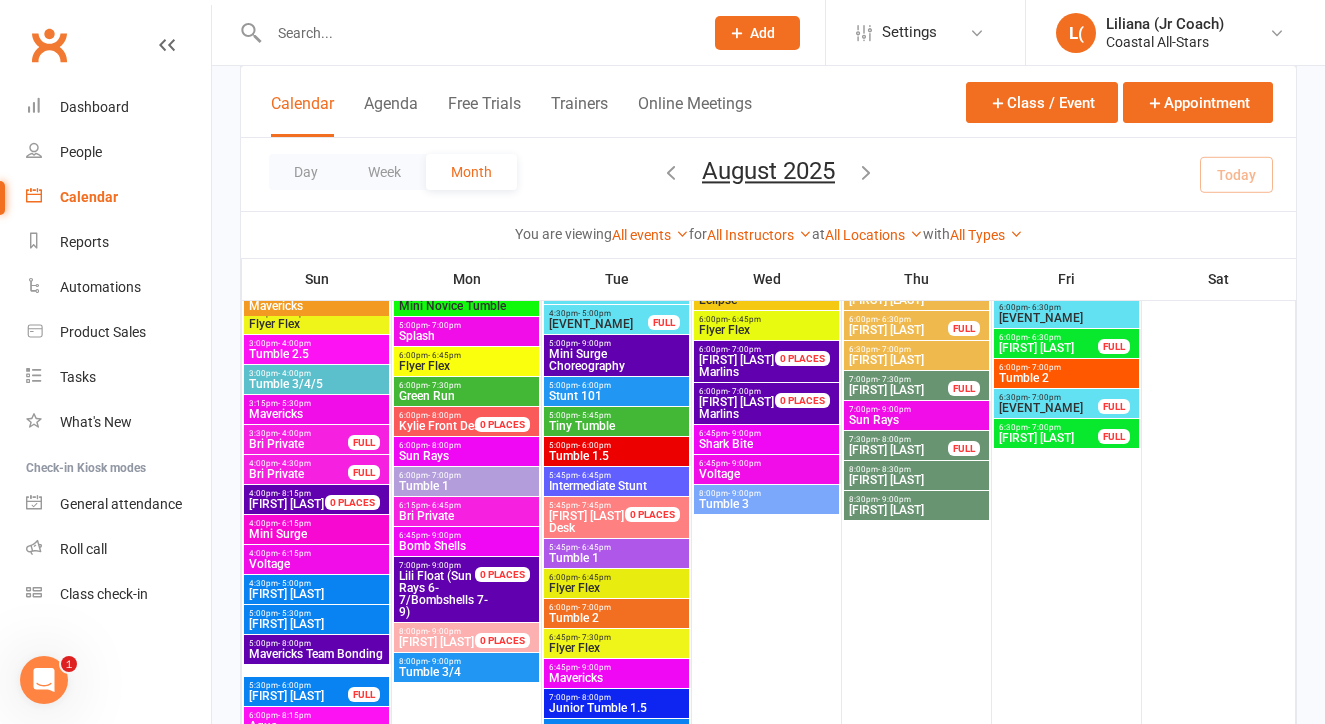 click on "[TIME] - [TIME]" at bounding box center (616, 343) 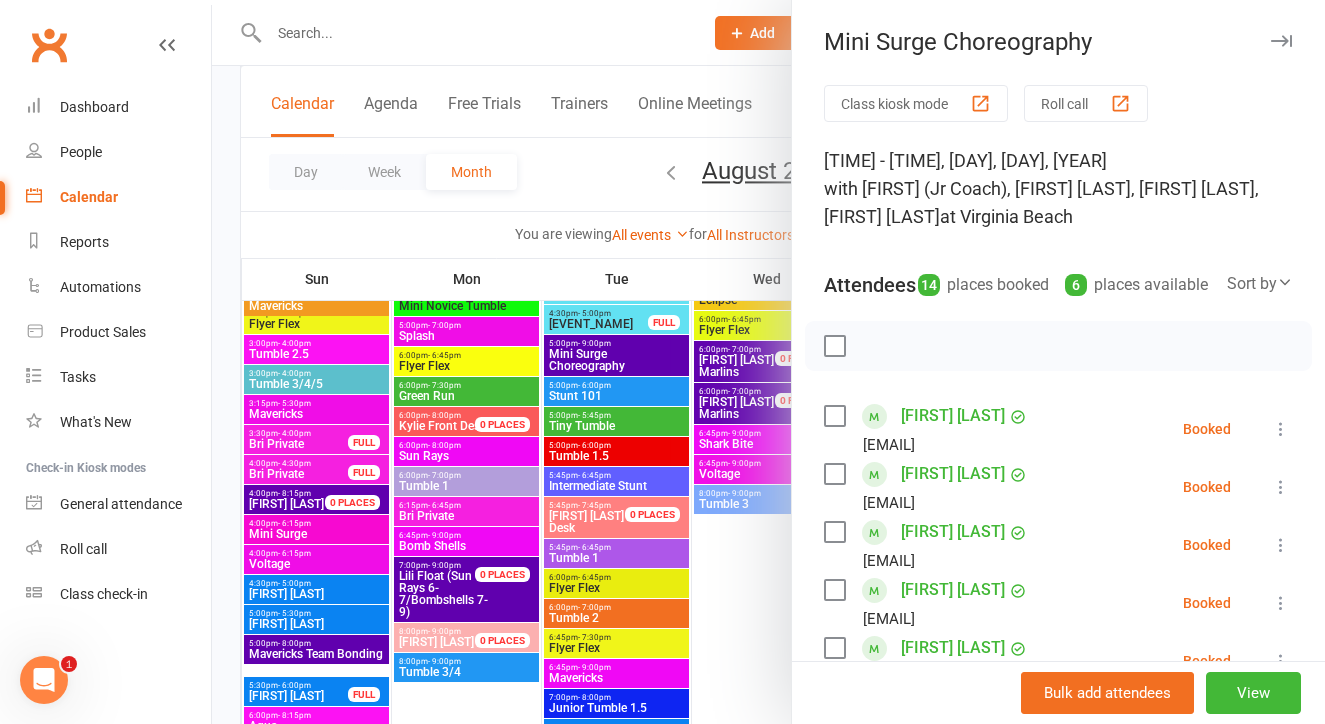 click at bounding box center (768, 362) 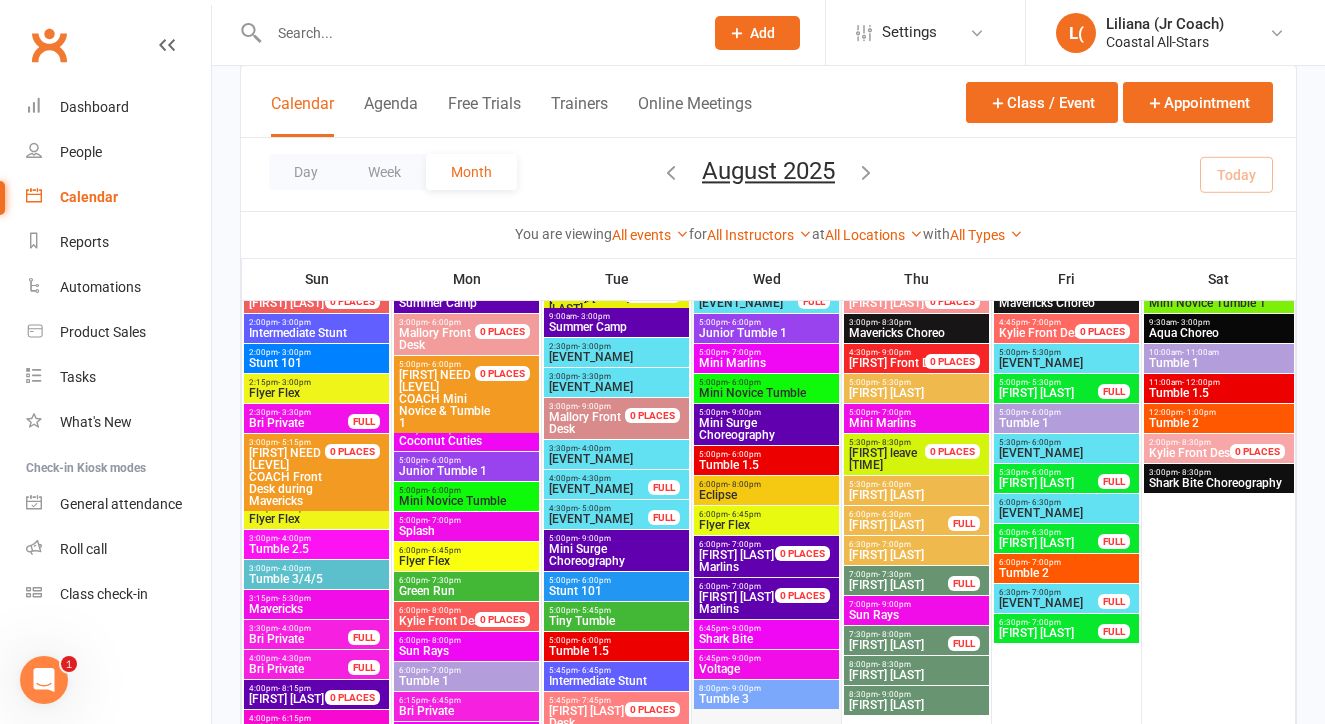 scroll, scrollTop: 2902, scrollLeft: 0, axis: vertical 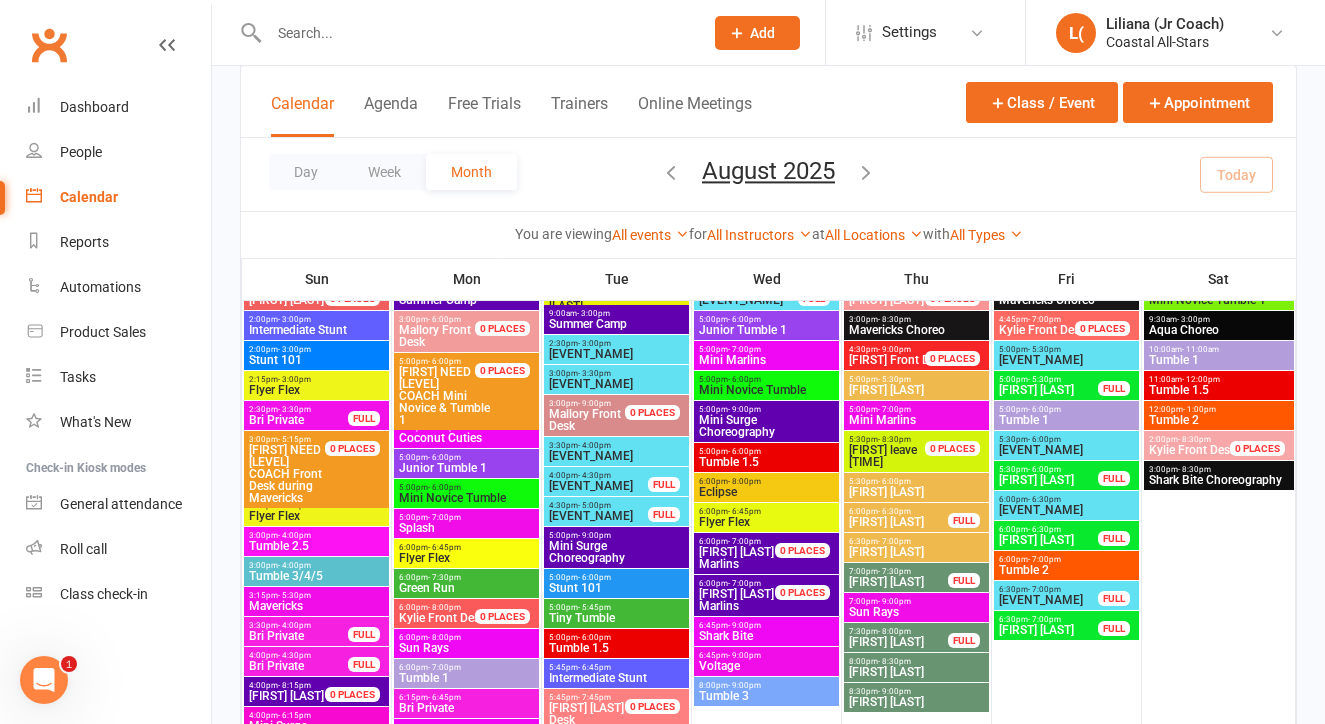 click on "[TIME] - [TIME]" at bounding box center (766, 409) 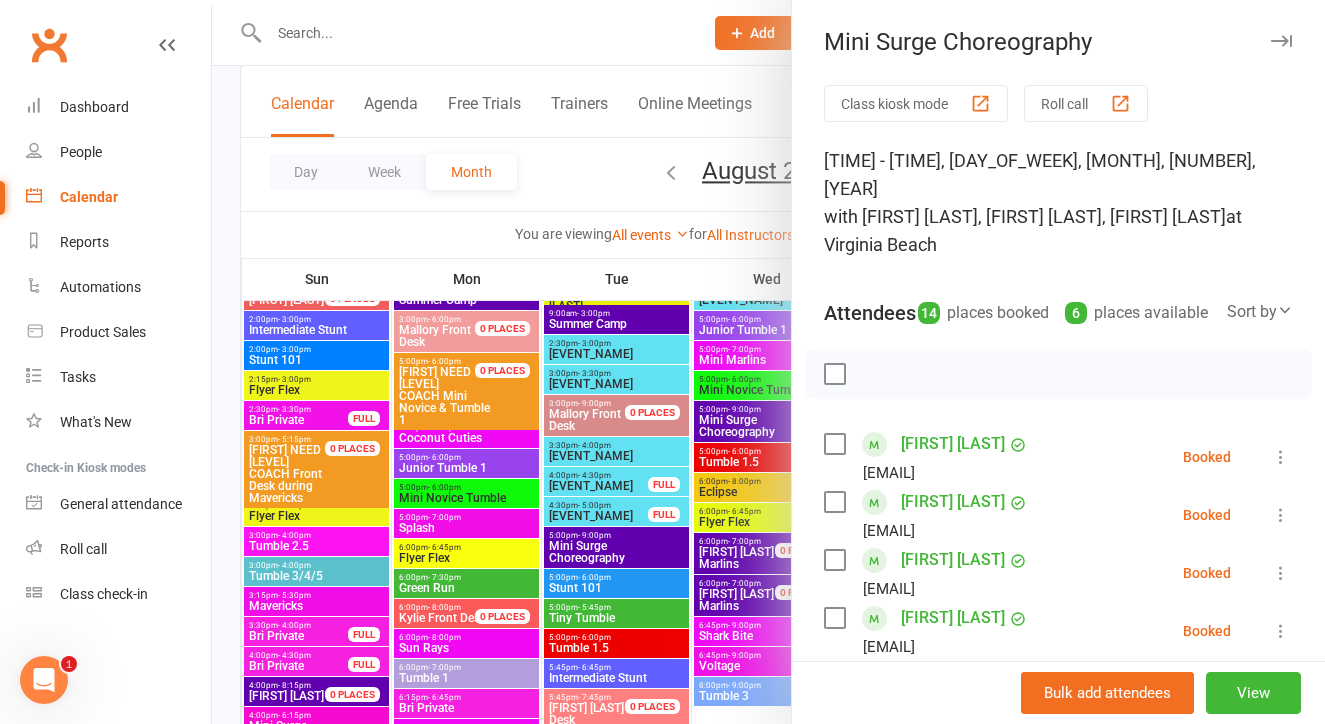 click at bounding box center (768, 362) 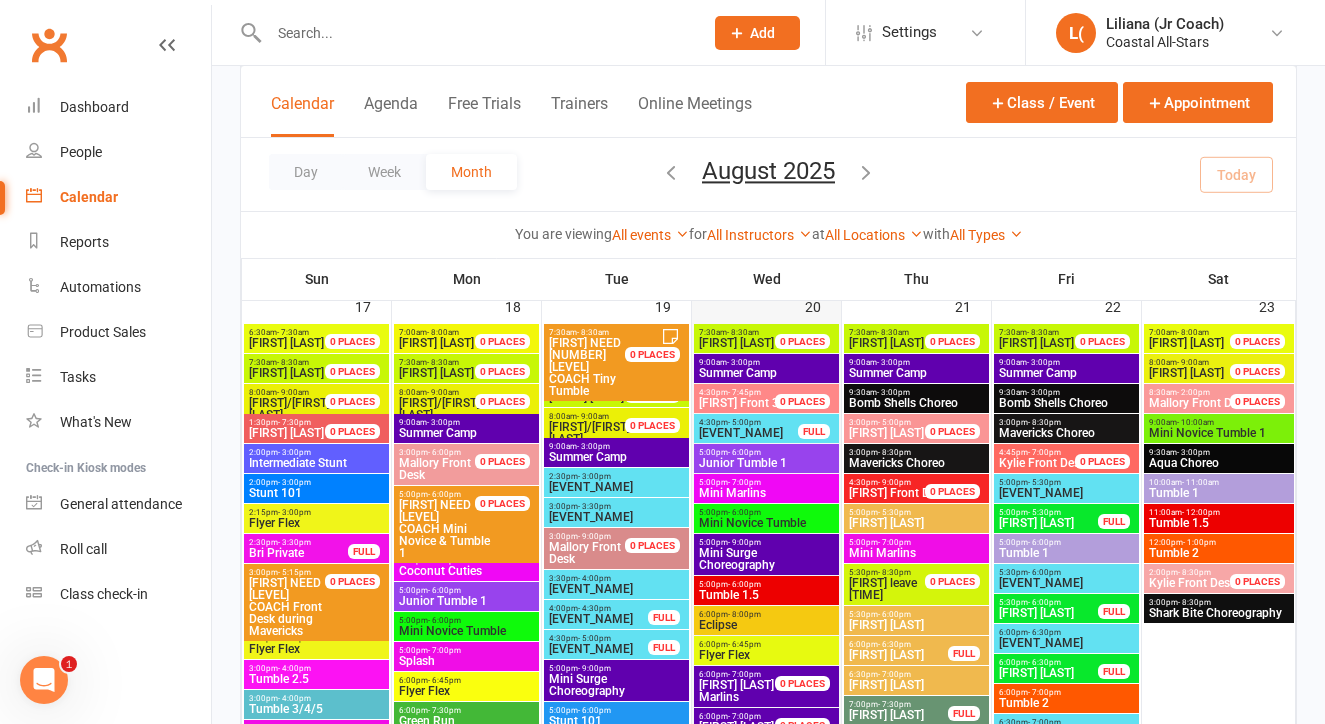 scroll, scrollTop: 2768, scrollLeft: 0, axis: vertical 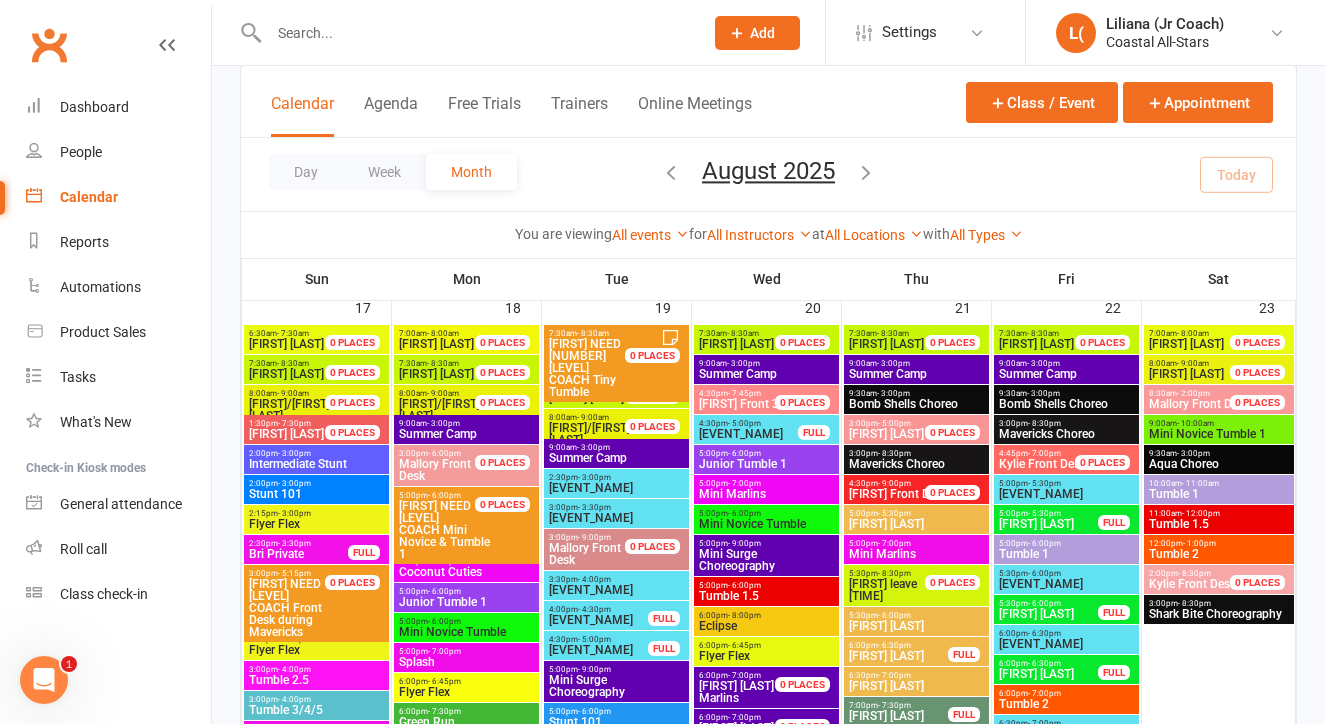 click on "[TIME] - [TIME] [EVENT_NAME]" at bounding box center (1219, 459) 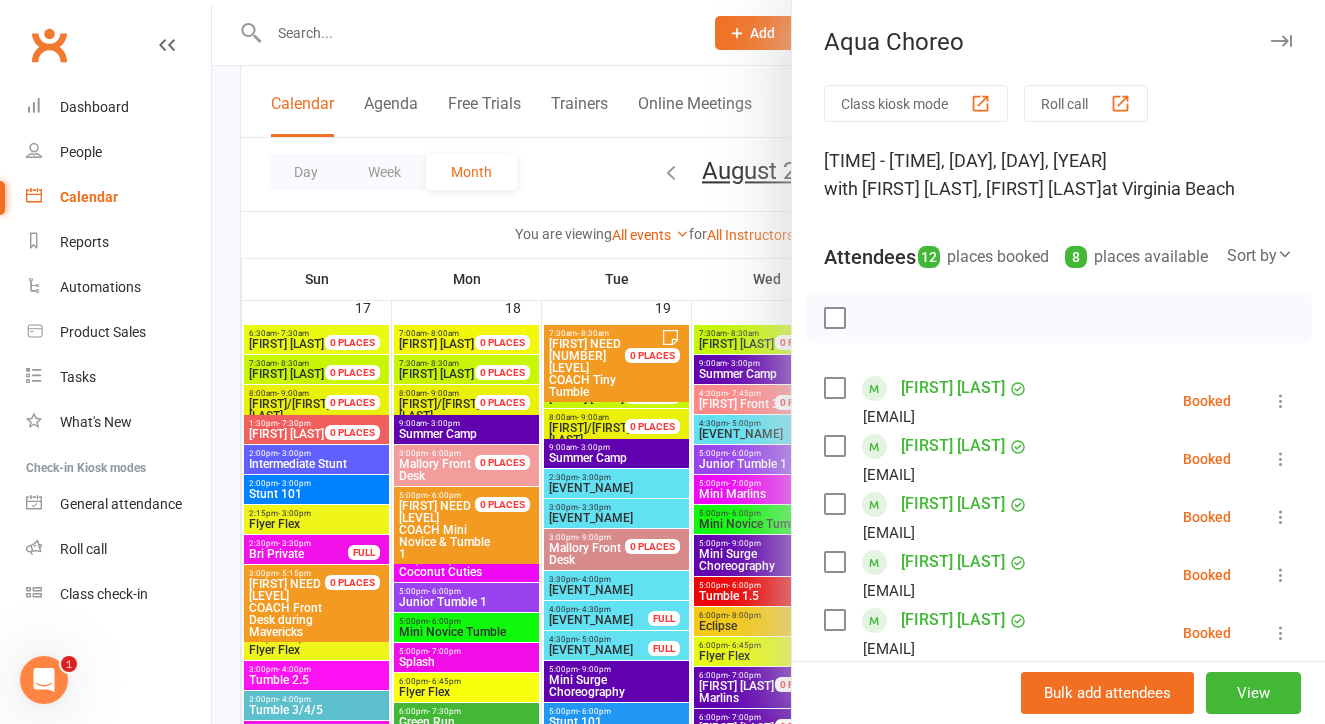 click at bounding box center [768, 362] 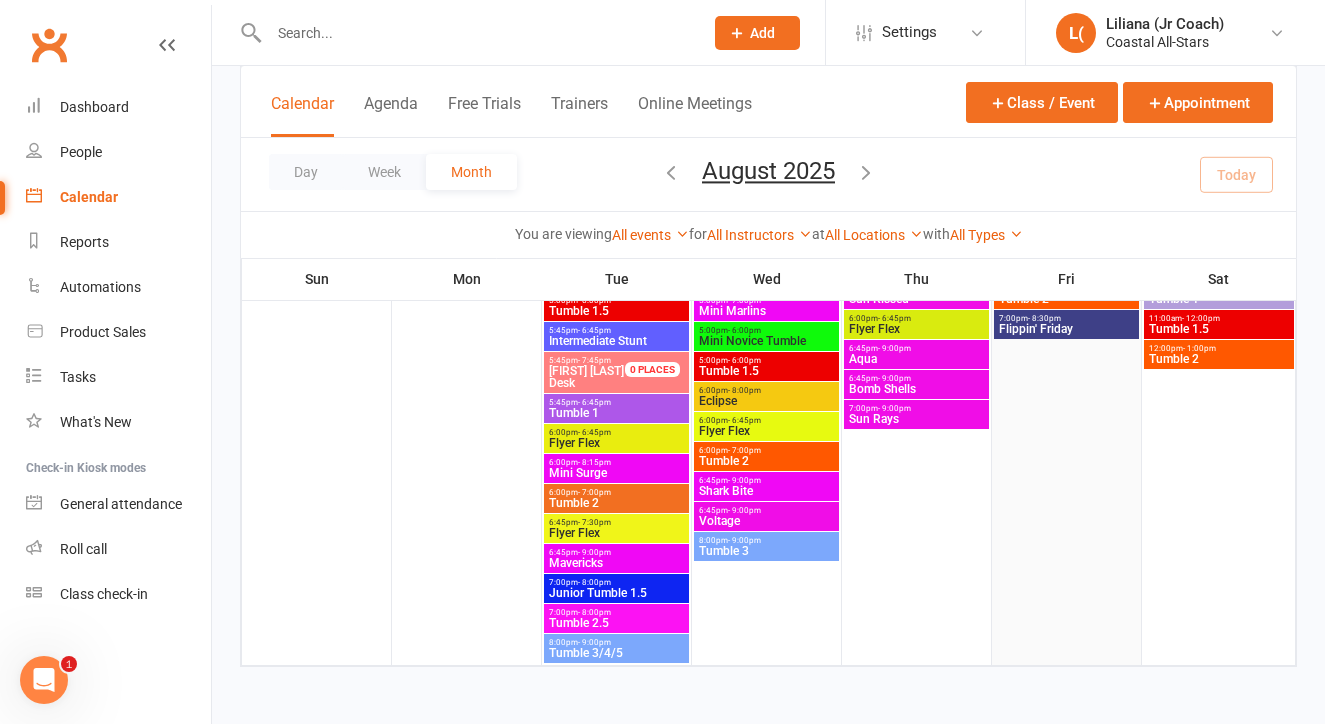 scroll, scrollTop: 4548, scrollLeft: 0, axis: vertical 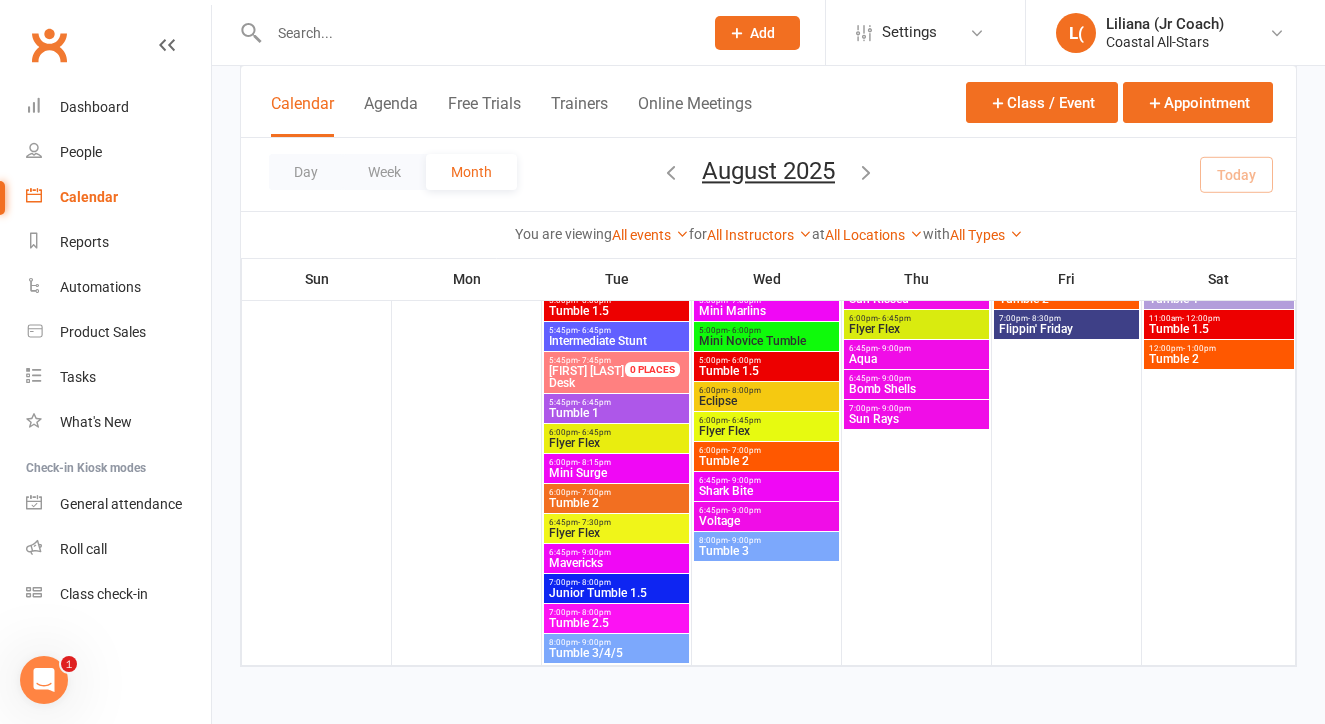 click at bounding box center [866, 172] 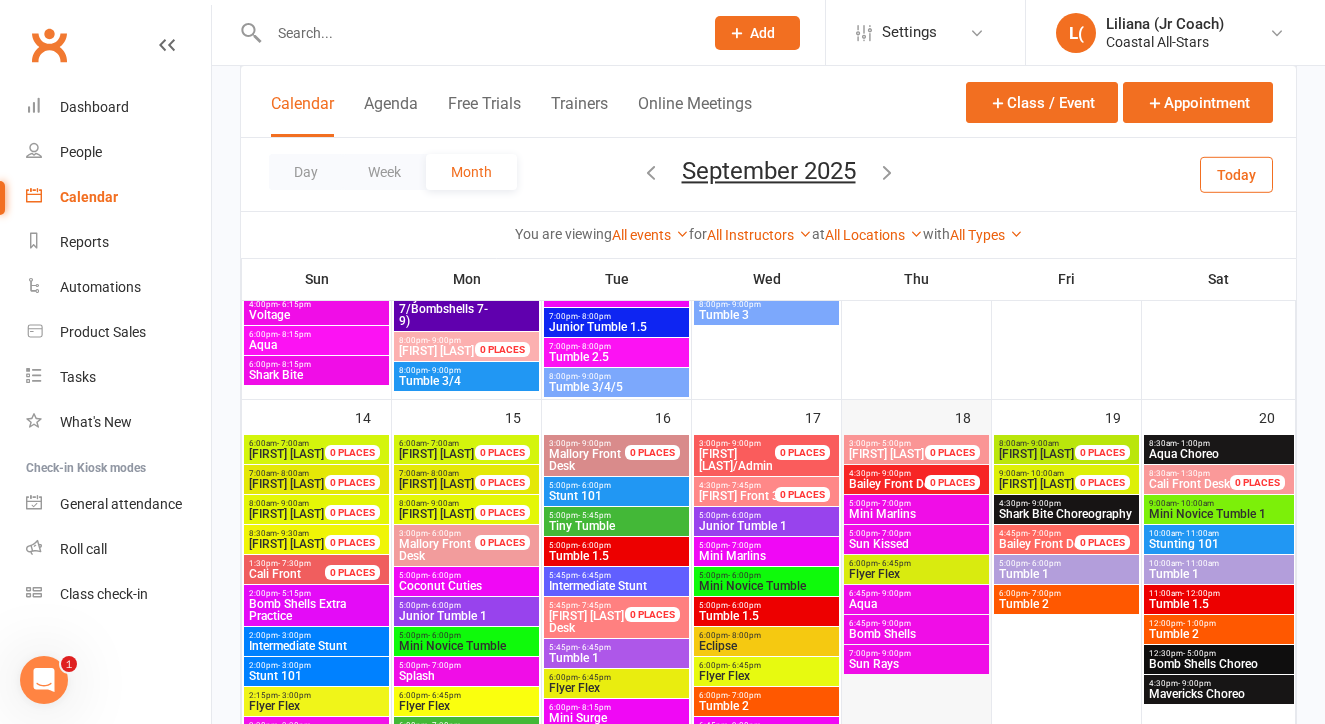 scroll, scrollTop: 1053, scrollLeft: 0, axis: vertical 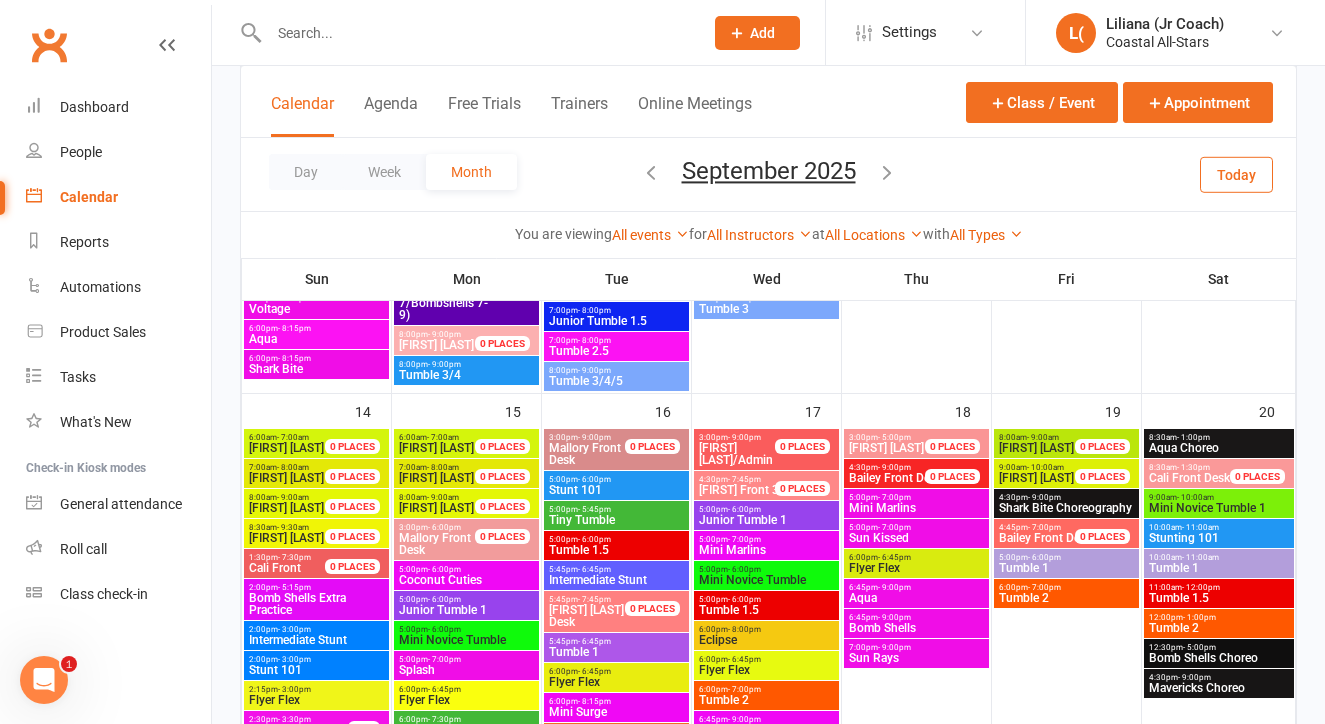 click on "Bomb Shells Choreo" at bounding box center [1219, 658] 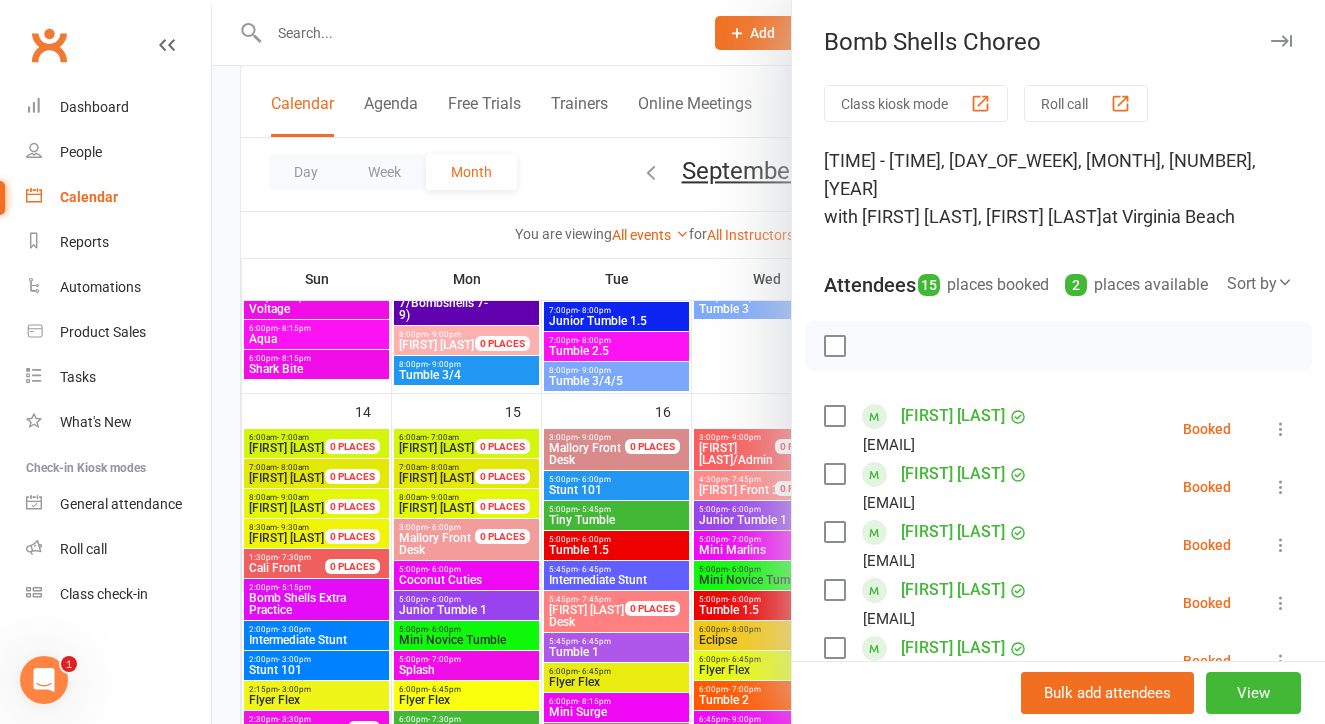 click at bounding box center (768, 362) 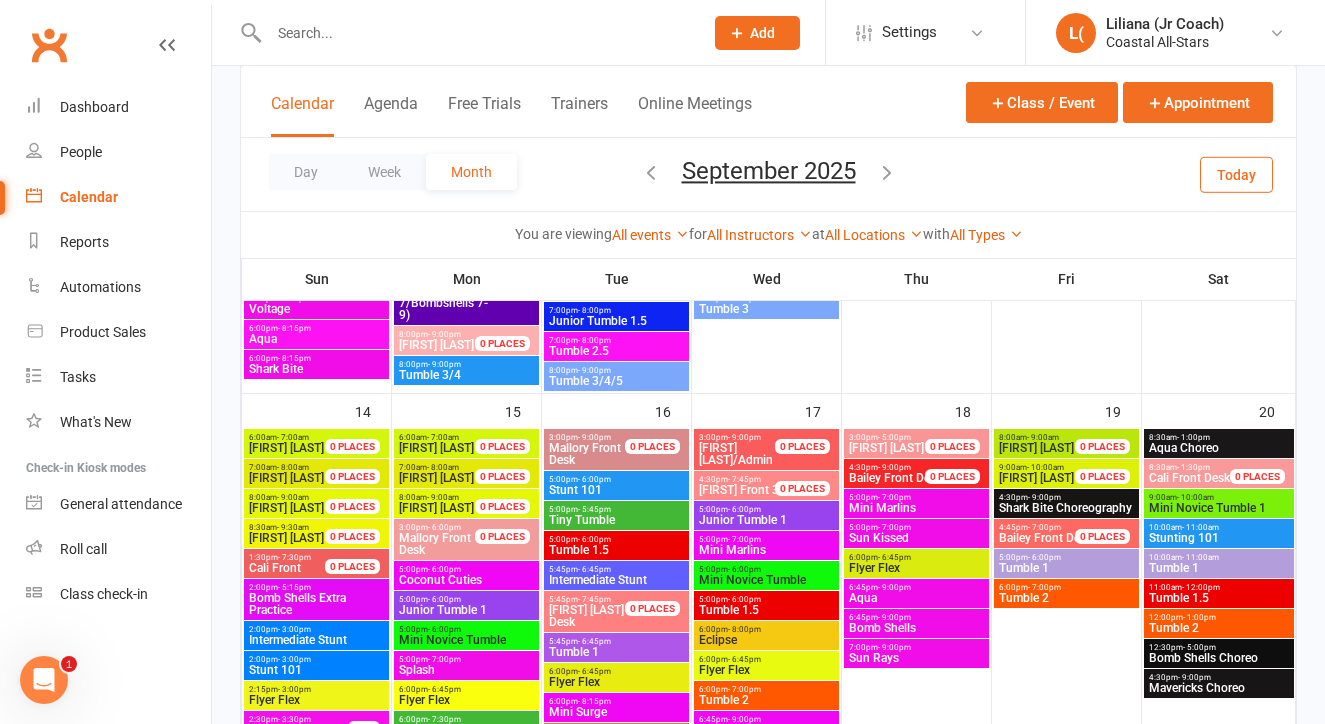 click on "8:30am  - 1:00pm" at bounding box center [1219, 437] 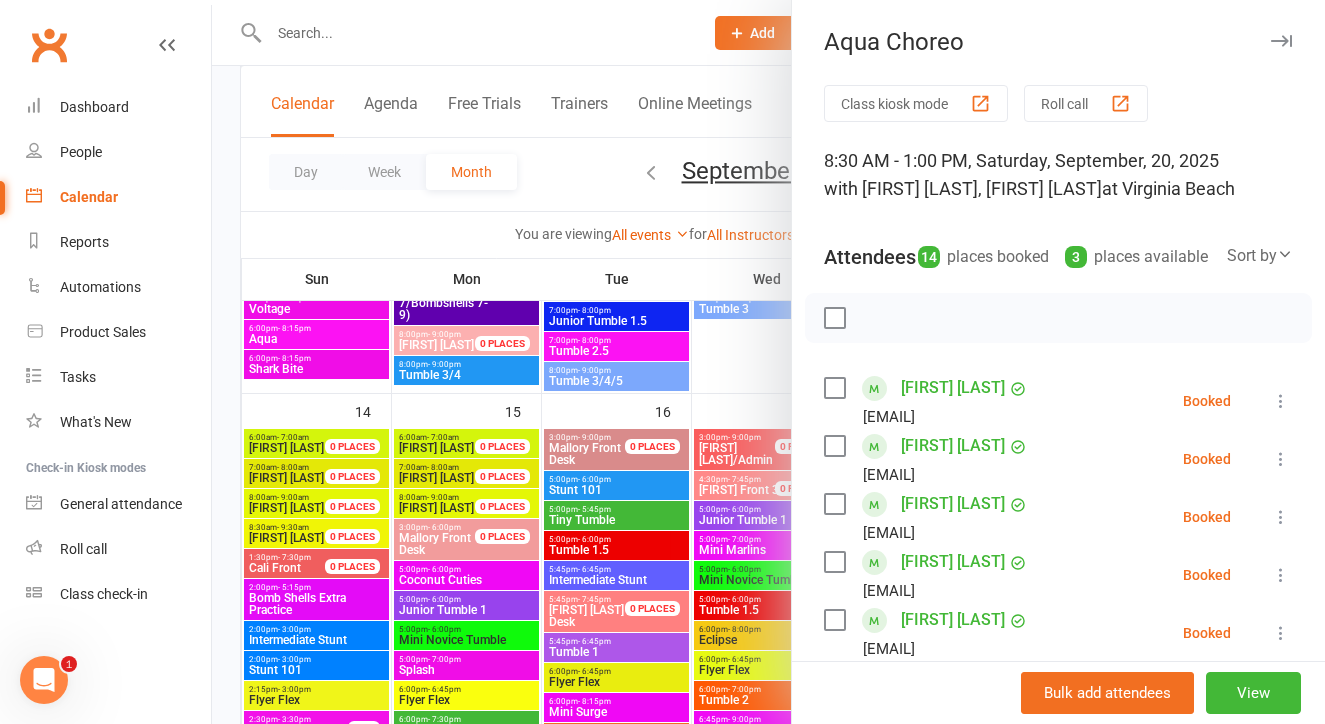 click at bounding box center (768, 362) 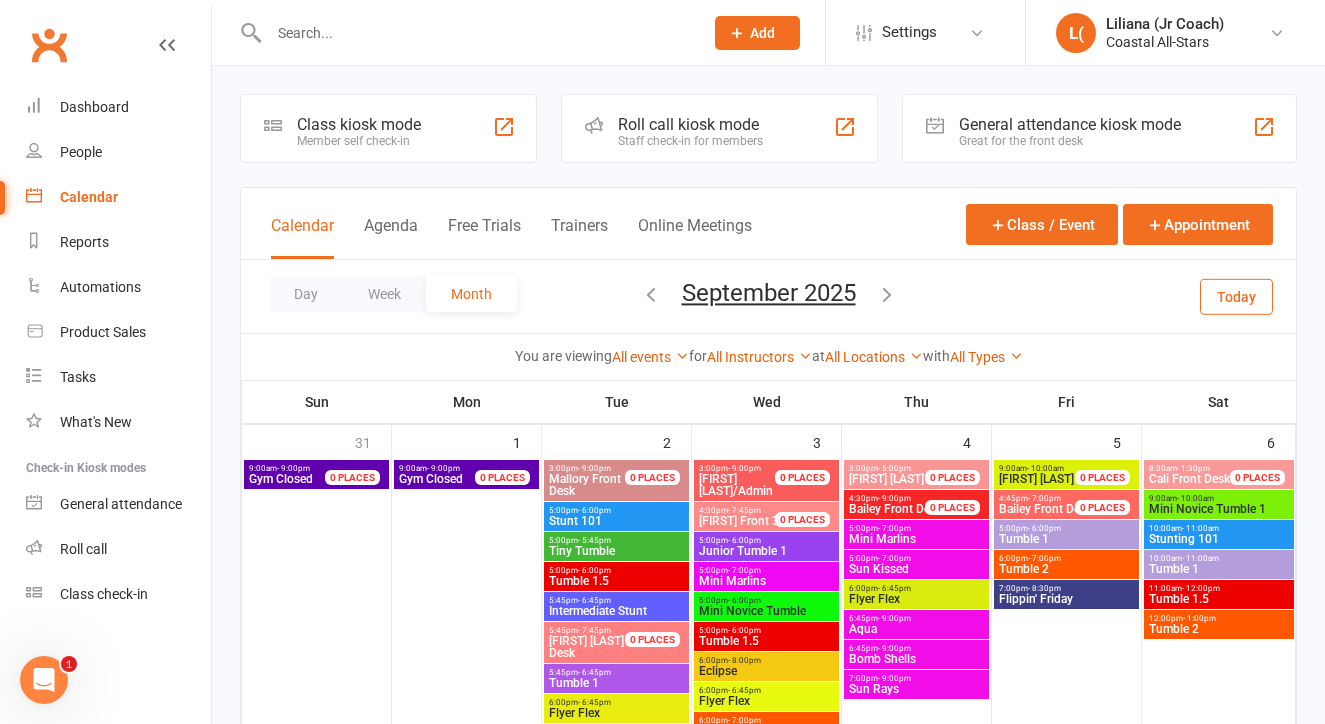 scroll, scrollTop: 0, scrollLeft: 0, axis: both 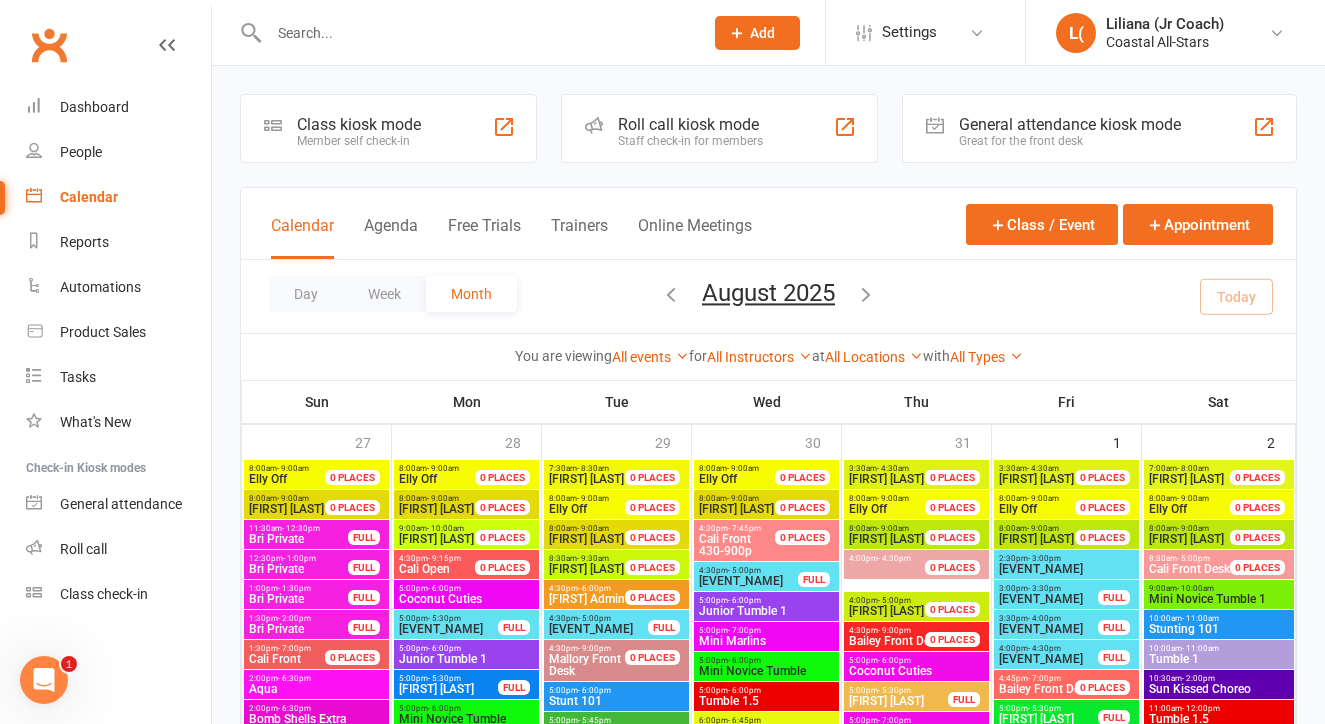 click on "Prospect
Member
Non-attending contact
Class / event
Appointment
Add
Settings Membership Plans Event Templates Appointment Types L( [FIRST] (Jr Coach) Coastal All-Stars My profile Help Terms & conditions  Privacy policy  Sign out Clubworx Dashboard People Calendar Reports Automations   Product Sales Tasks   What's New Check-in Kiosk modes General attendance Roll call Class check-in Signed in successfully. × × × × Class kiosk mode Member self check-in Roll call kiosk mode Staff check-in for members General attendance kiosk mode Great for the front desk Kiosk modes:  General attendance  General attendance Class Roll call
Calendar Agenda Free Trials Trainers Online Meetings
Class / Event  Appointment Day Week Month August [YEAR]
August [YEAR]" at bounding box center [662, 2615] 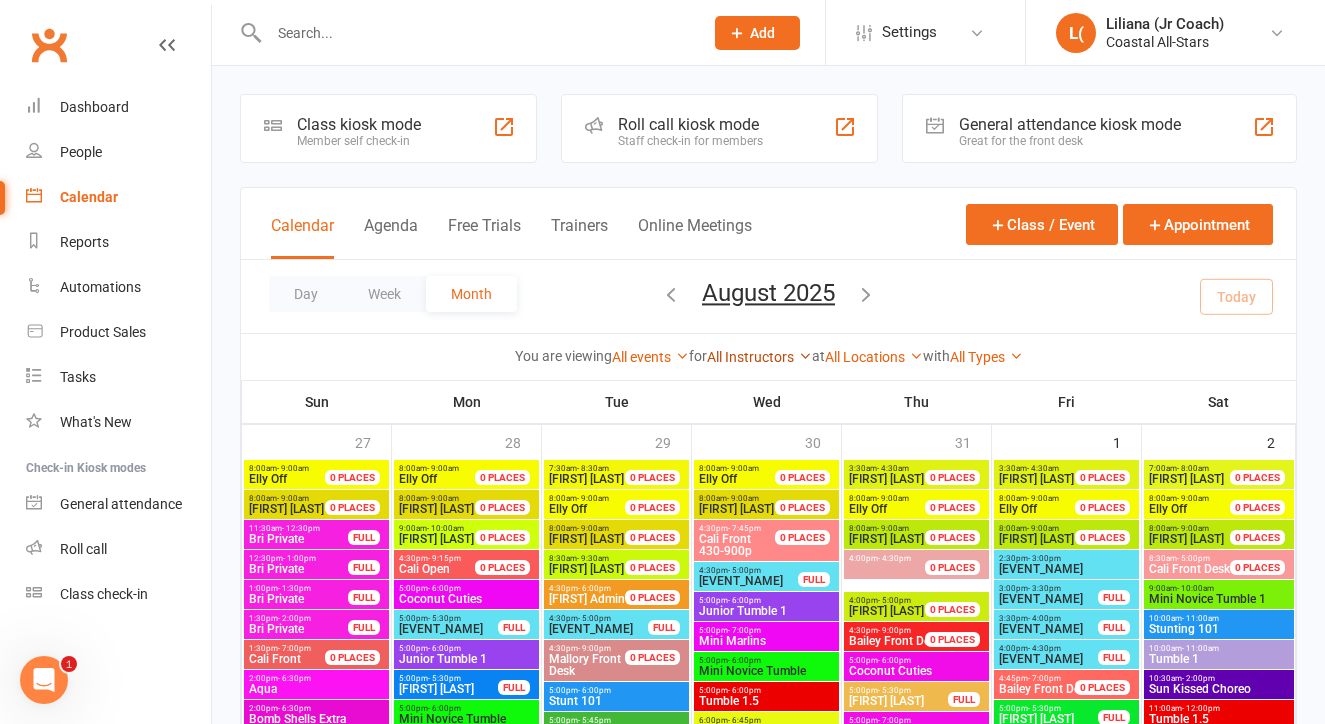 click on "All Instructors" at bounding box center [759, 357] 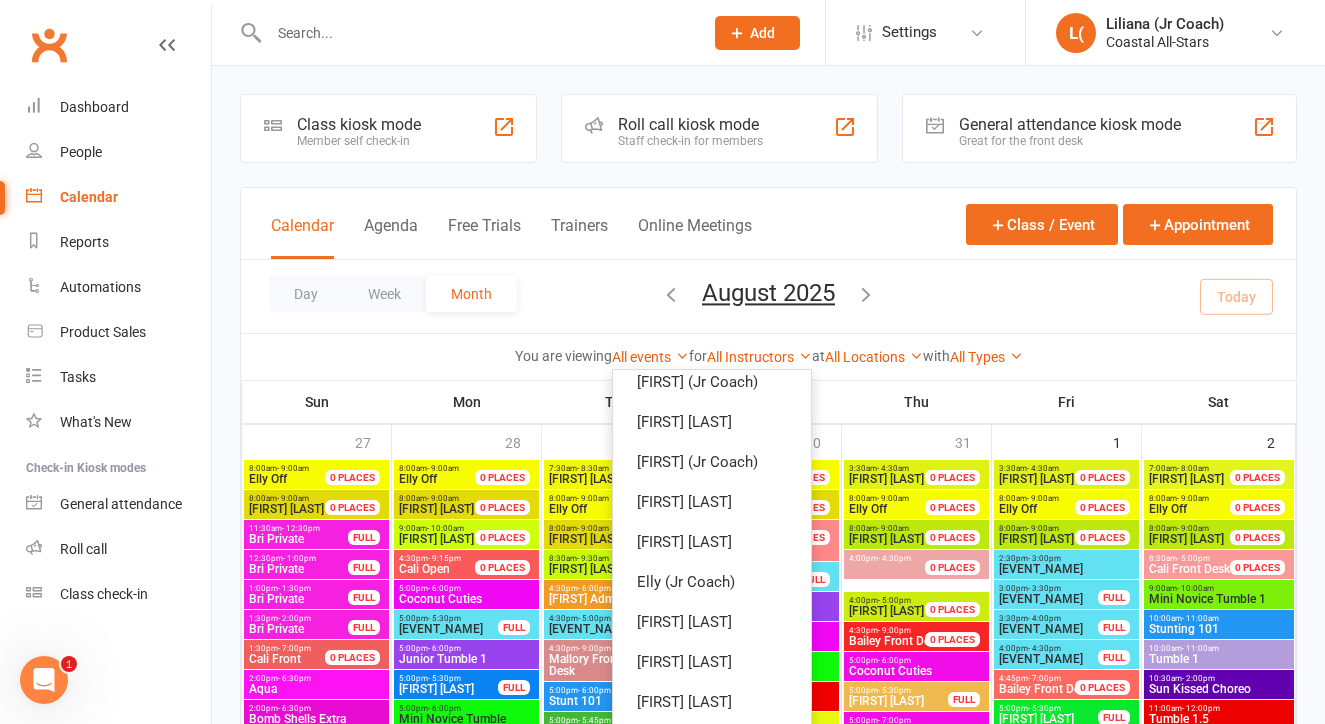 scroll, scrollTop: 1253, scrollLeft: 0, axis: vertical 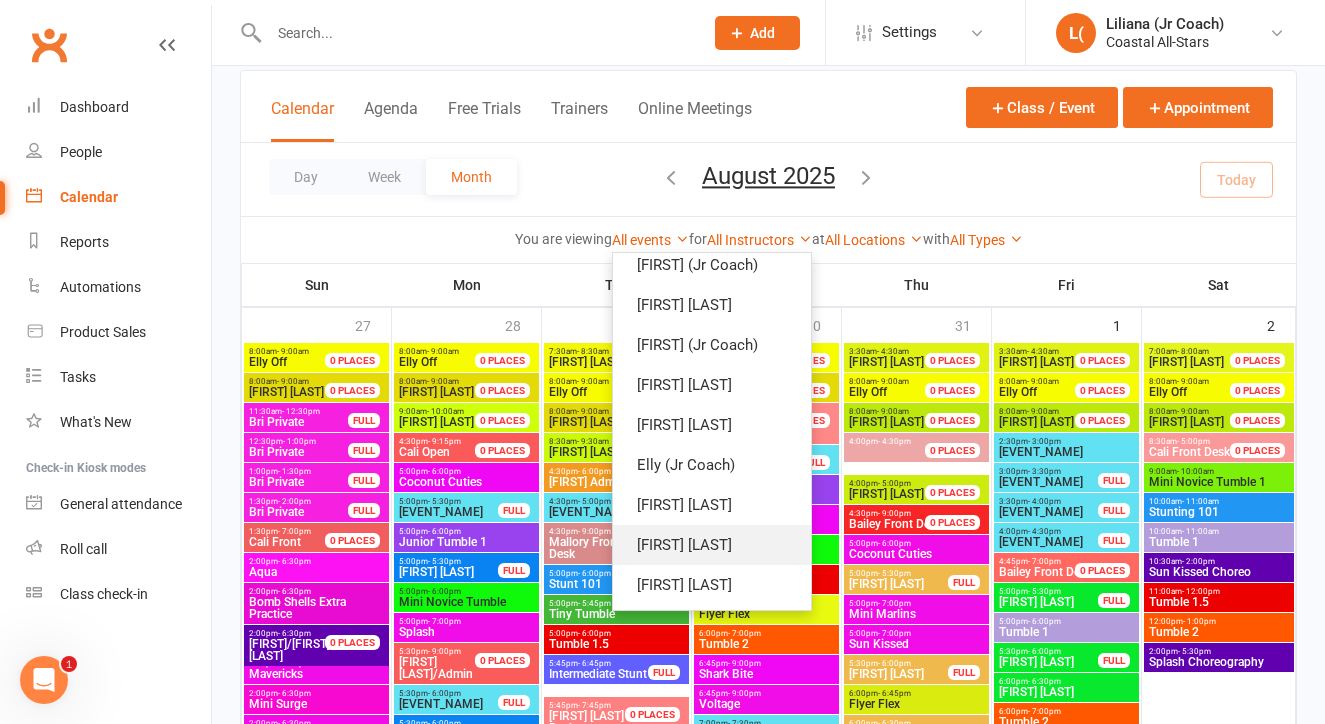 click on "[FIRST] [LAST]" at bounding box center [712, 545] 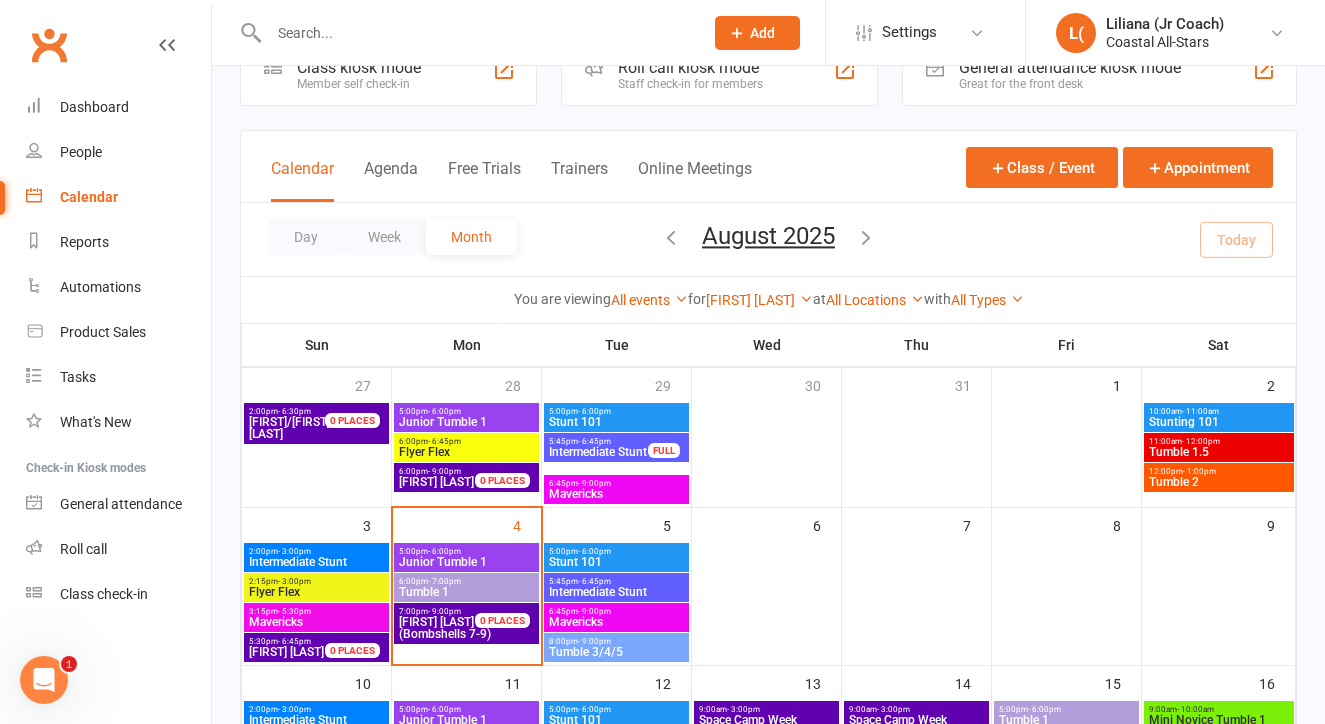 scroll, scrollTop: 10, scrollLeft: 0, axis: vertical 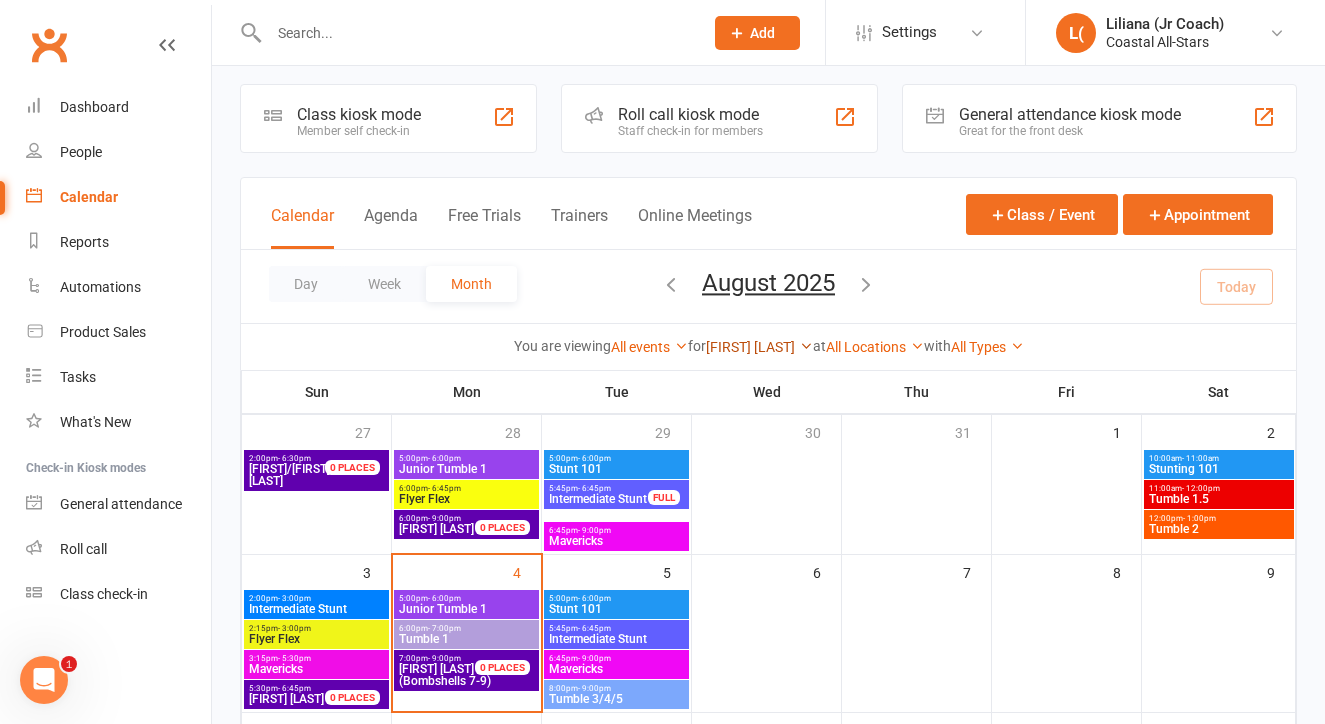 click on "[FIRST] [LAST]" at bounding box center (759, 347) 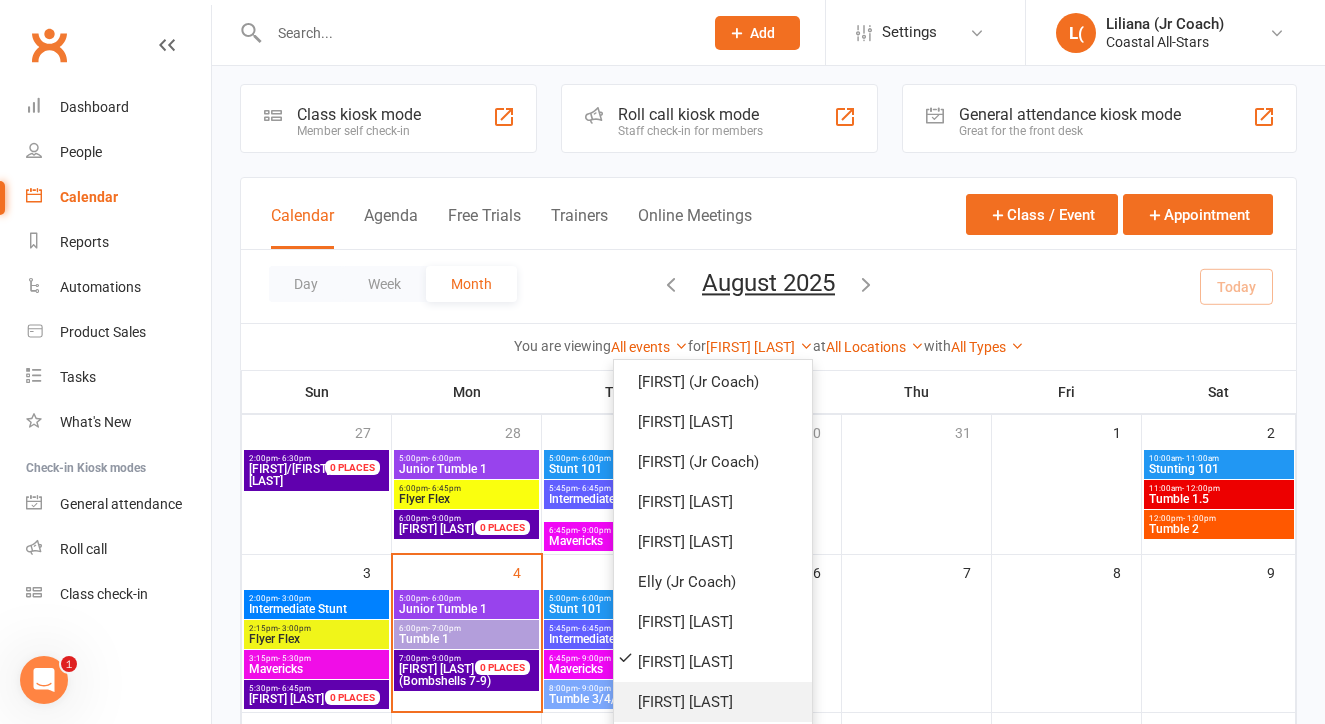 scroll, scrollTop: 1283, scrollLeft: 0, axis: vertical 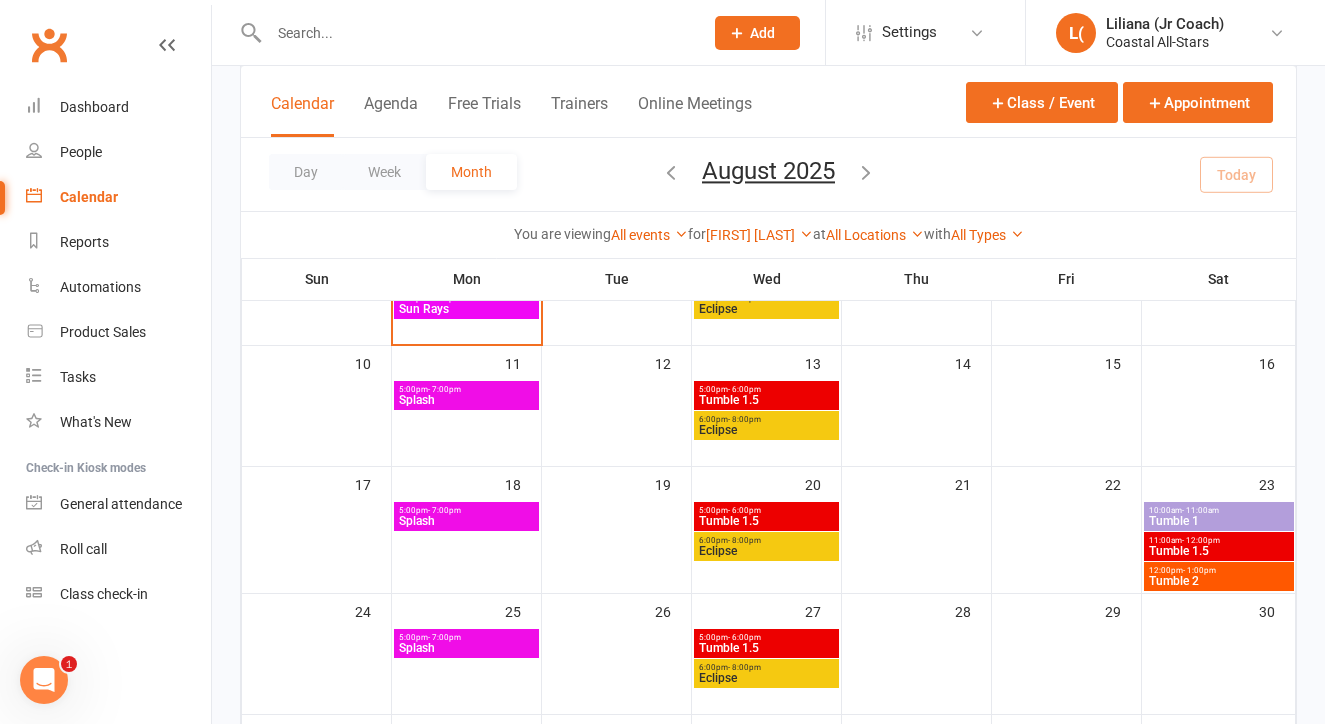 click on "5:00pm  - 7:00pm Splash" at bounding box center [466, 516] 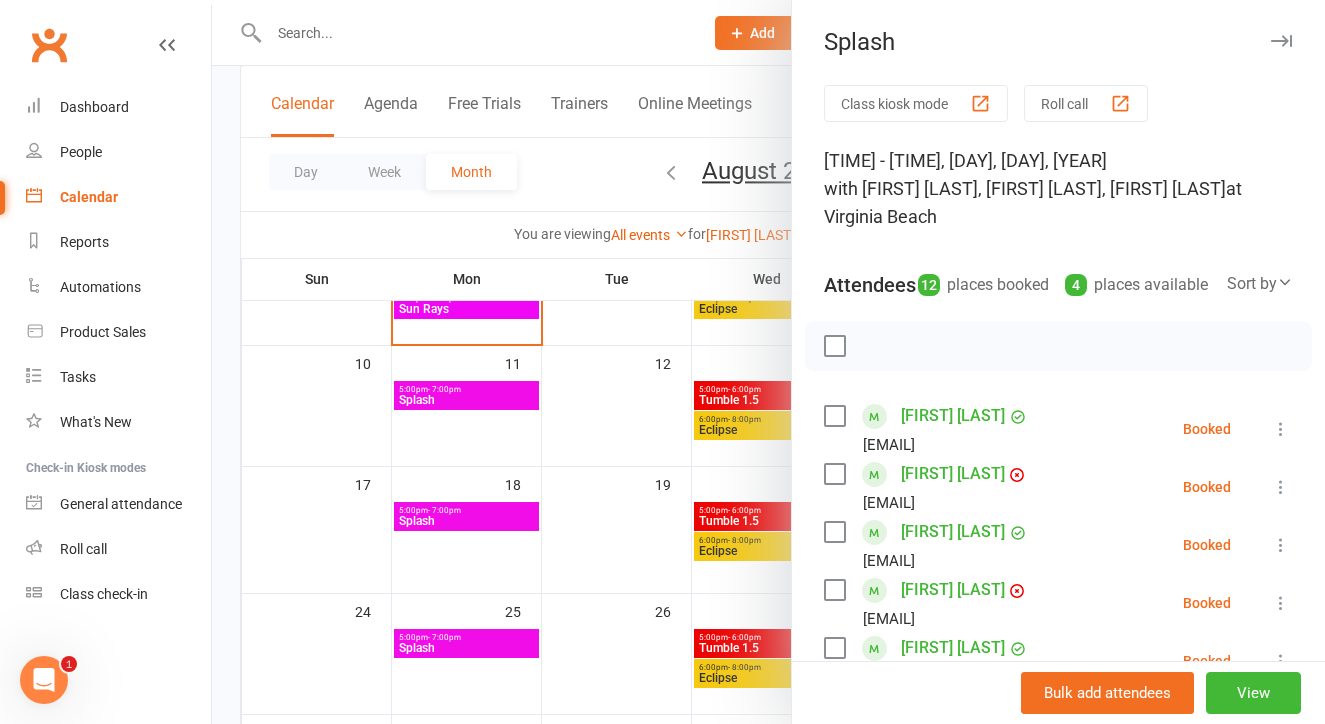 click at bounding box center [768, 362] 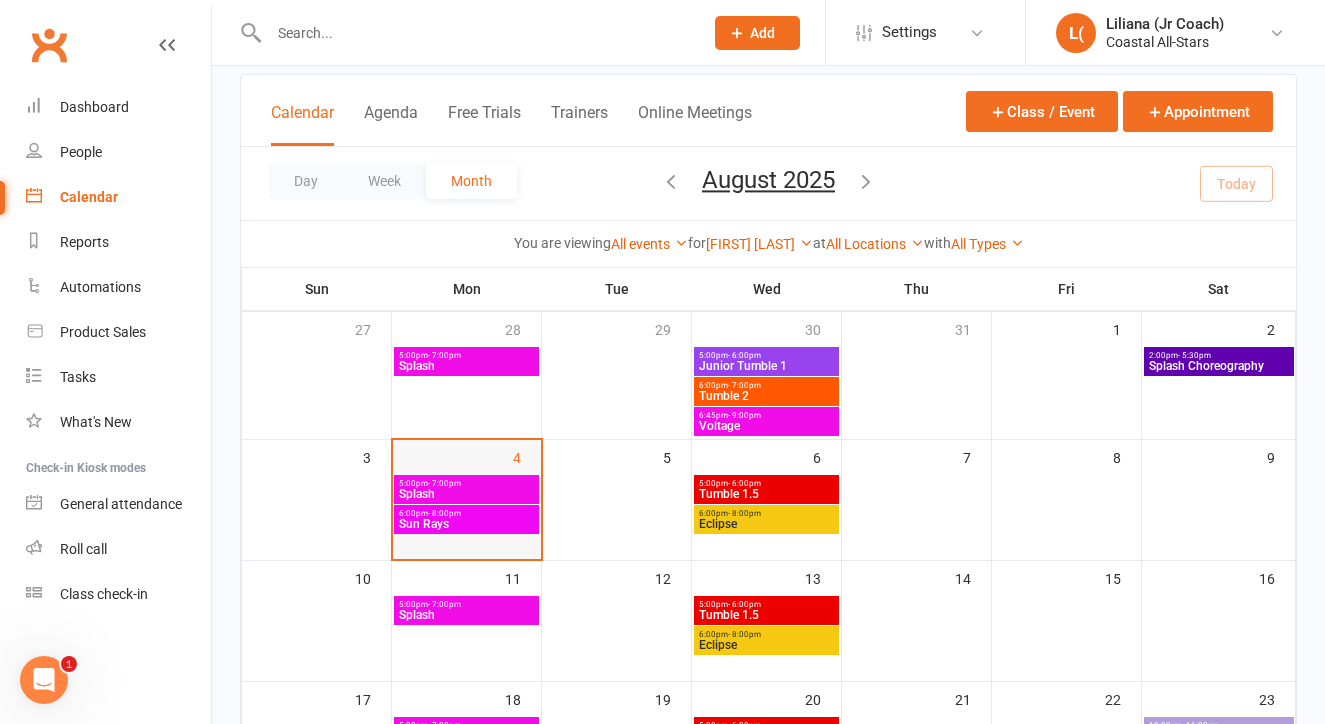 scroll, scrollTop: 17, scrollLeft: 0, axis: vertical 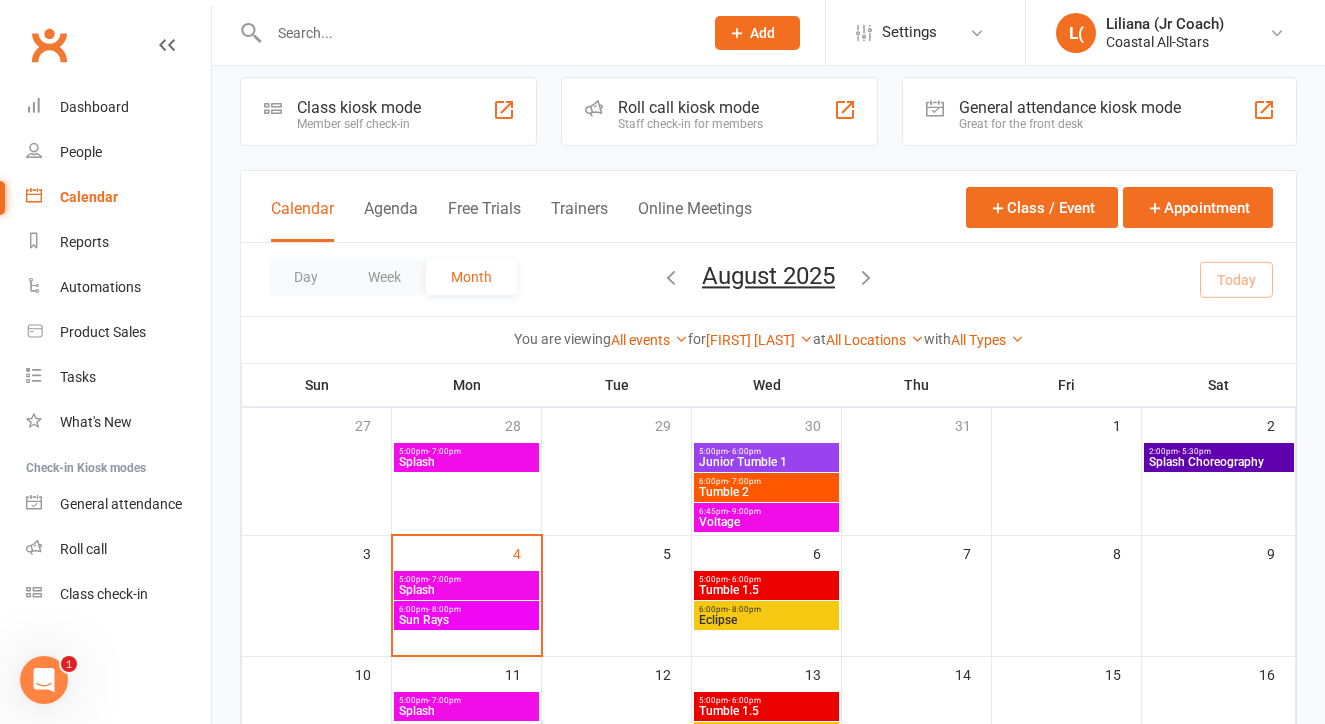 click on "[TIME] - [TIME]" at bounding box center (766, 511) 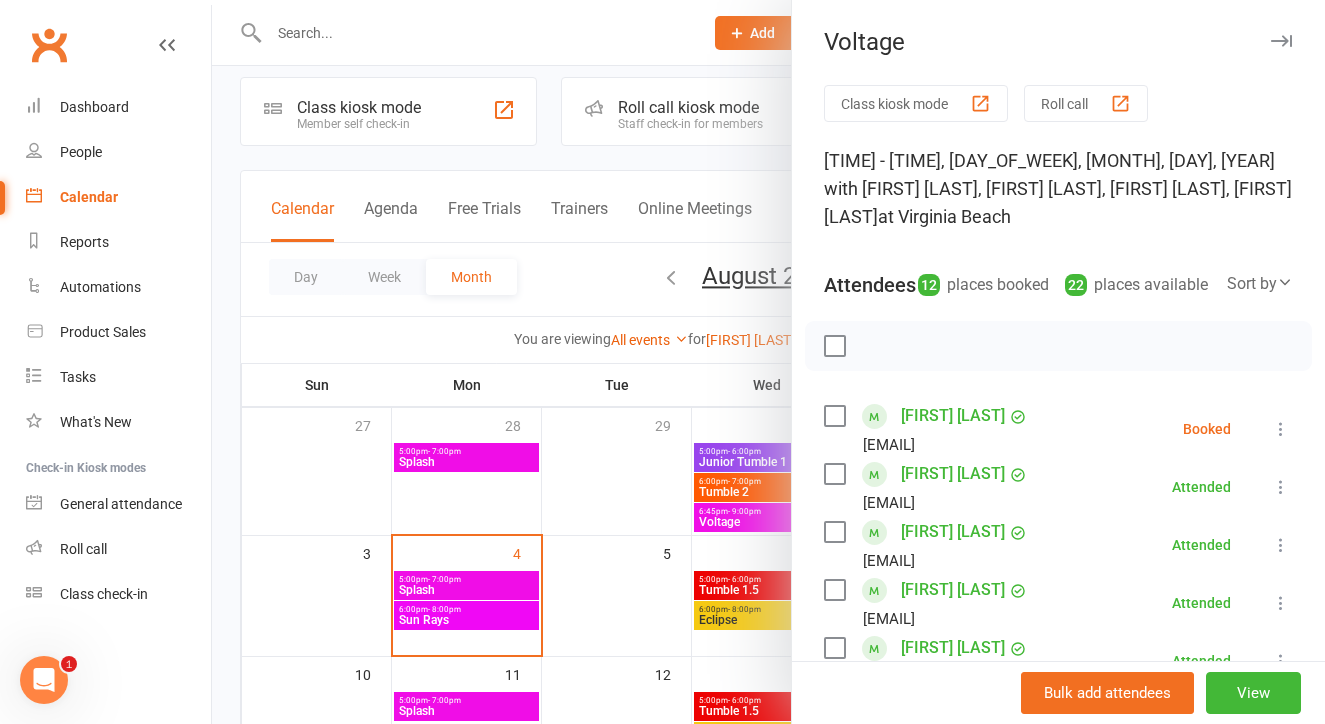 click at bounding box center [768, 362] 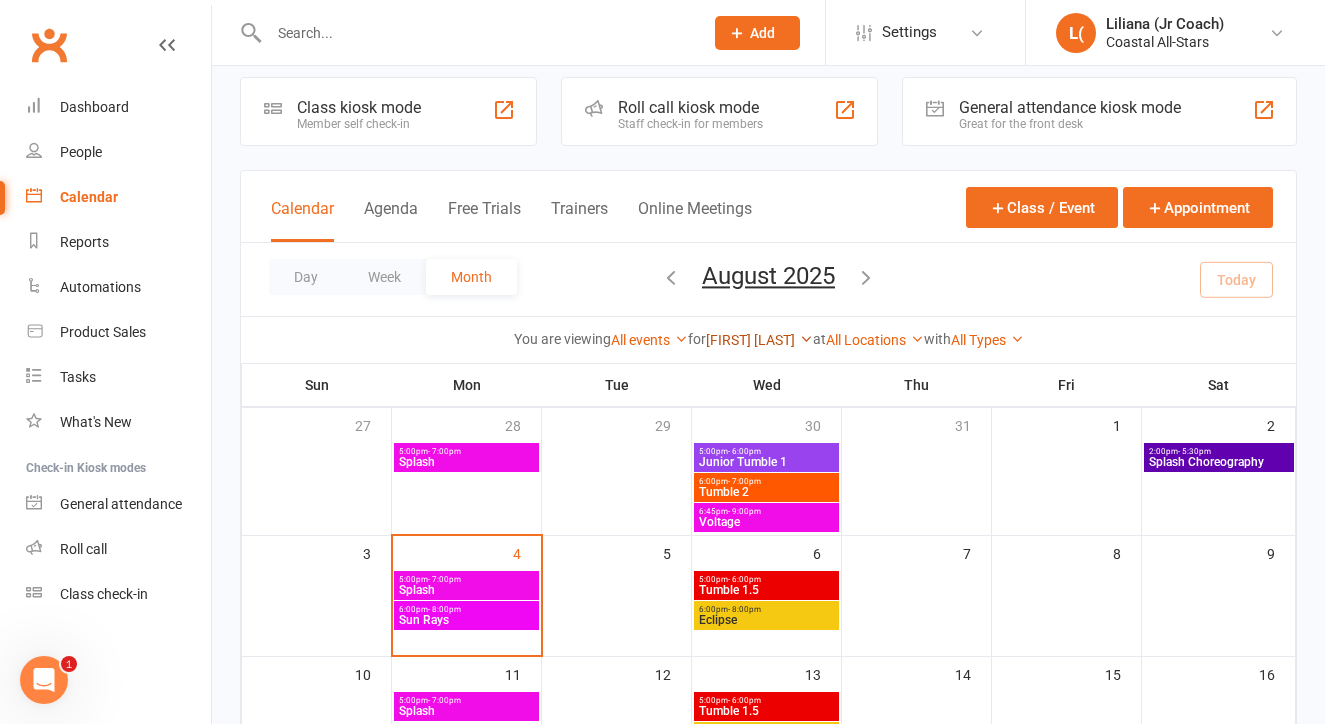 click on "[FIRST] [LAST]" at bounding box center [759, 340] 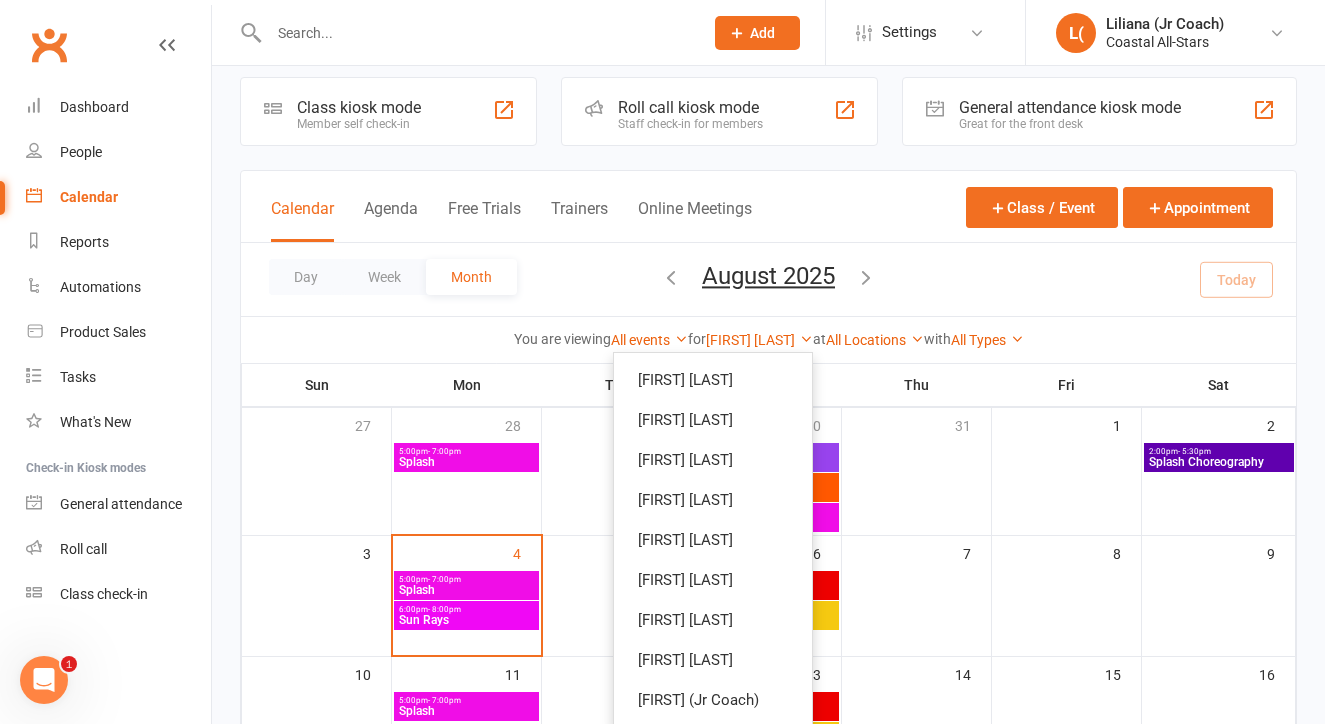 scroll, scrollTop: 966, scrollLeft: 0, axis: vertical 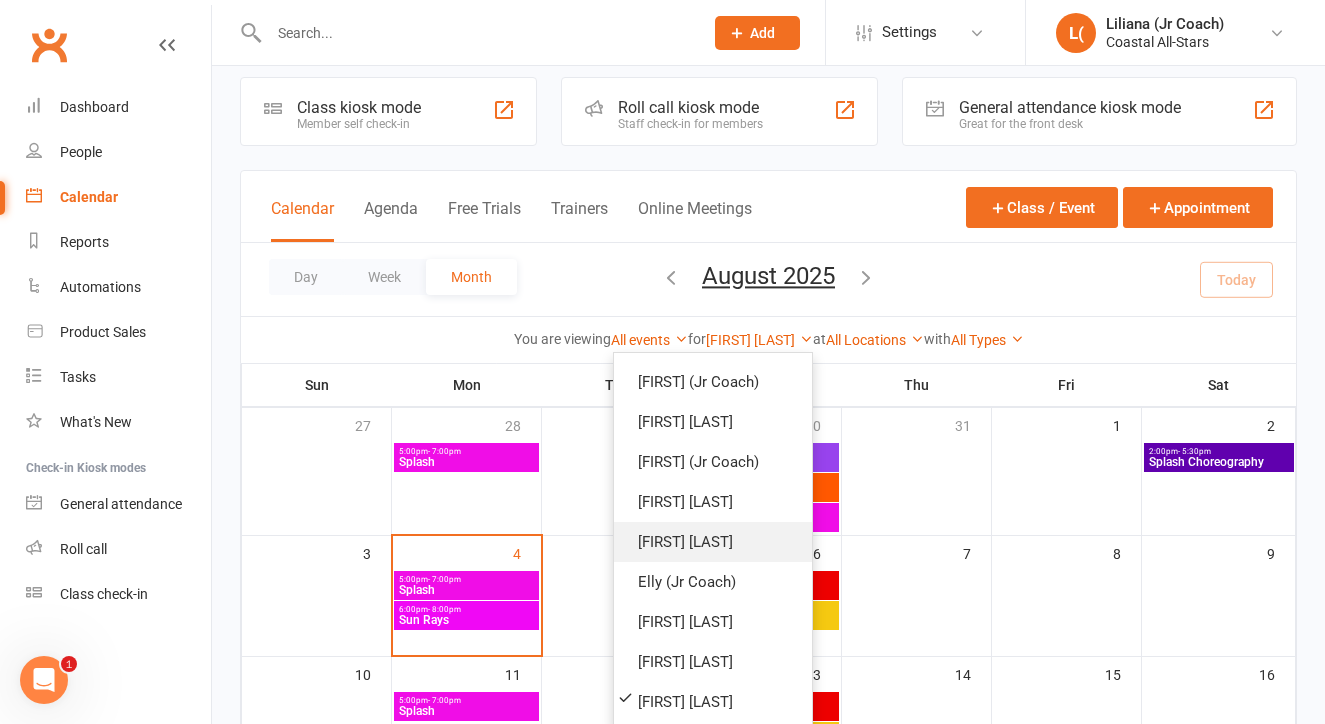 click on "[FIRST] [LAST]" at bounding box center (713, 542) 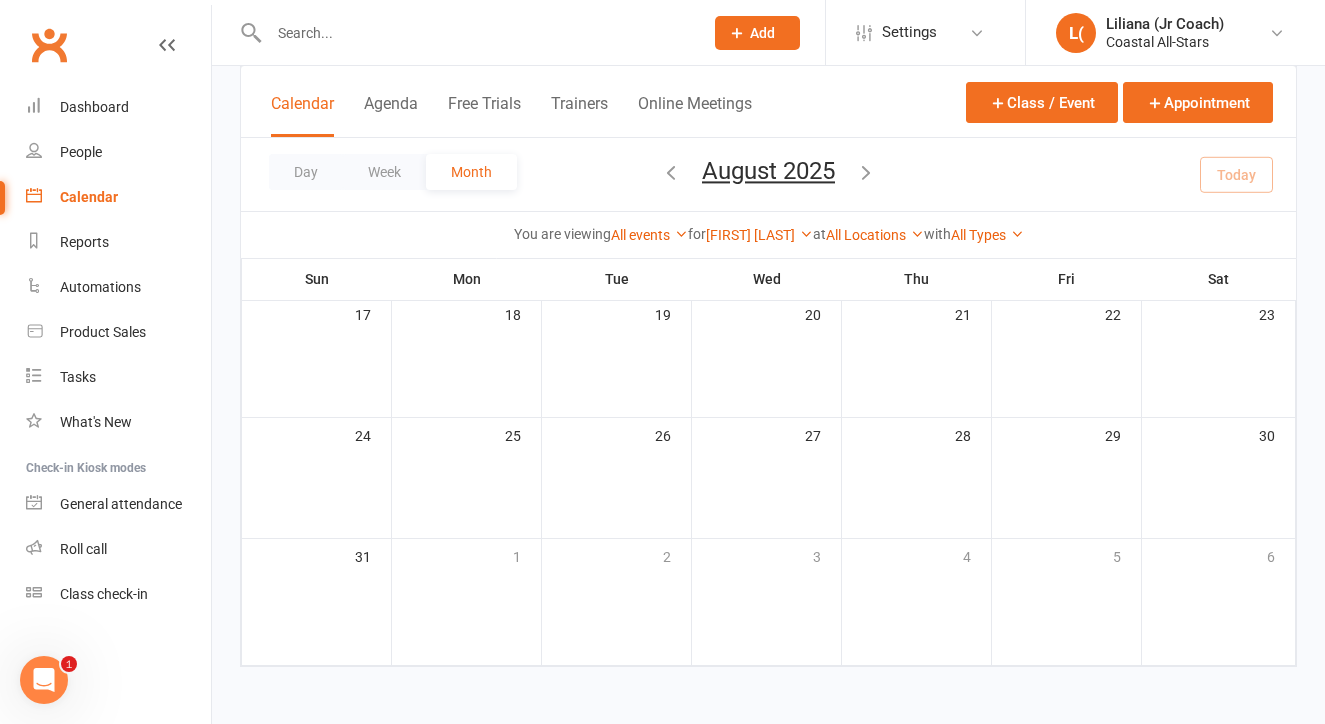 scroll, scrollTop: 508, scrollLeft: 0, axis: vertical 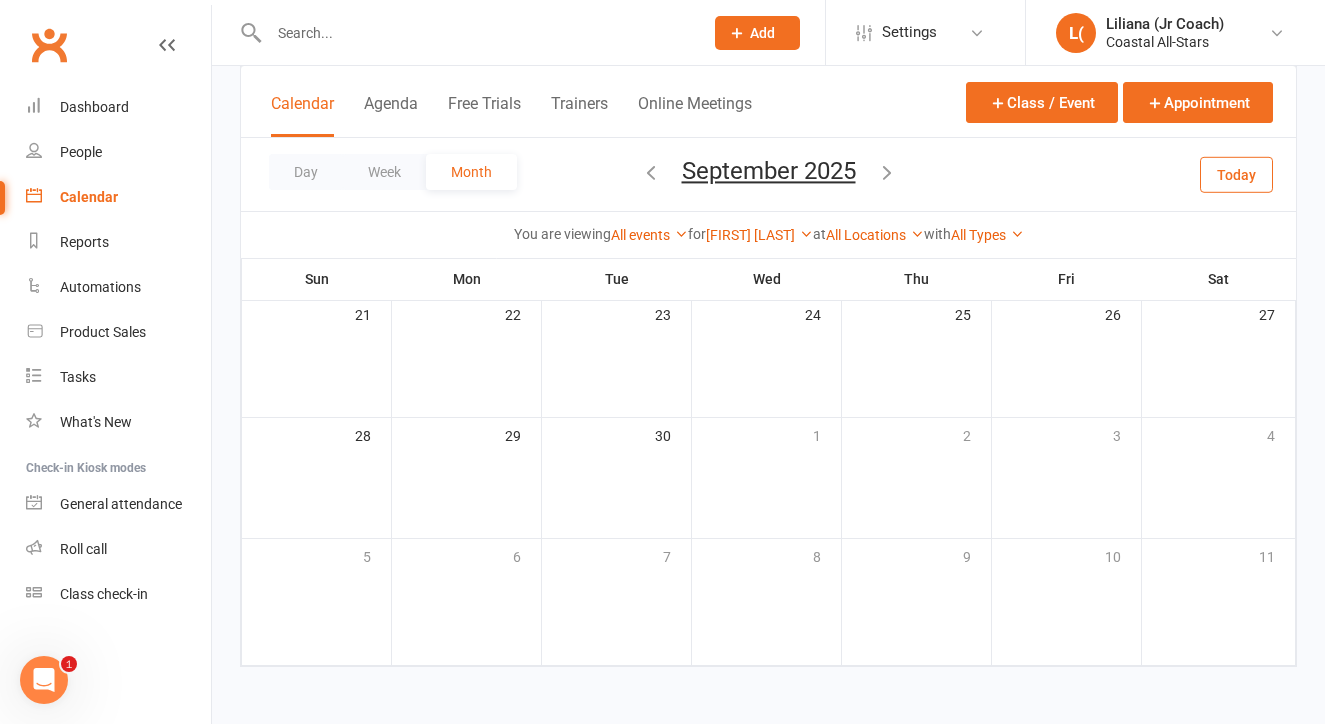 click on "September 2025
August 2025
Sun Mon Tue Wed Thu Fri Sat
27
28
29
30
31
01
02
03
04
05
06
07
08
09
10
11
12
13
14
15
16
17
18
19
20
21
22
23
24
25
26
27
28
29
30
31" at bounding box center (769, 174) 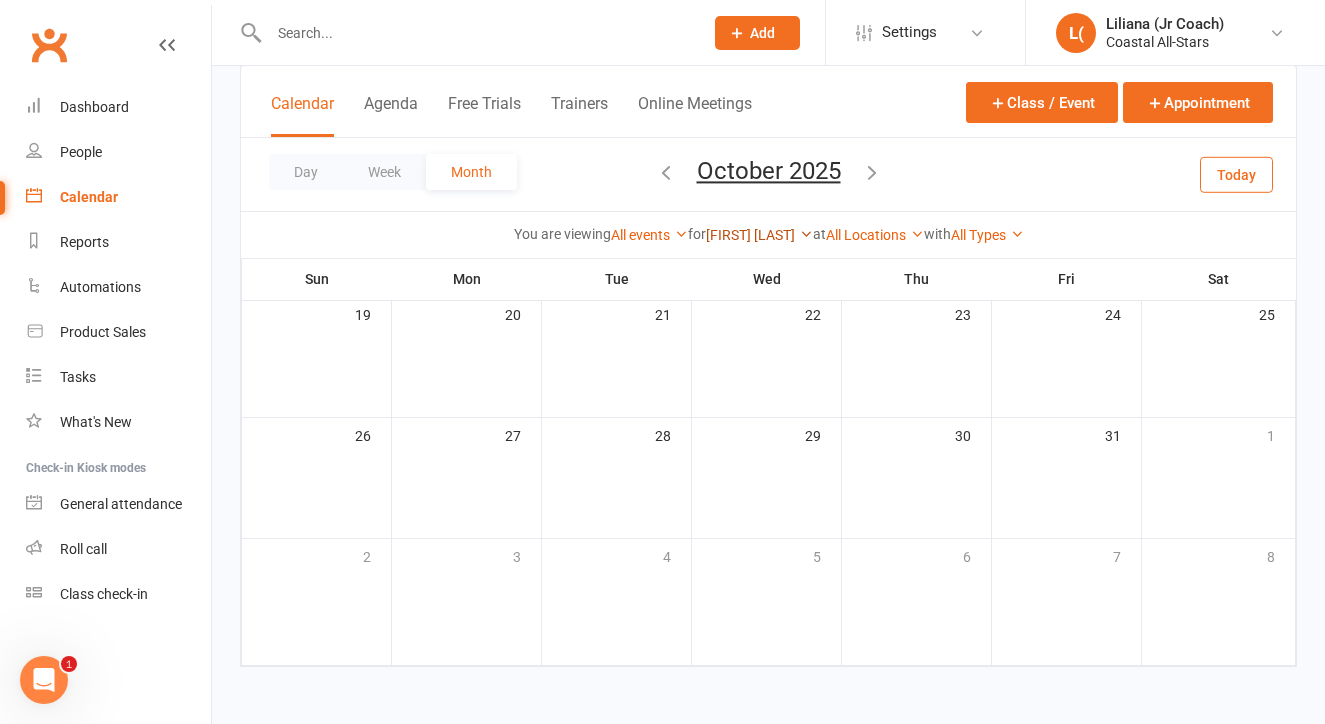 click on "[FIRST] [LAST]" at bounding box center [759, 235] 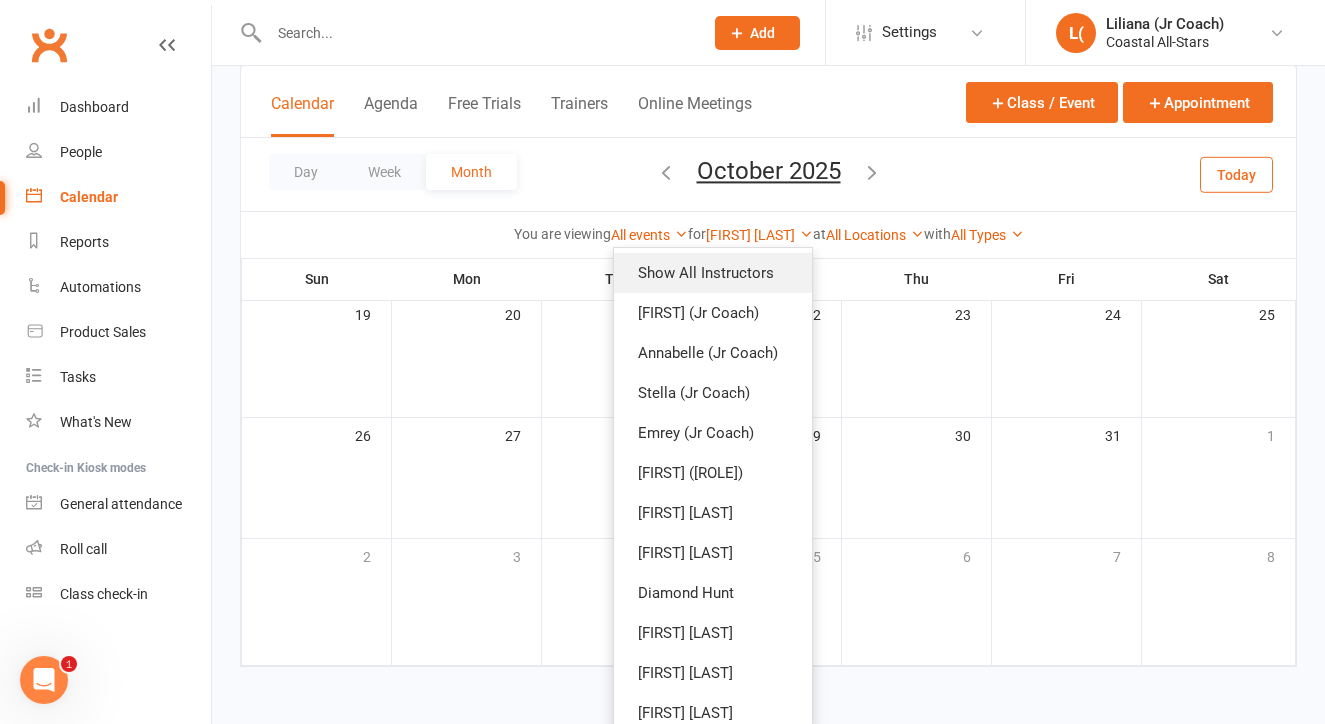 scroll, scrollTop: 0, scrollLeft: 0, axis: both 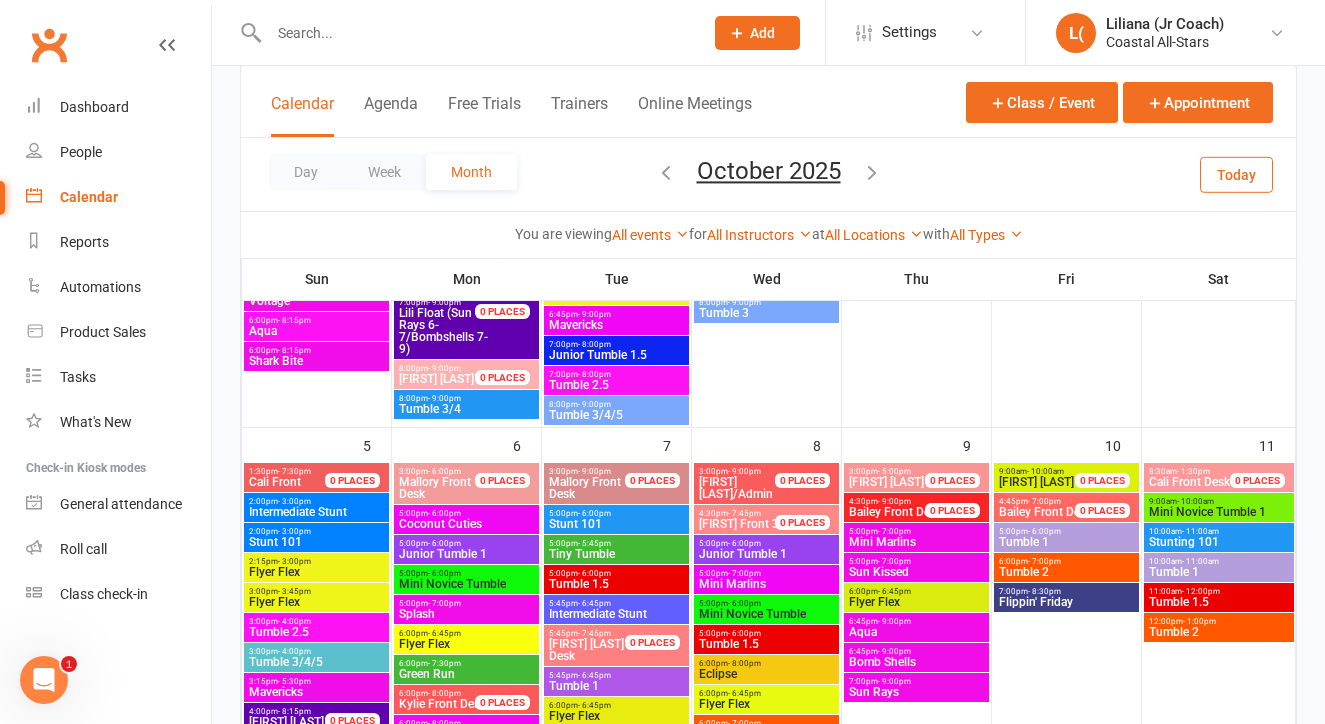 click on "Today" at bounding box center [1236, 174] 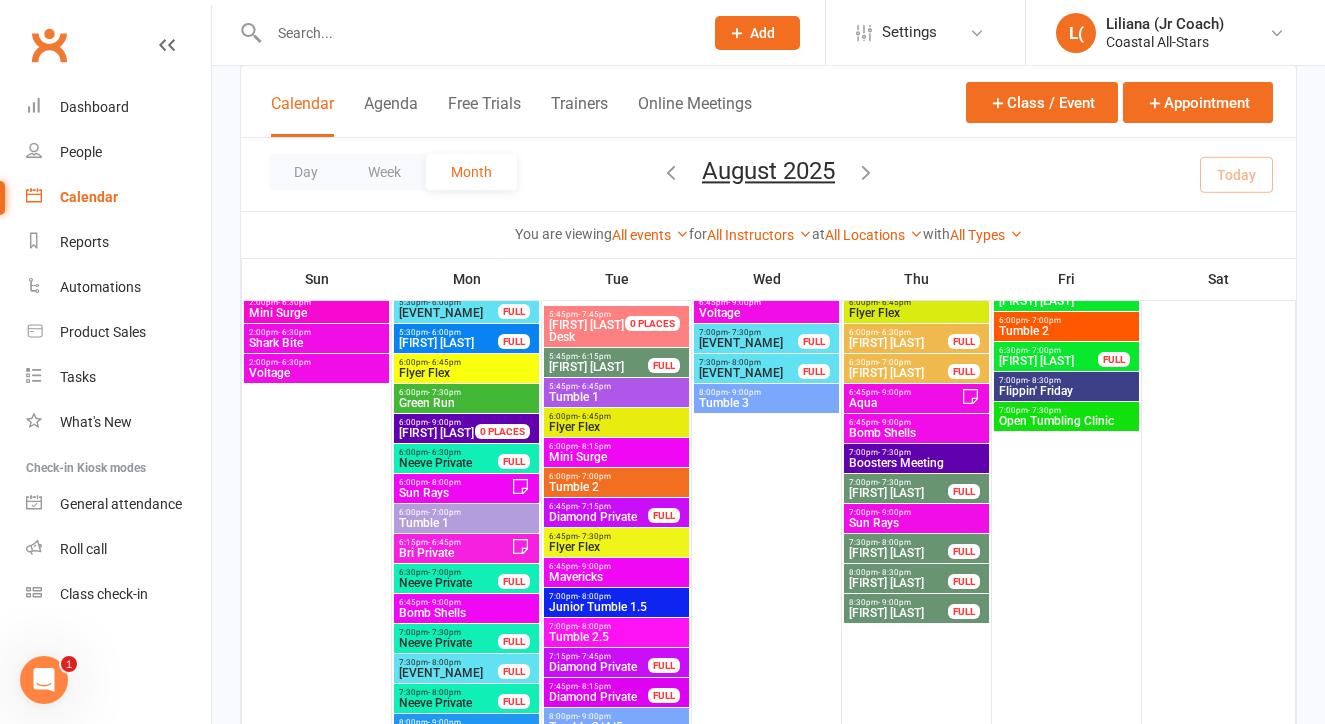 click on "Day Week Month August 2025
August 2025
Sun Mon Tue Wed Thu Fri Sat
27
28
29
30
31
01
02
03
04
05
06
07
08
09
10
11
12
13
14
15
16
17
18
19
20
21
22
23
24
25
26
27
28
29
30" at bounding box center [768, 174] 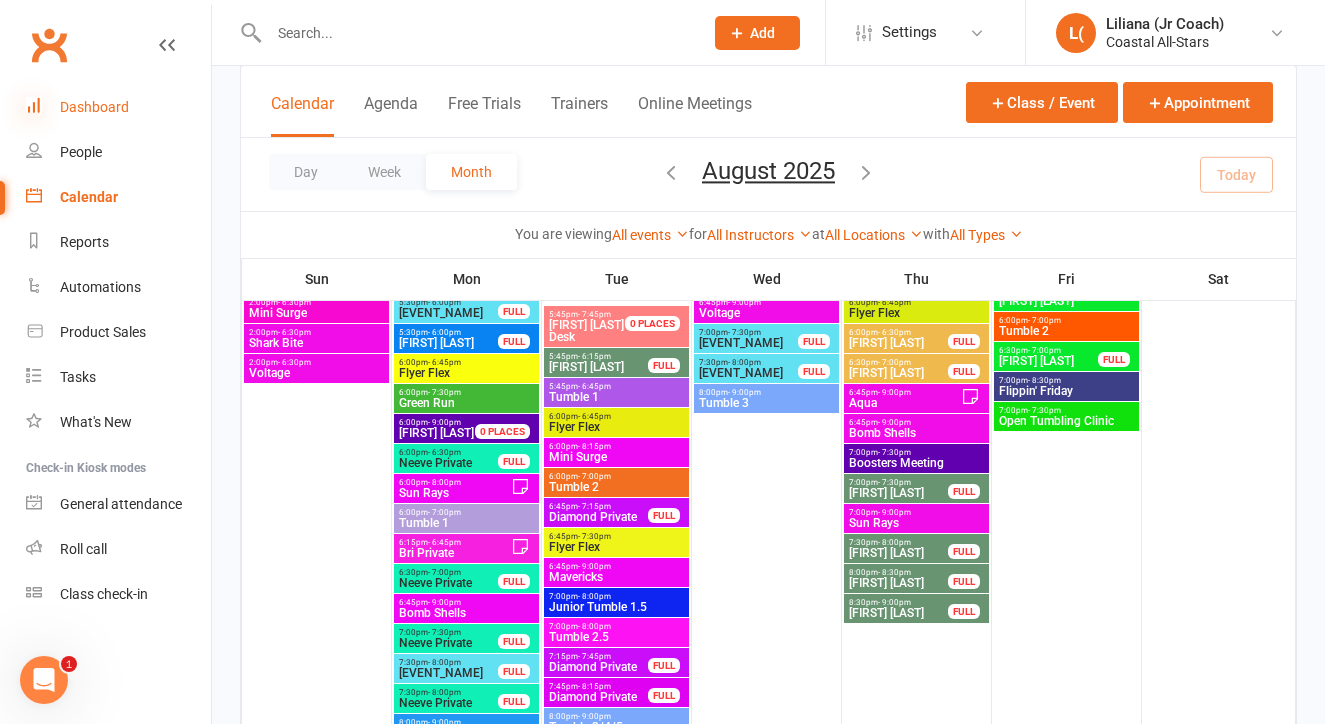 click at bounding box center [34, 105] 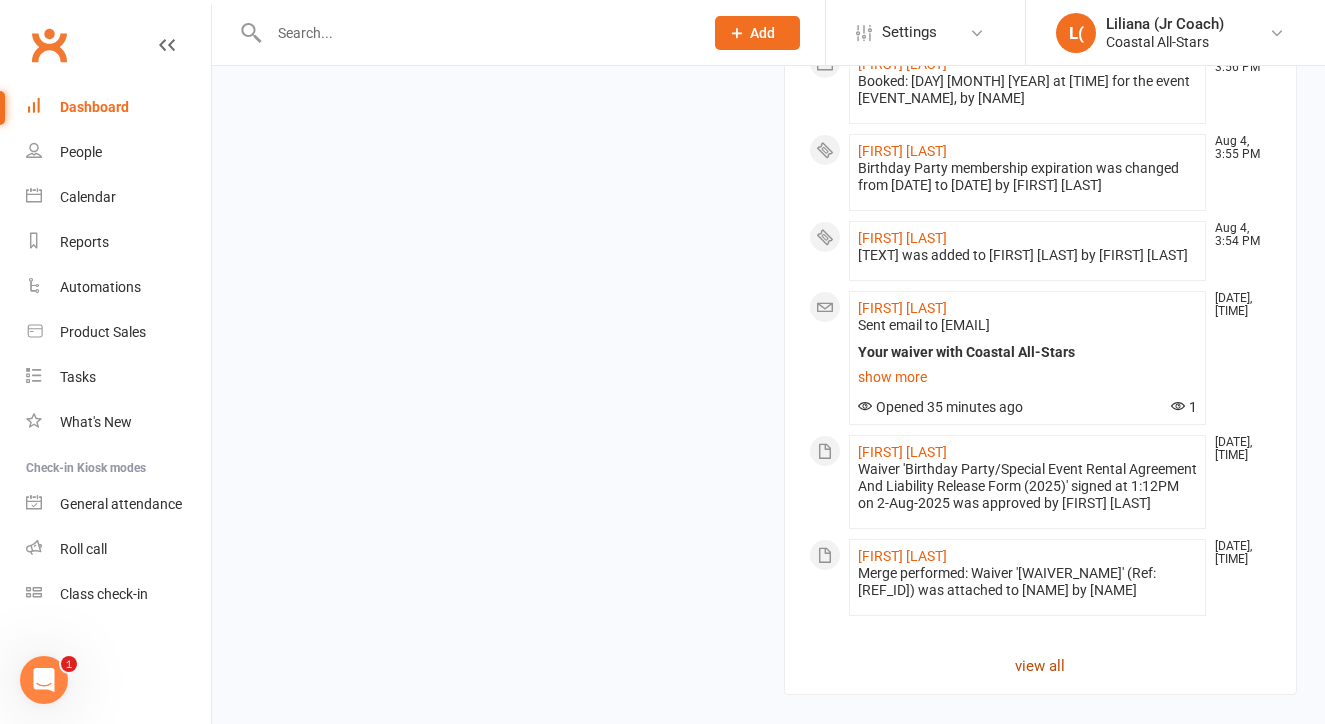 scroll, scrollTop: 2193, scrollLeft: 0, axis: vertical 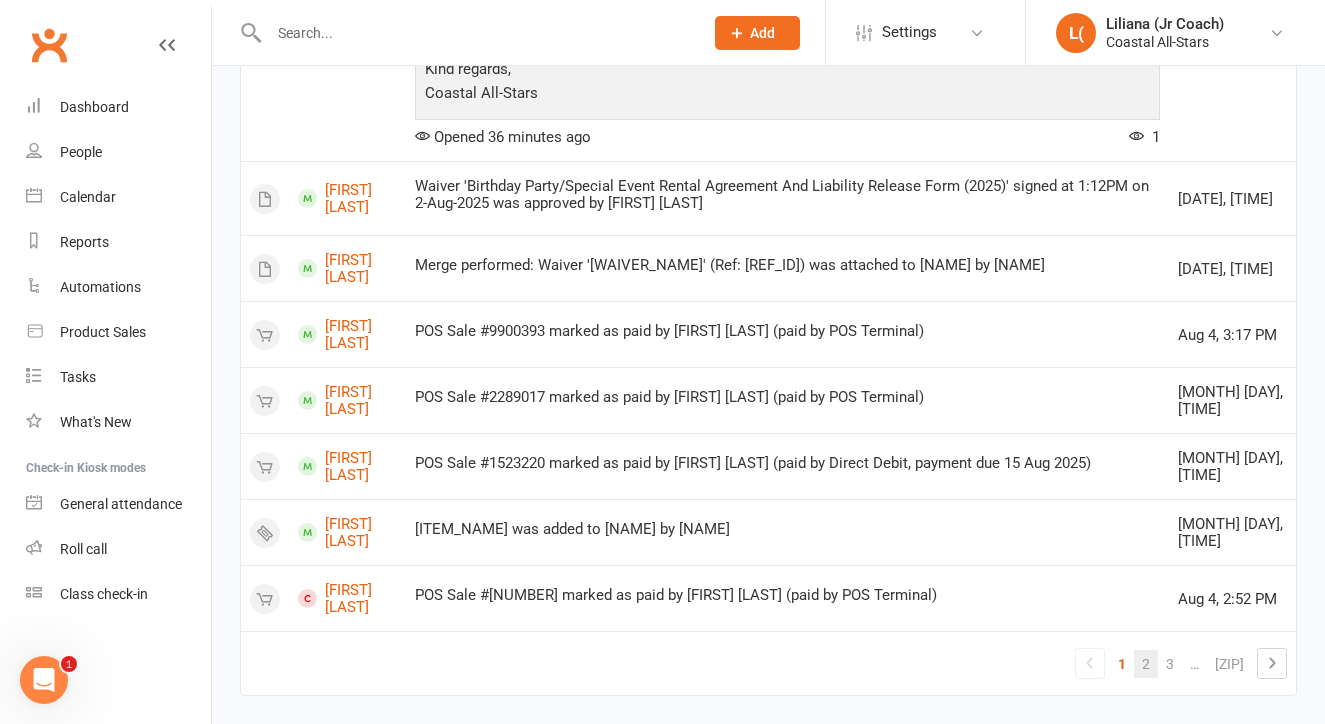 click on "2" at bounding box center (1146, 664) 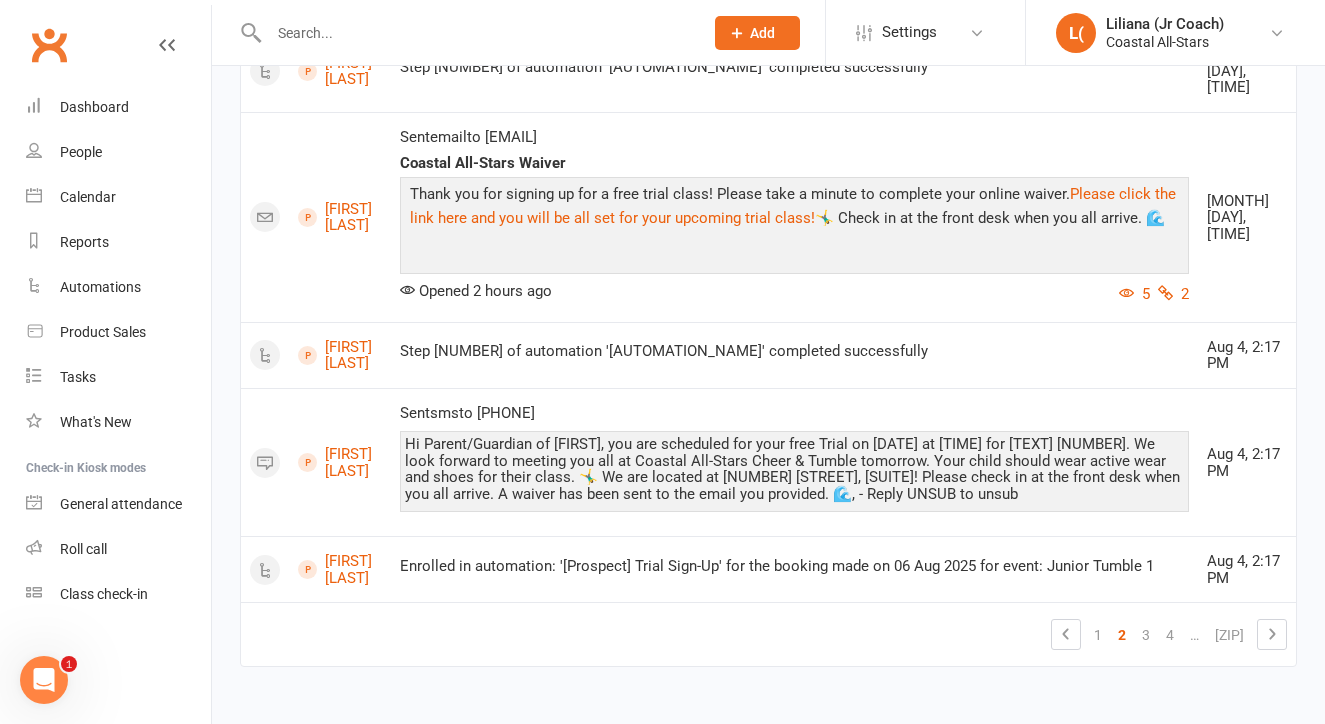 scroll, scrollTop: 2203, scrollLeft: 0, axis: vertical 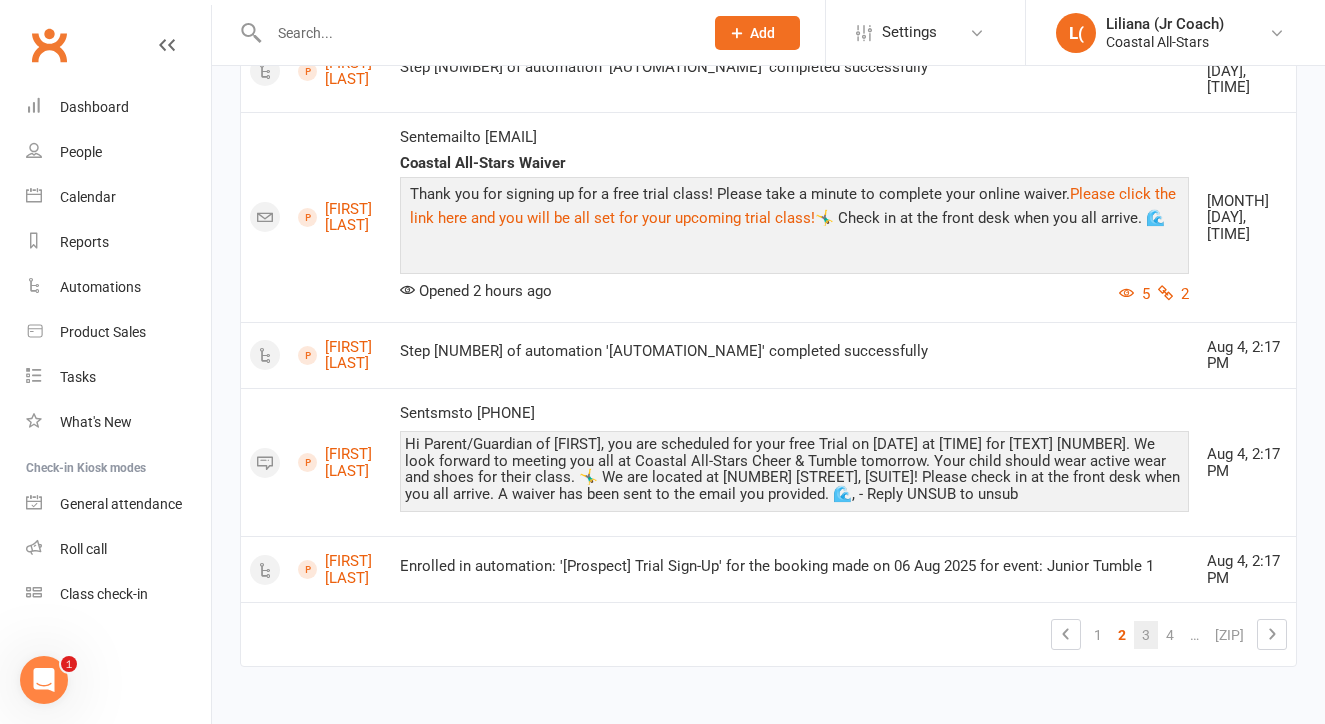 click on "3" at bounding box center [1146, 635] 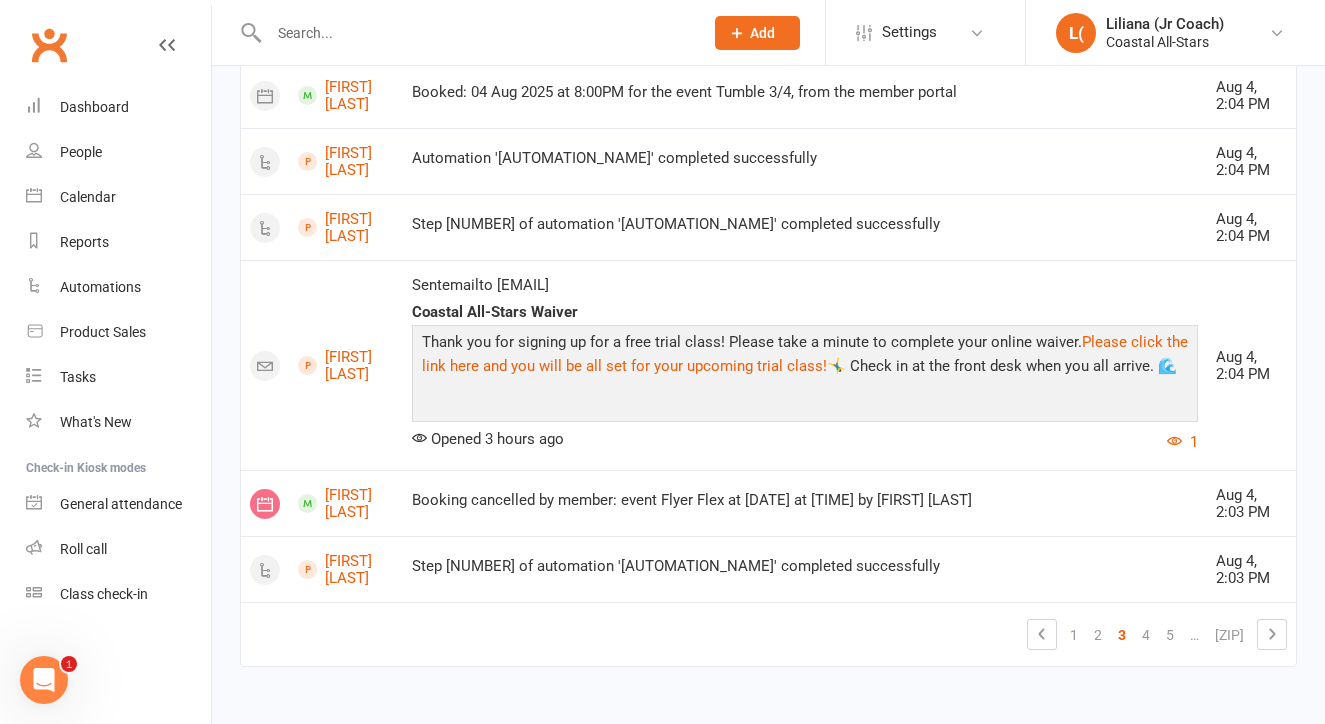 scroll, scrollTop: 1842, scrollLeft: 0, axis: vertical 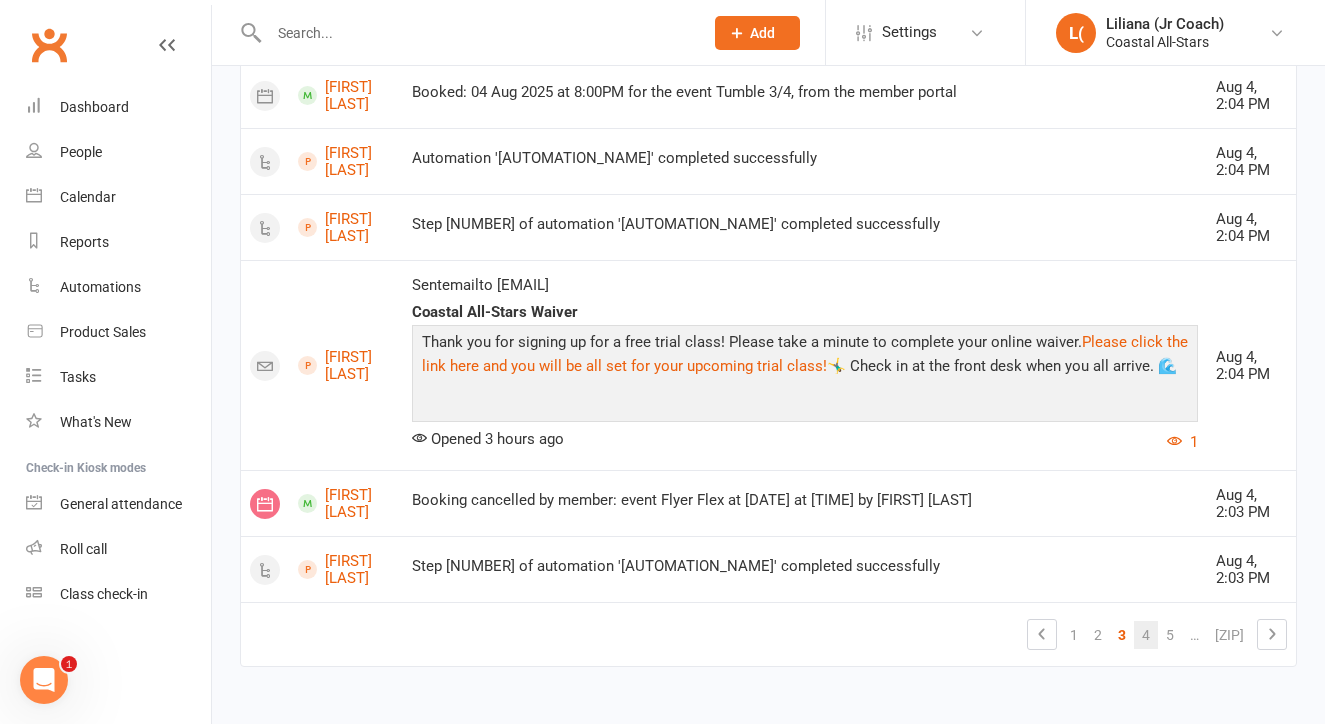 click on "4" at bounding box center (1146, 635) 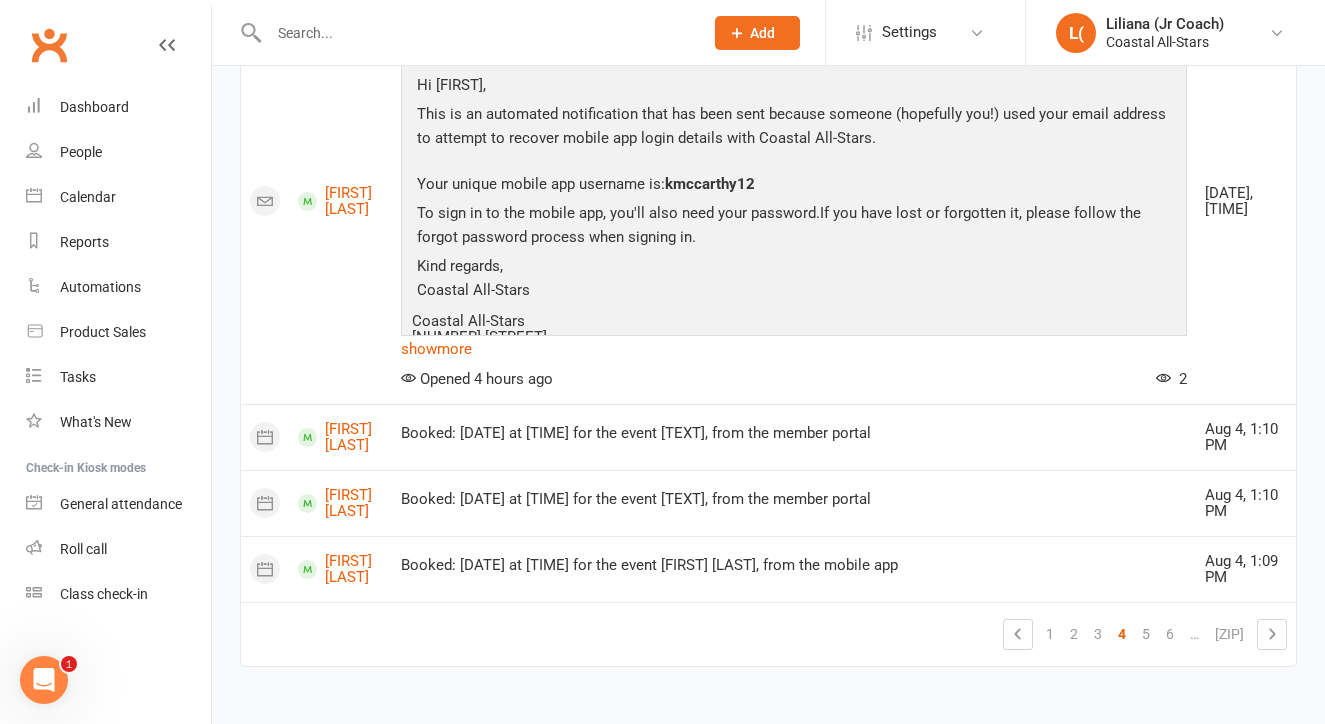 scroll, scrollTop: 2748, scrollLeft: 0, axis: vertical 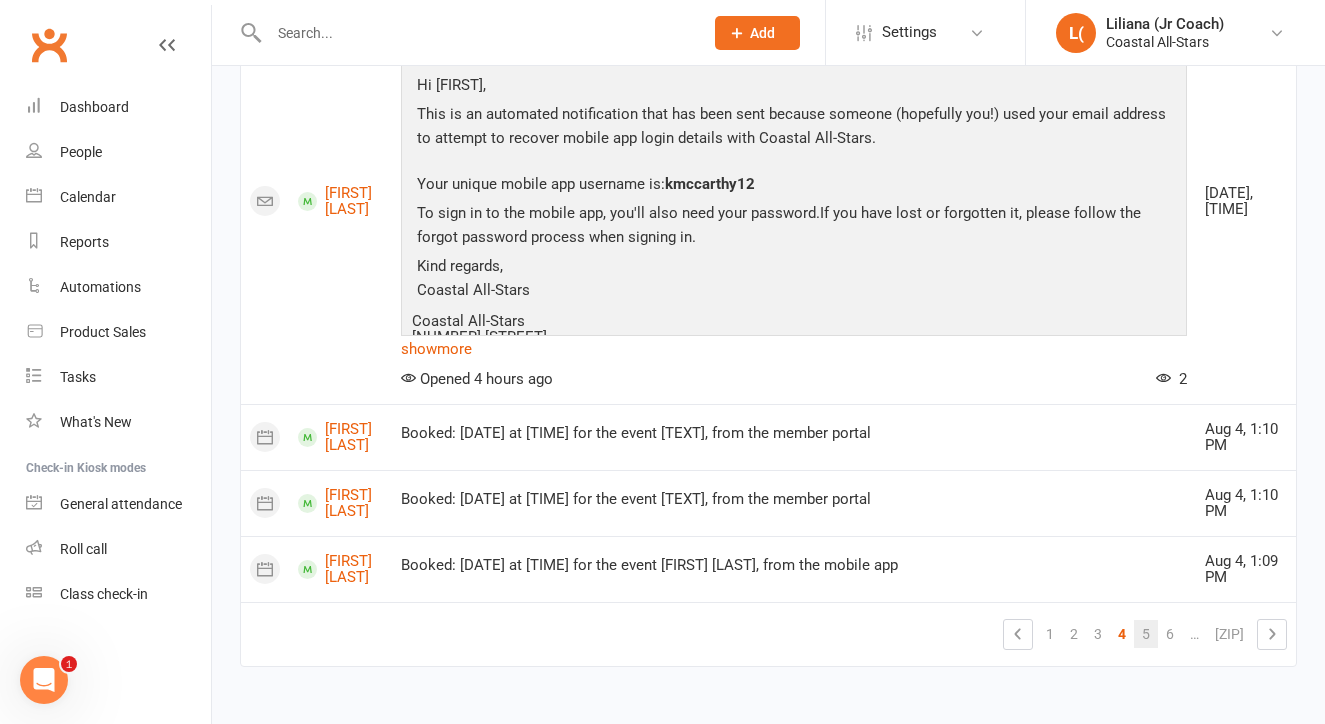 click on "5" at bounding box center (1146, 634) 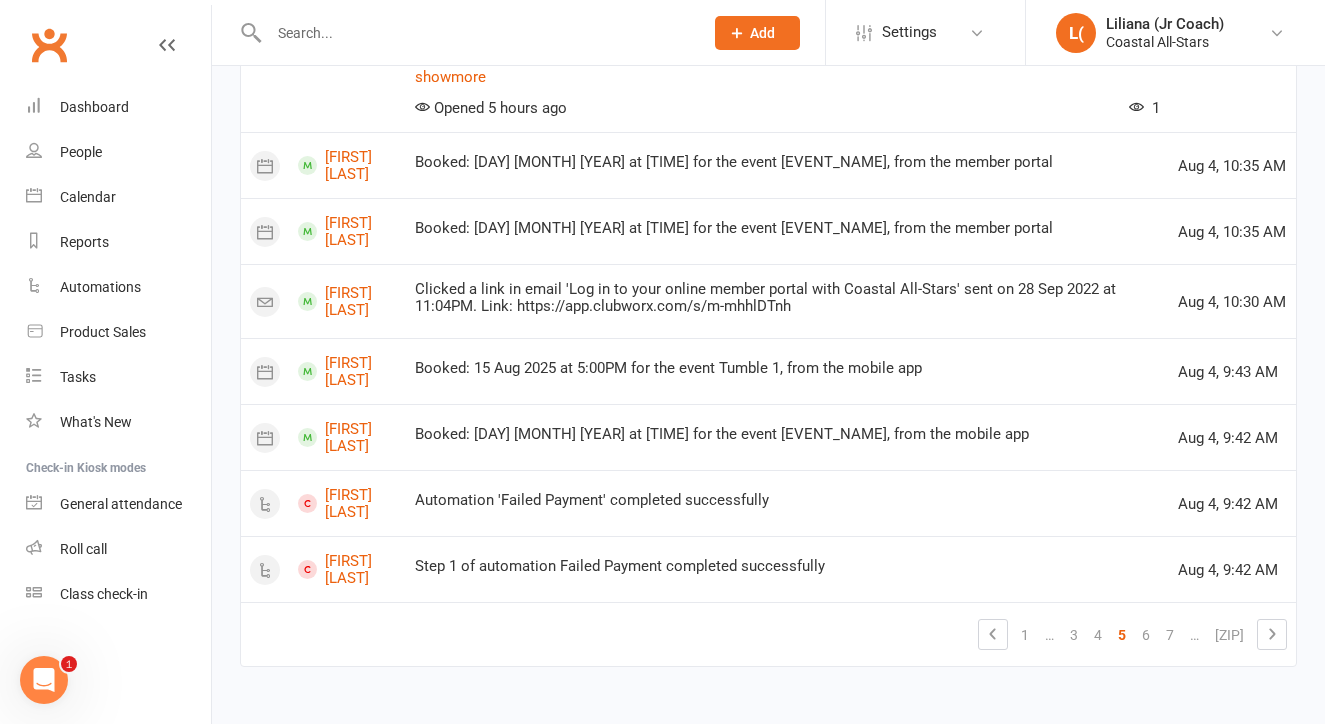 scroll, scrollTop: 2278, scrollLeft: 0, axis: vertical 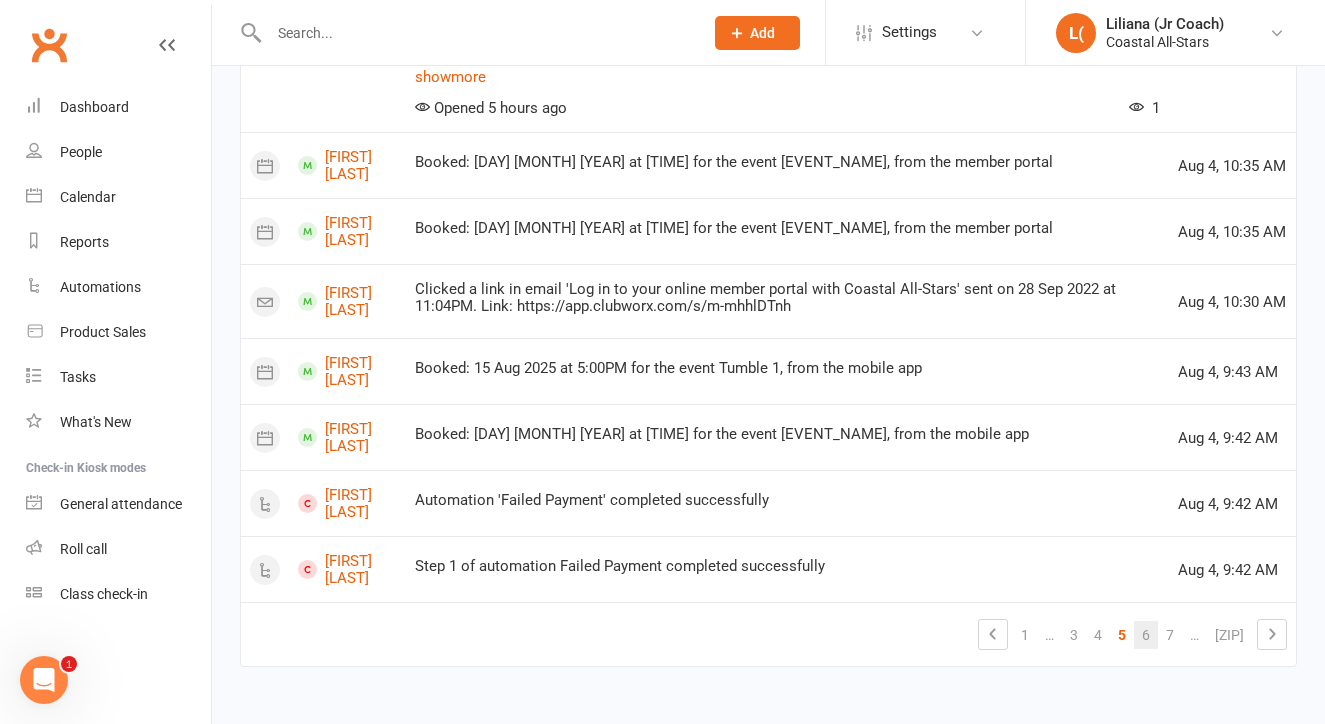 click on "6" at bounding box center (1146, 635) 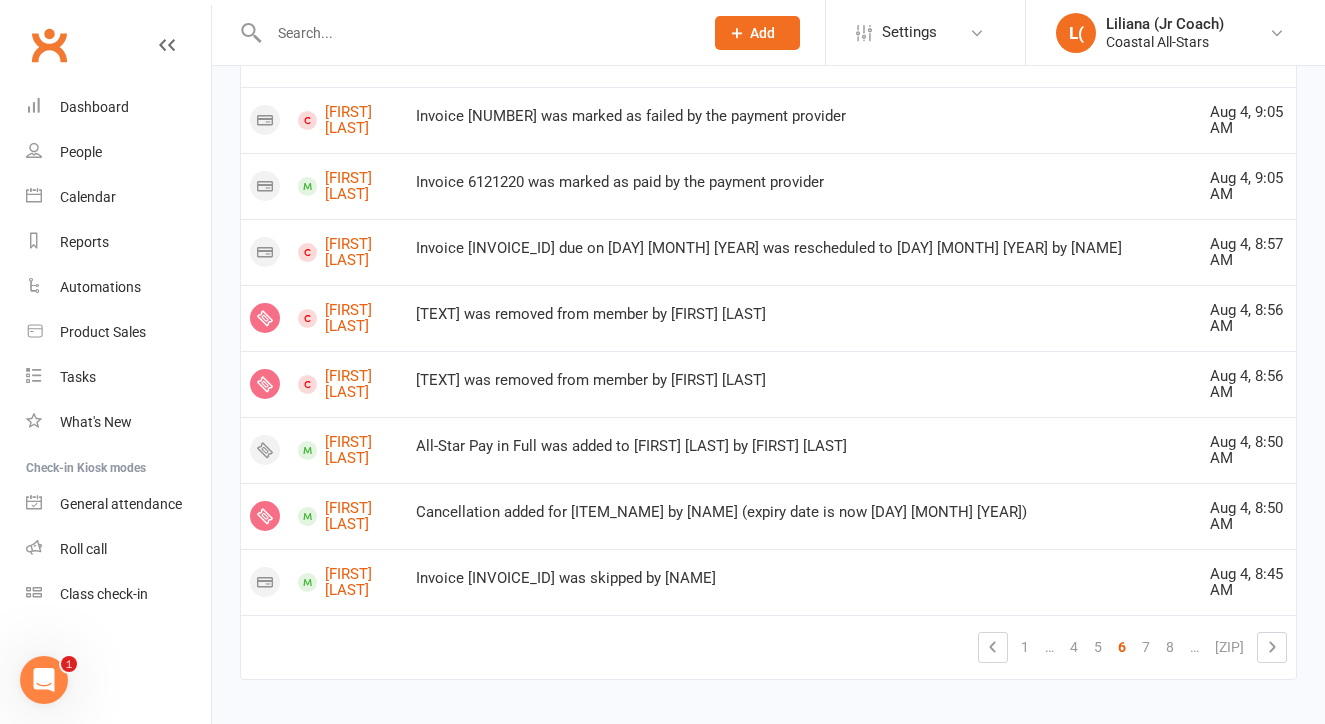 scroll, scrollTop: 2403, scrollLeft: 0, axis: vertical 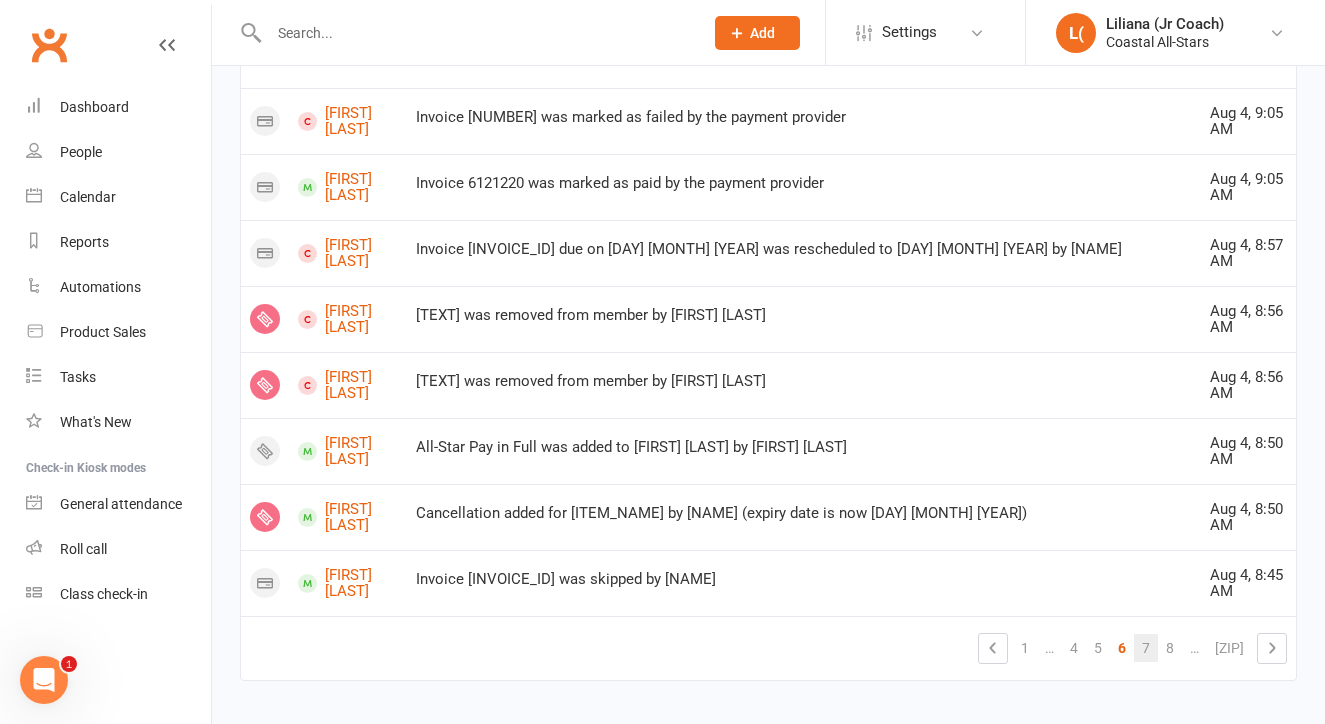 click on "7" at bounding box center (1146, 648) 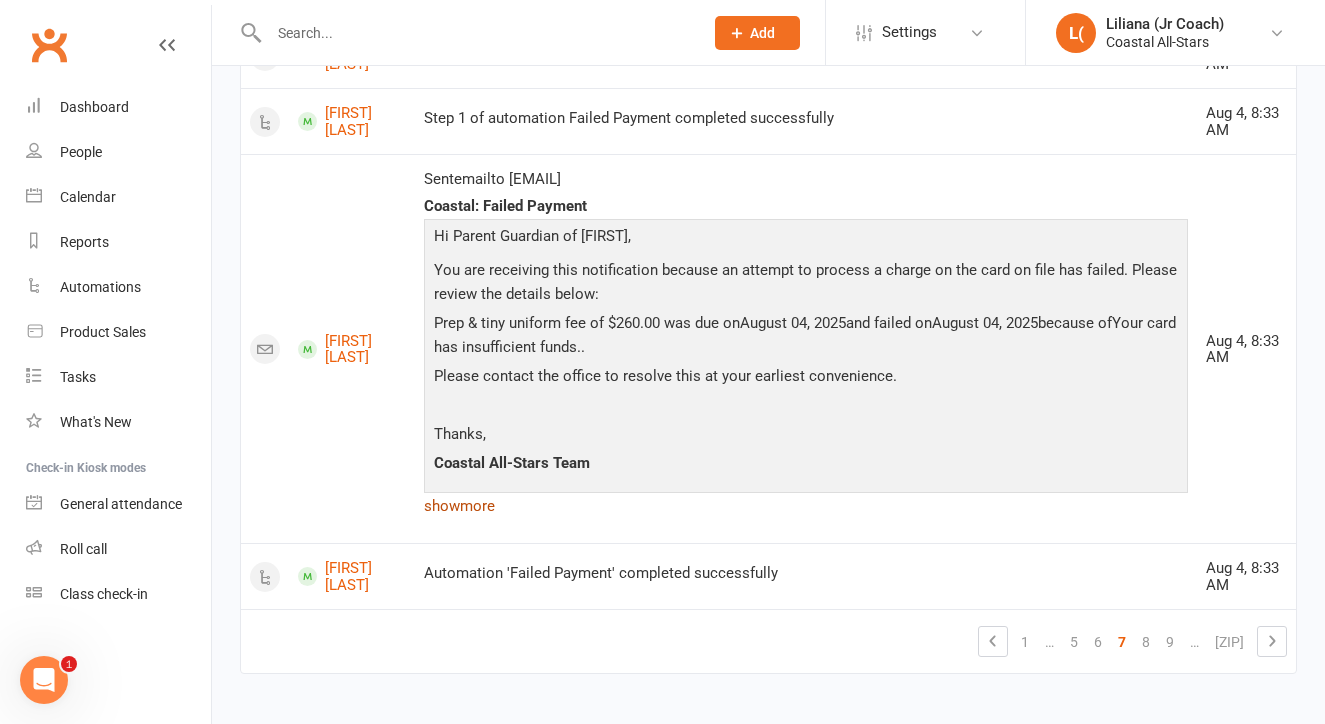 scroll, scrollTop: 3640, scrollLeft: 0, axis: vertical 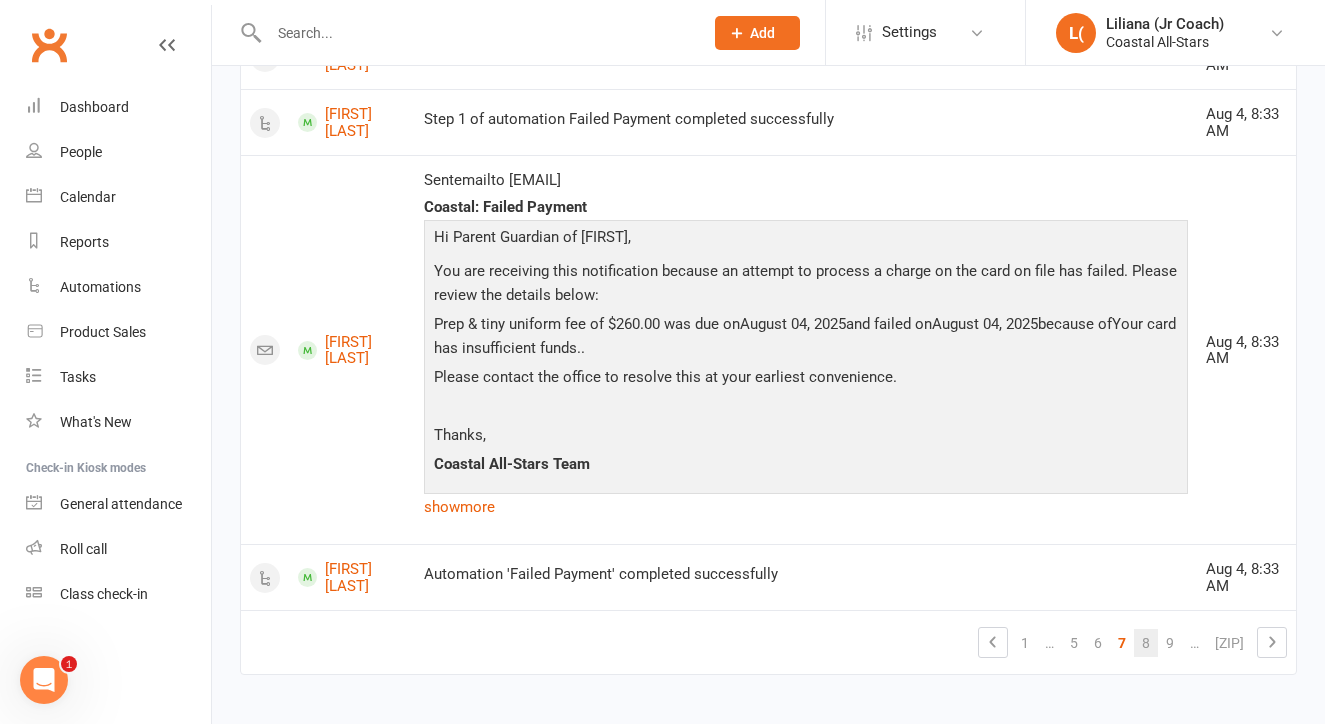 click on "8" at bounding box center [1146, 643] 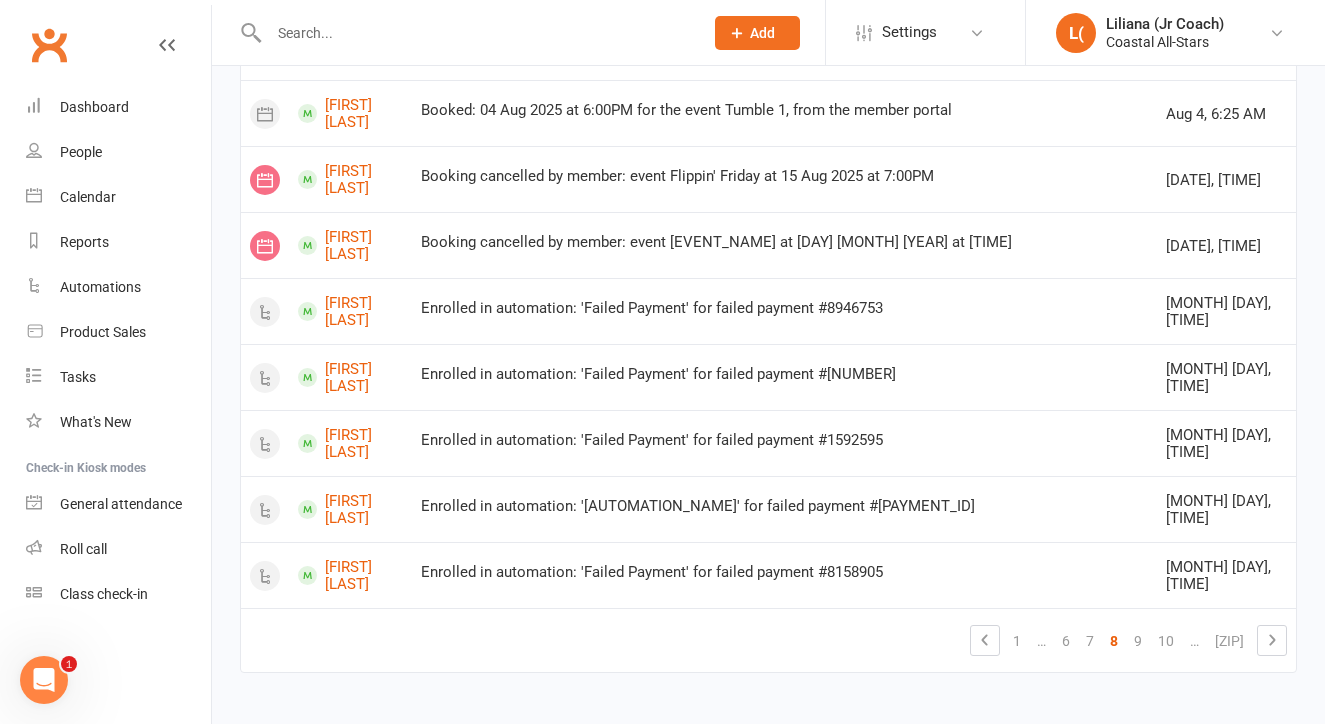 scroll, scrollTop: 2970, scrollLeft: 0, axis: vertical 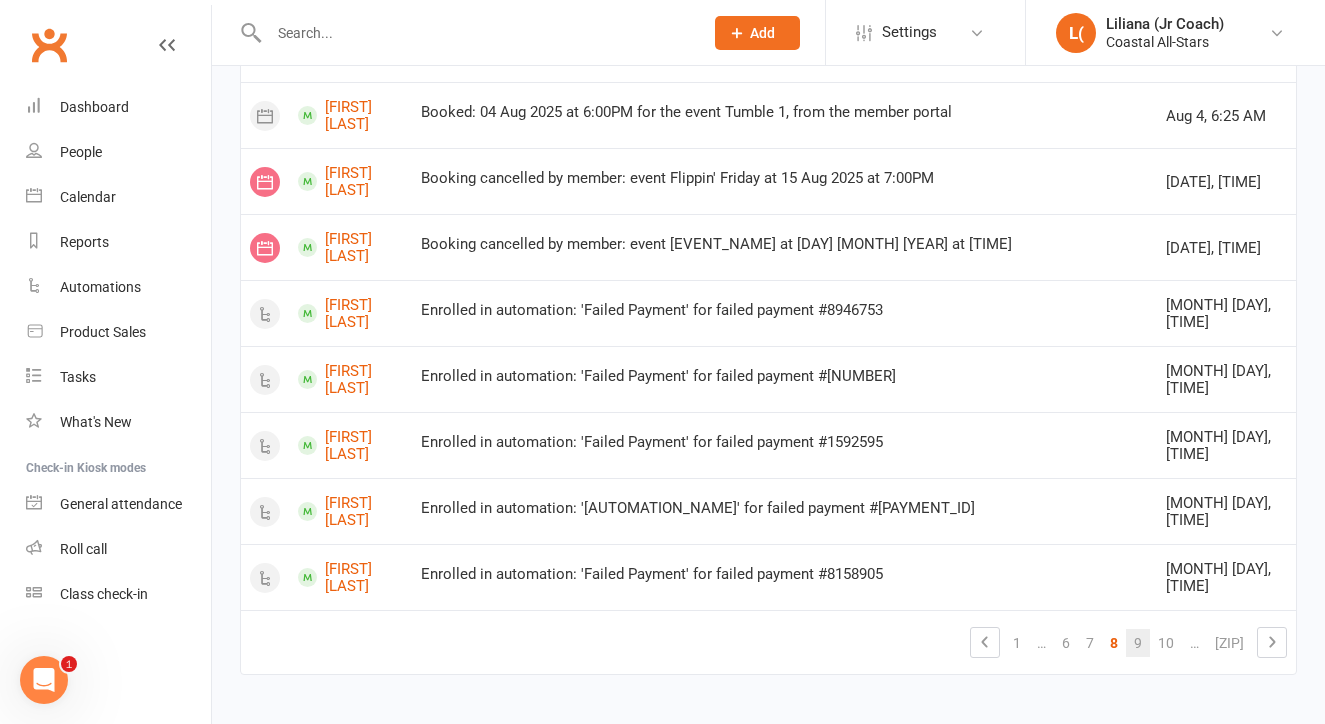 click on "9" at bounding box center [1138, 643] 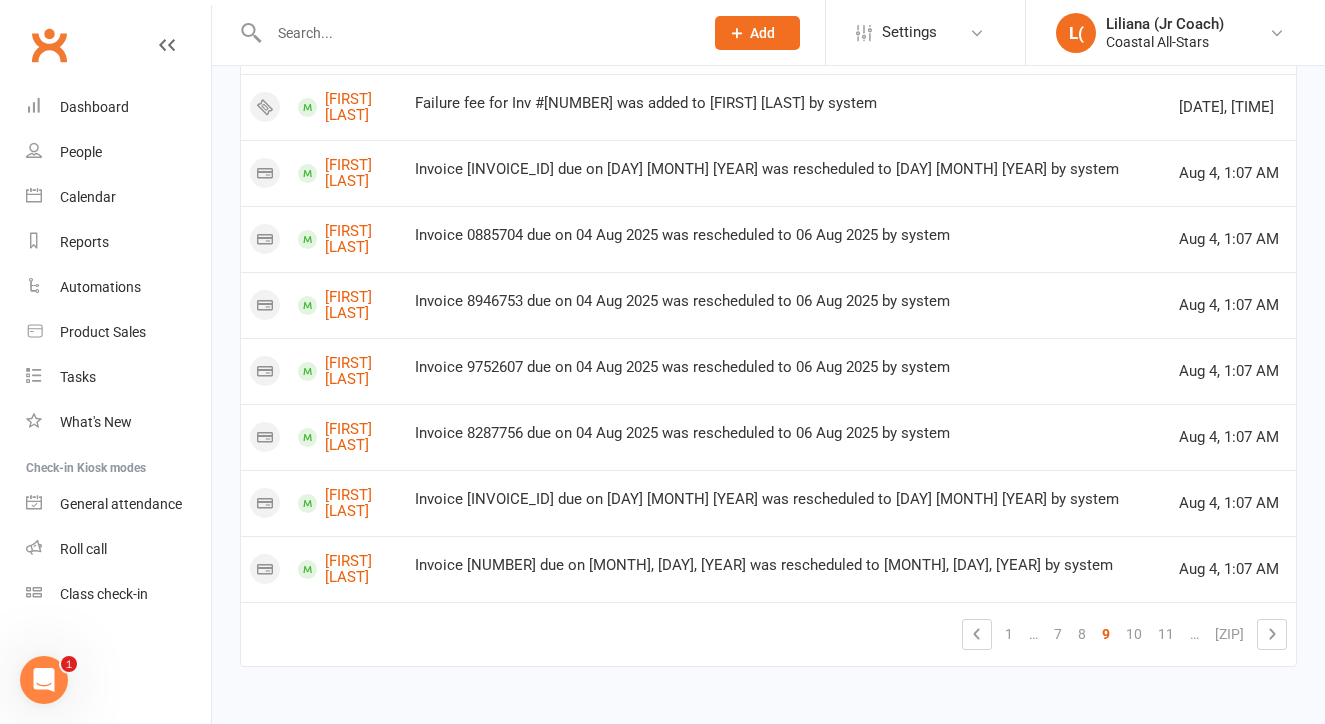scroll, scrollTop: 1957, scrollLeft: 0, axis: vertical 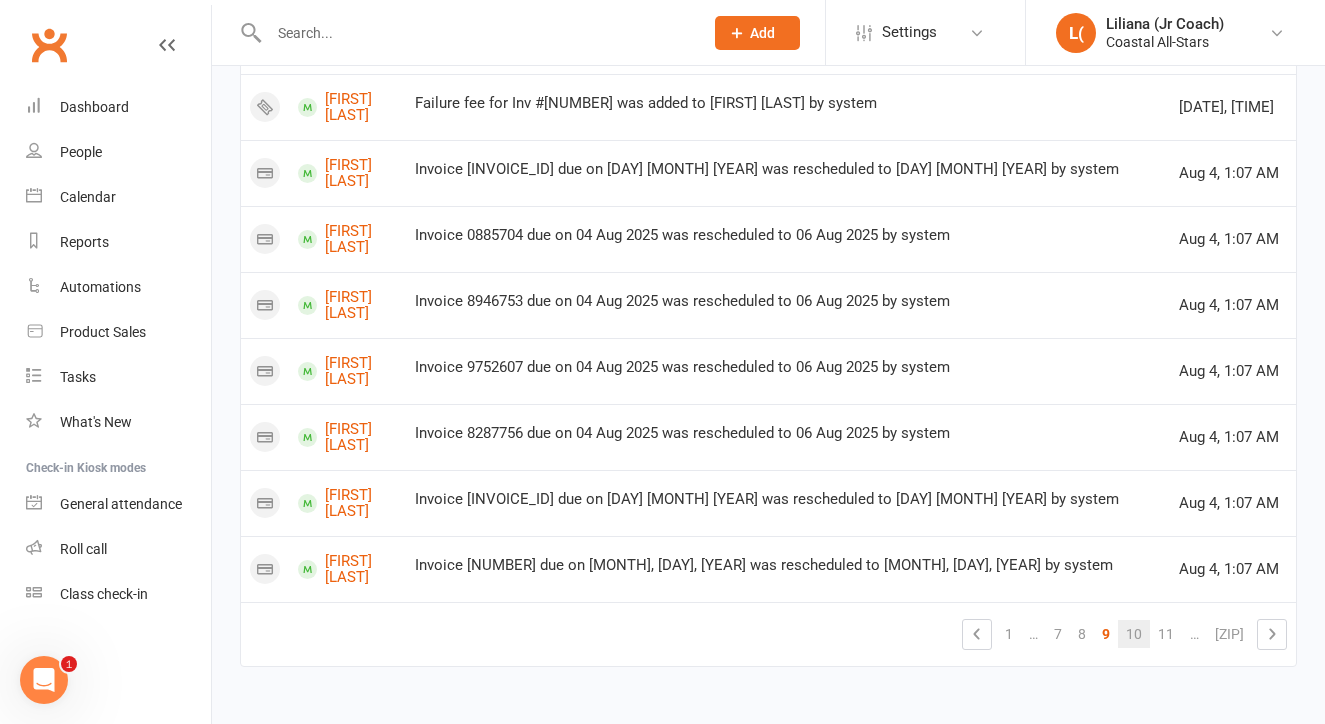 click on "10" at bounding box center [1134, 634] 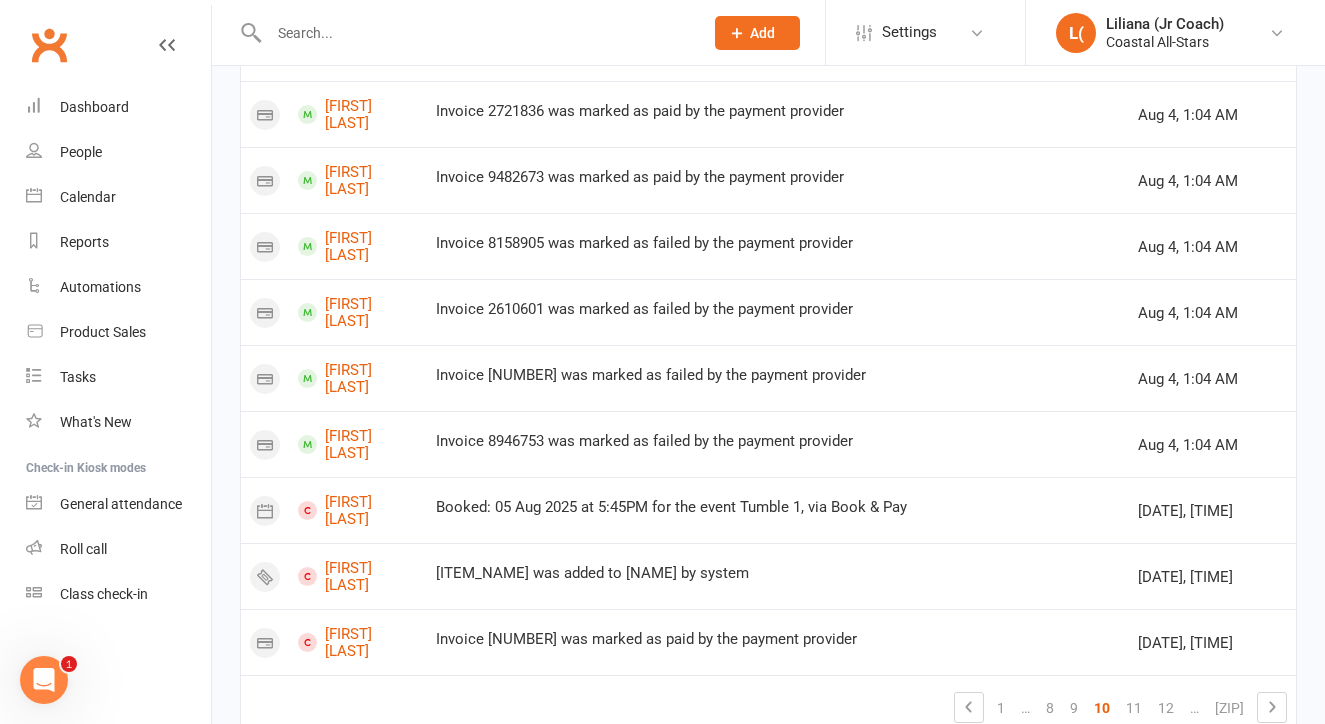 scroll, scrollTop: 1233, scrollLeft: 0, axis: vertical 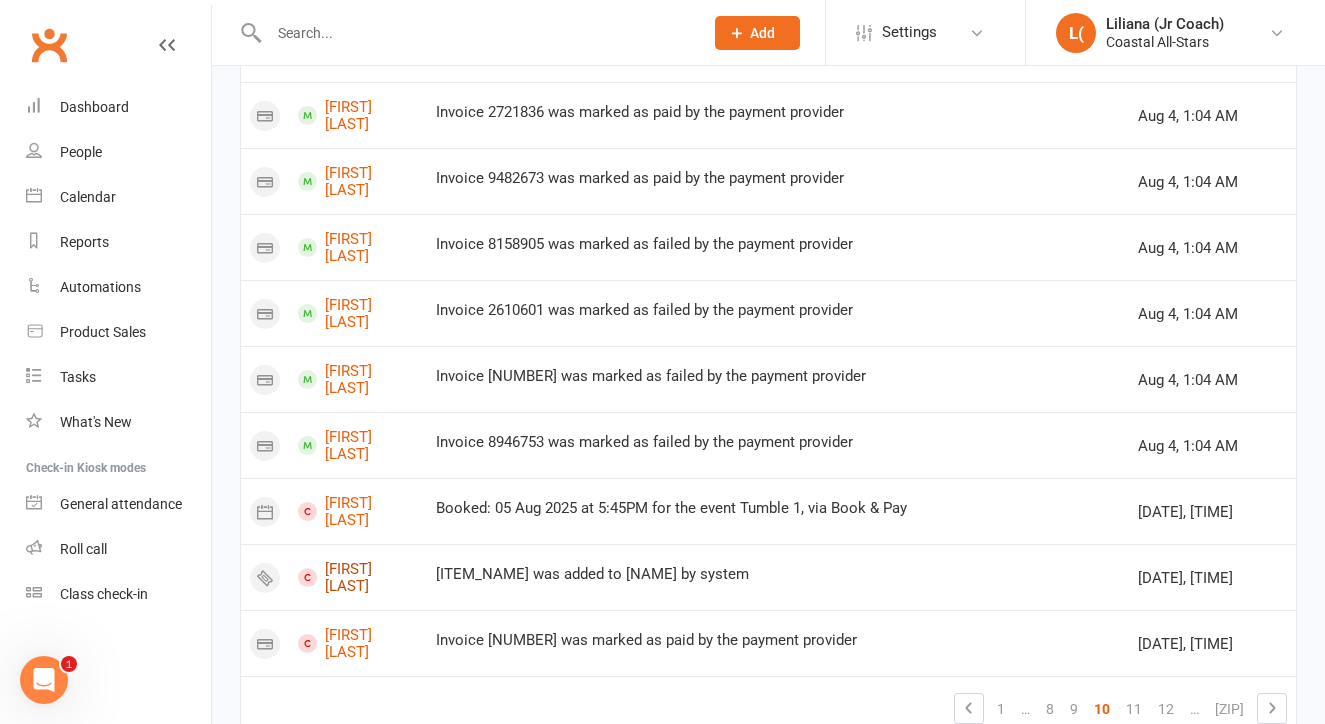 click on "[FIRST] [LAST]" at bounding box center [358, 577] 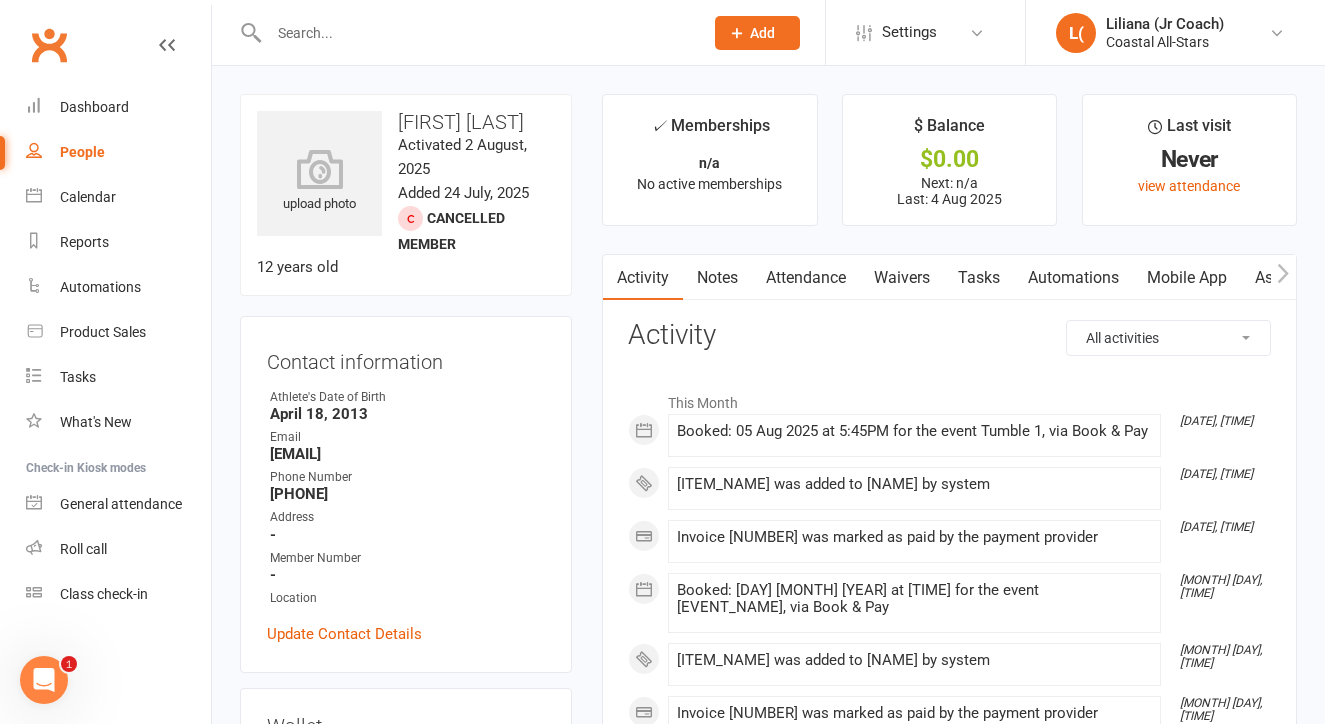 scroll, scrollTop: 0, scrollLeft: 0, axis: both 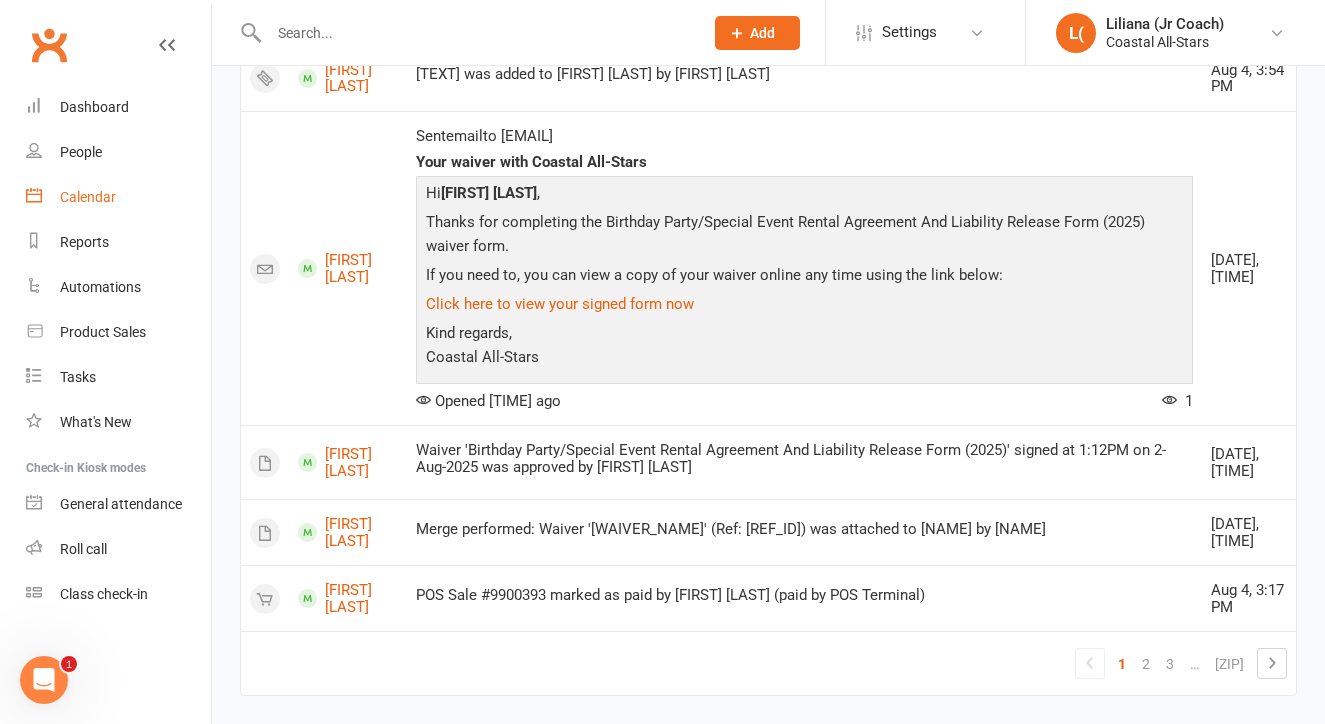 click on "Calendar" at bounding box center (118, 197) 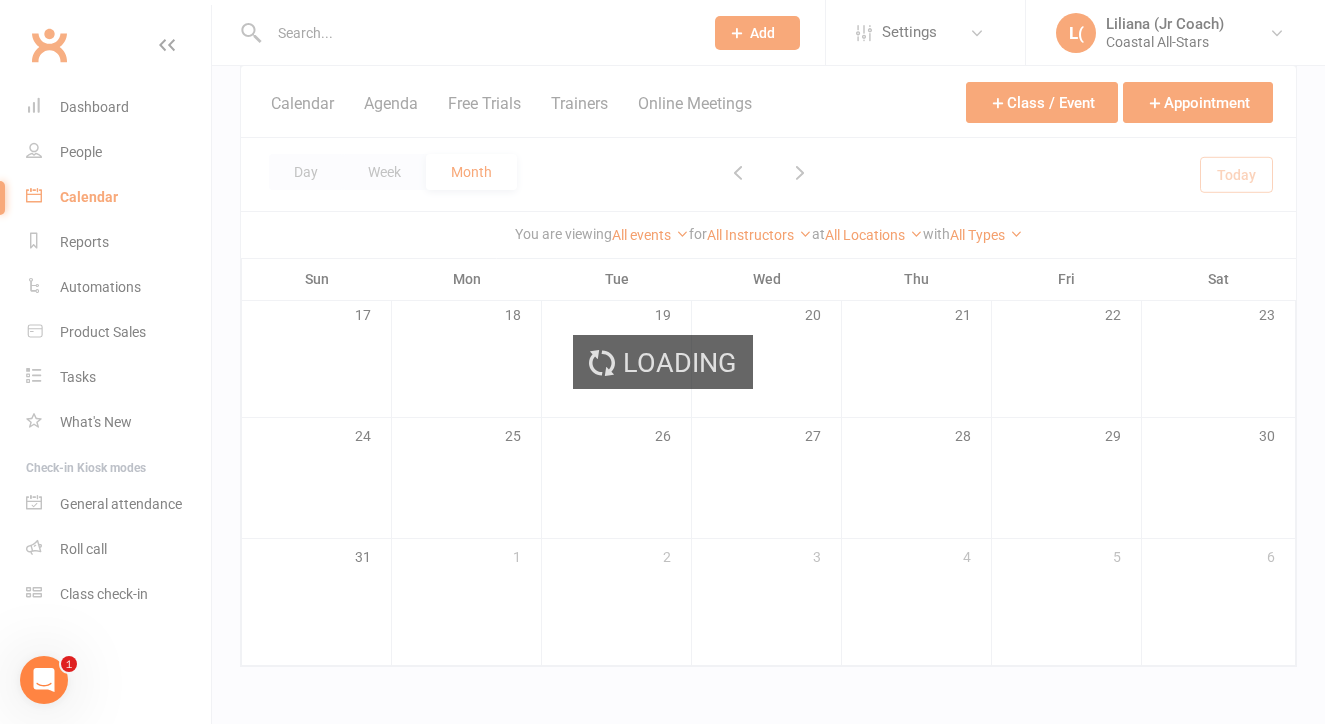scroll, scrollTop: 0, scrollLeft: 0, axis: both 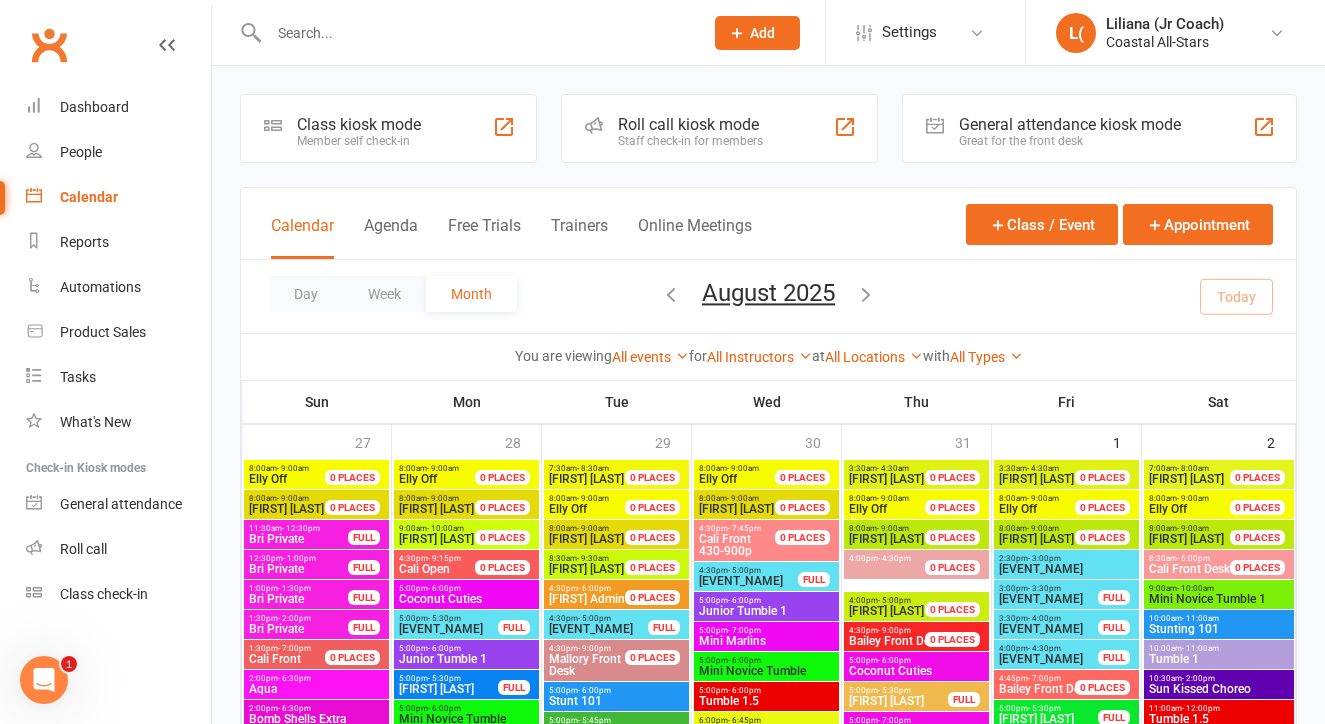 click at bounding box center [504, 127] 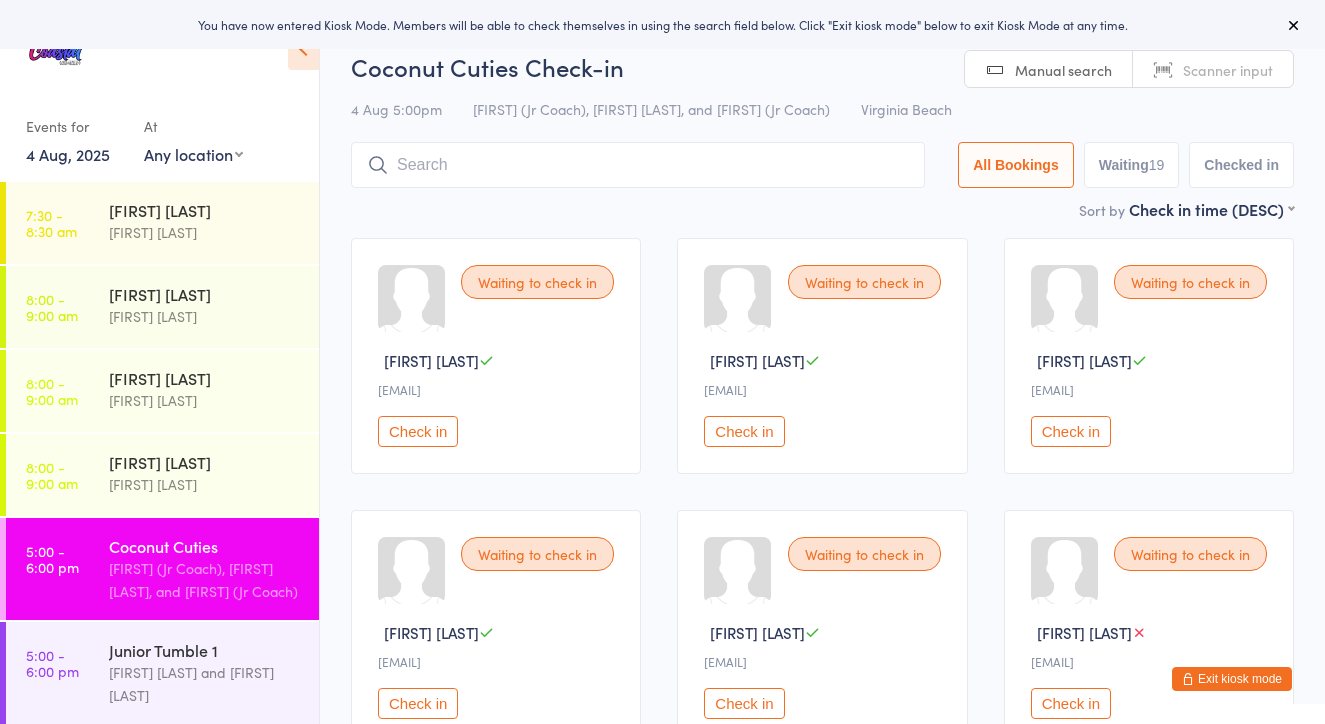 scroll, scrollTop: 0, scrollLeft: 0, axis: both 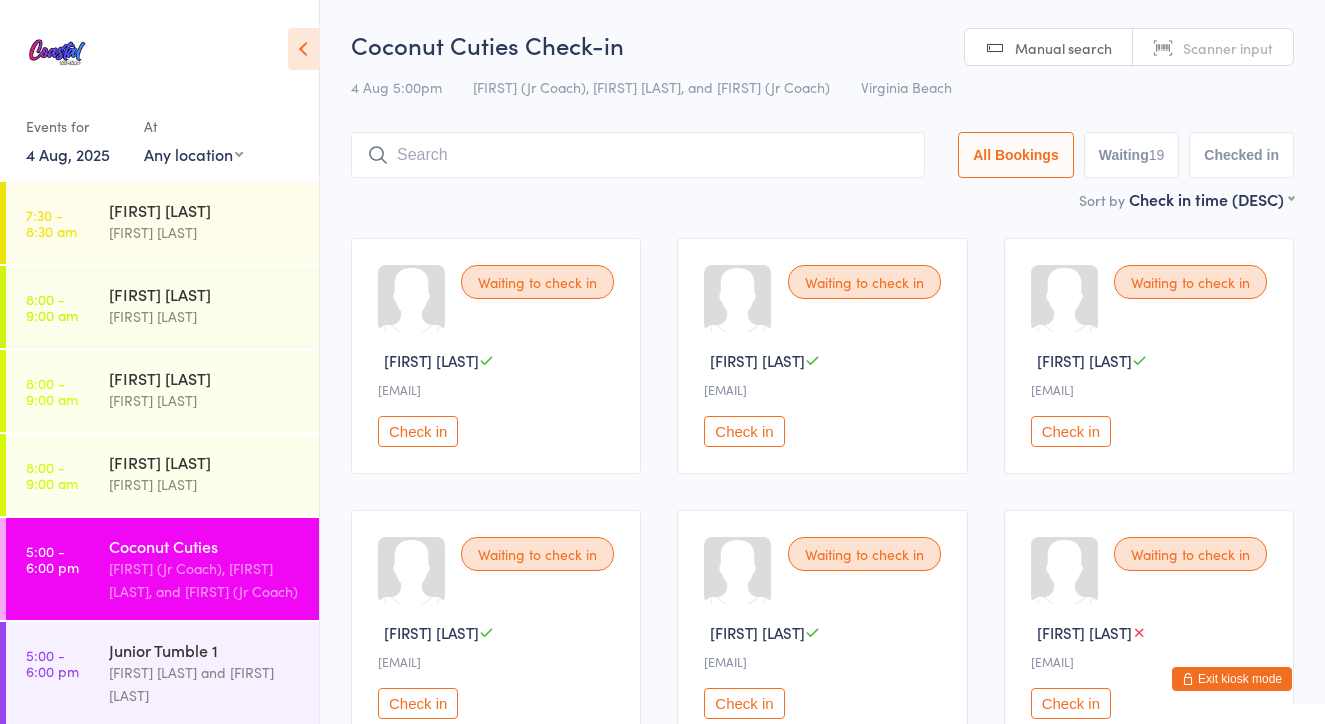 click on "Exit kiosk mode" at bounding box center (1232, 679) 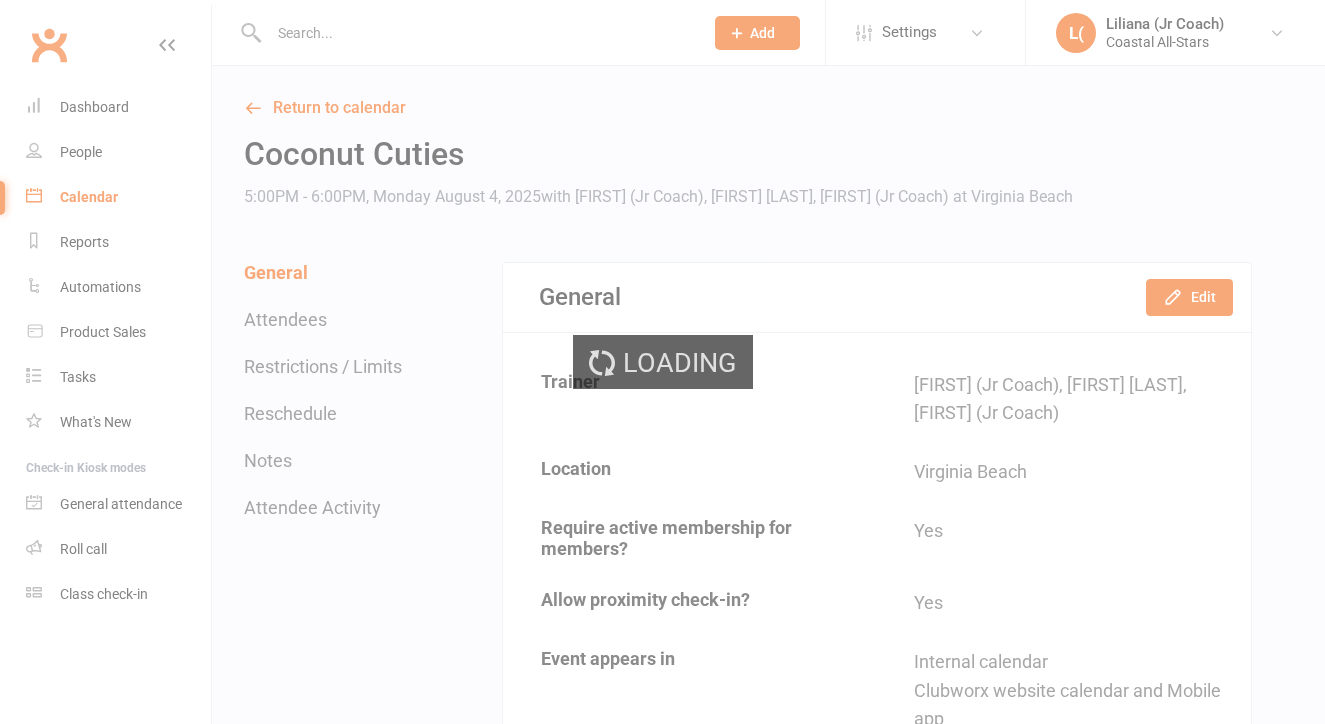 scroll, scrollTop: 0, scrollLeft: 0, axis: both 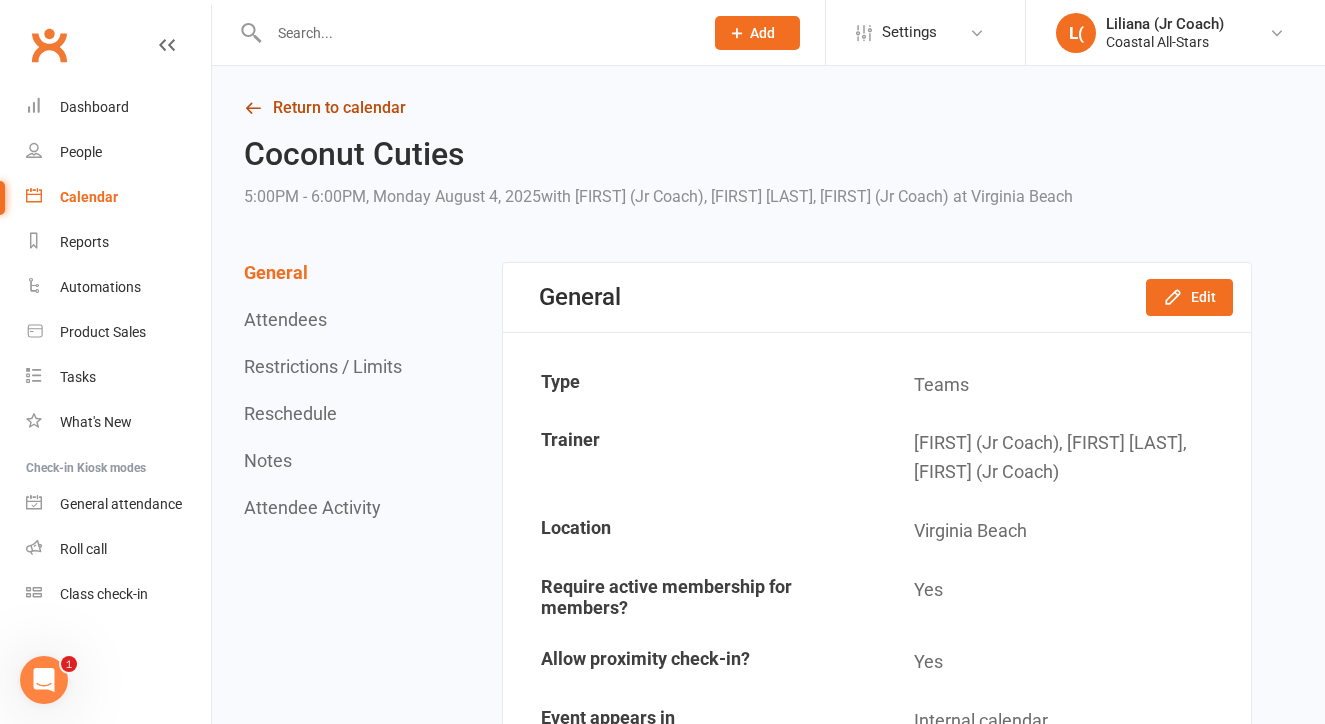 click on "Return to calendar" at bounding box center [748, 108] 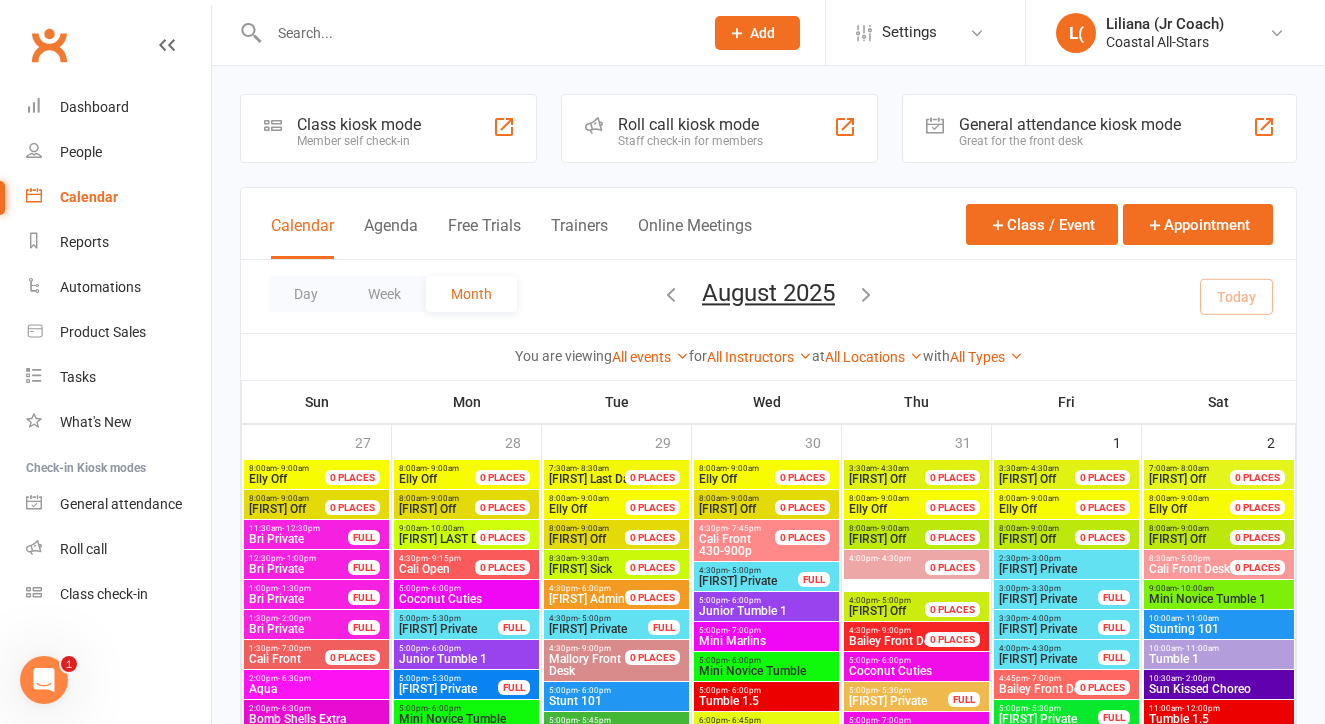 click at bounding box center [845, 127] 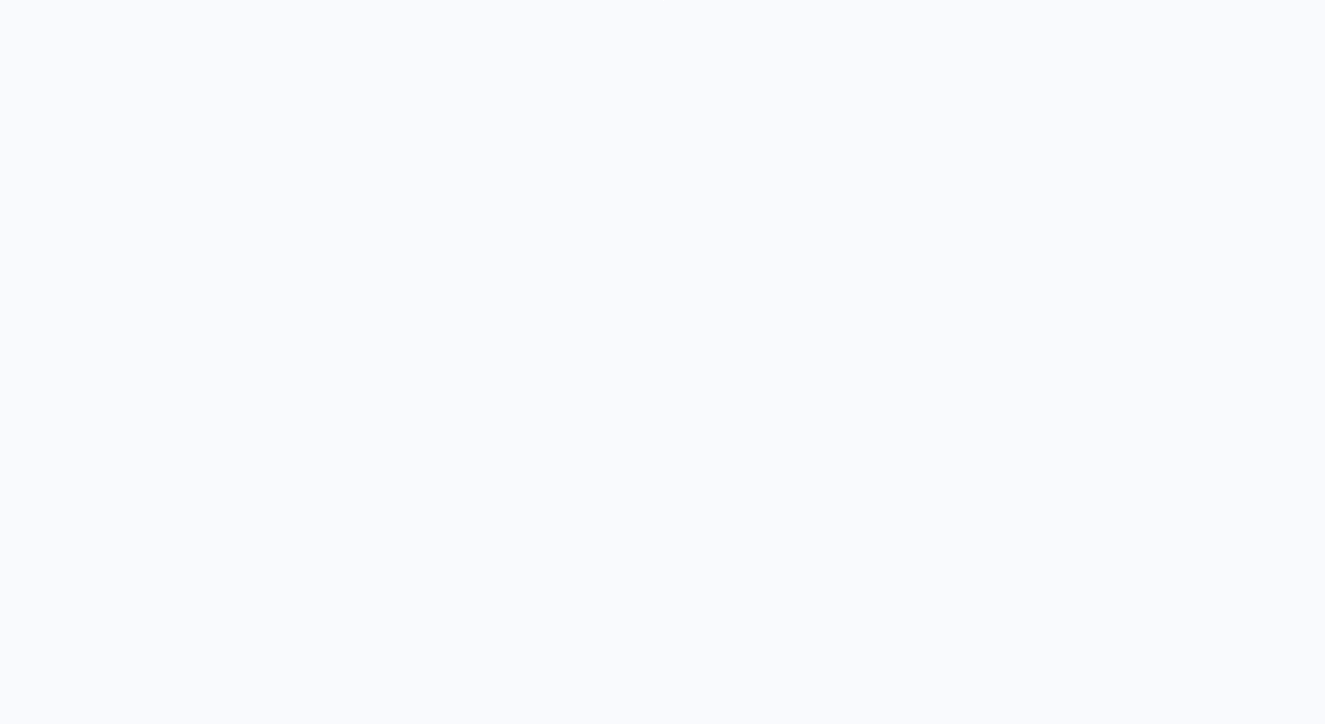 scroll, scrollTop: 0, scrollLeft: 0, axis: both 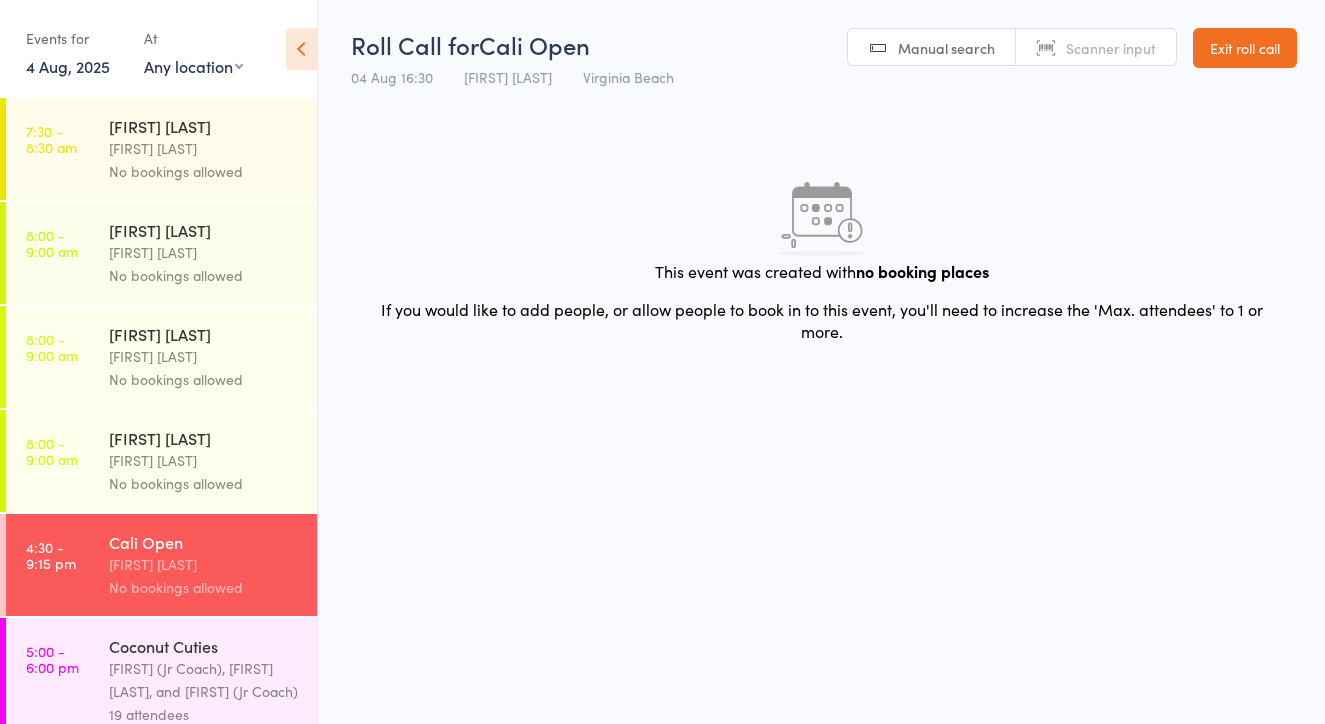 click on "Exit roll call" at bounding box center (1245, 48) 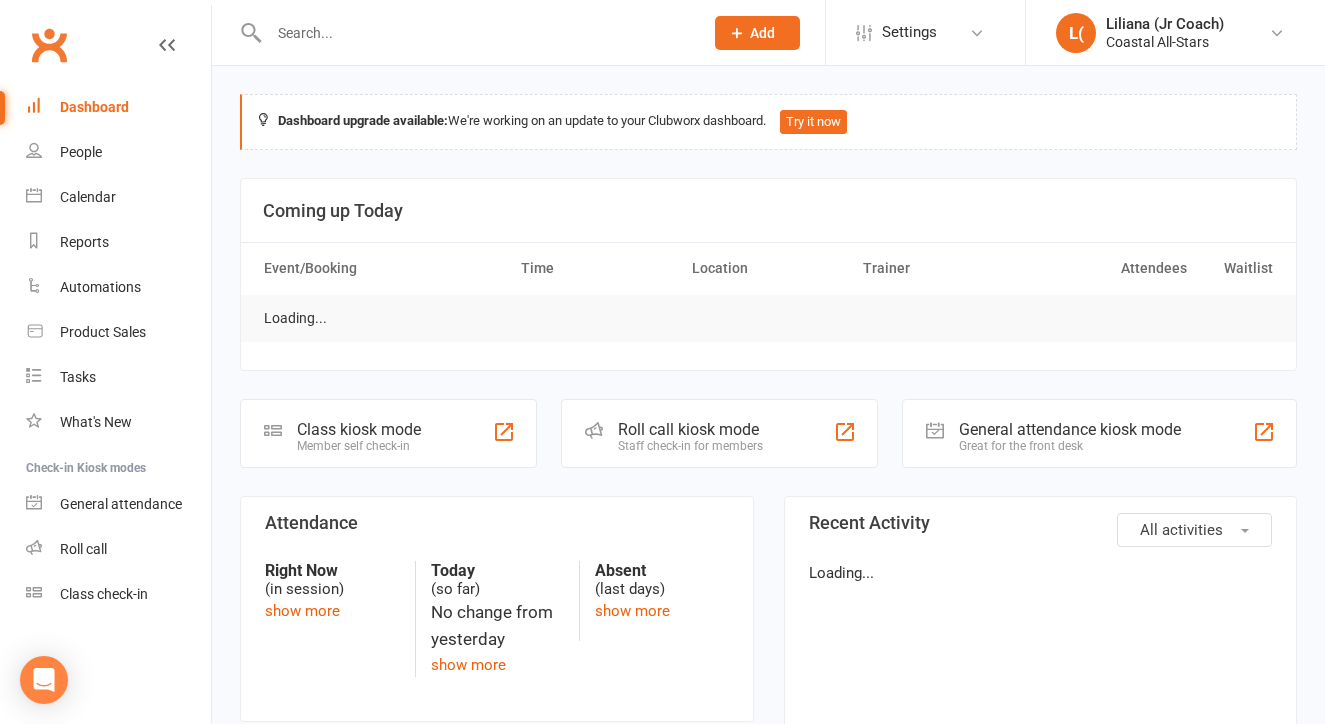 scroll, scrollTop: 0, scrollLeft: 0, axis: both 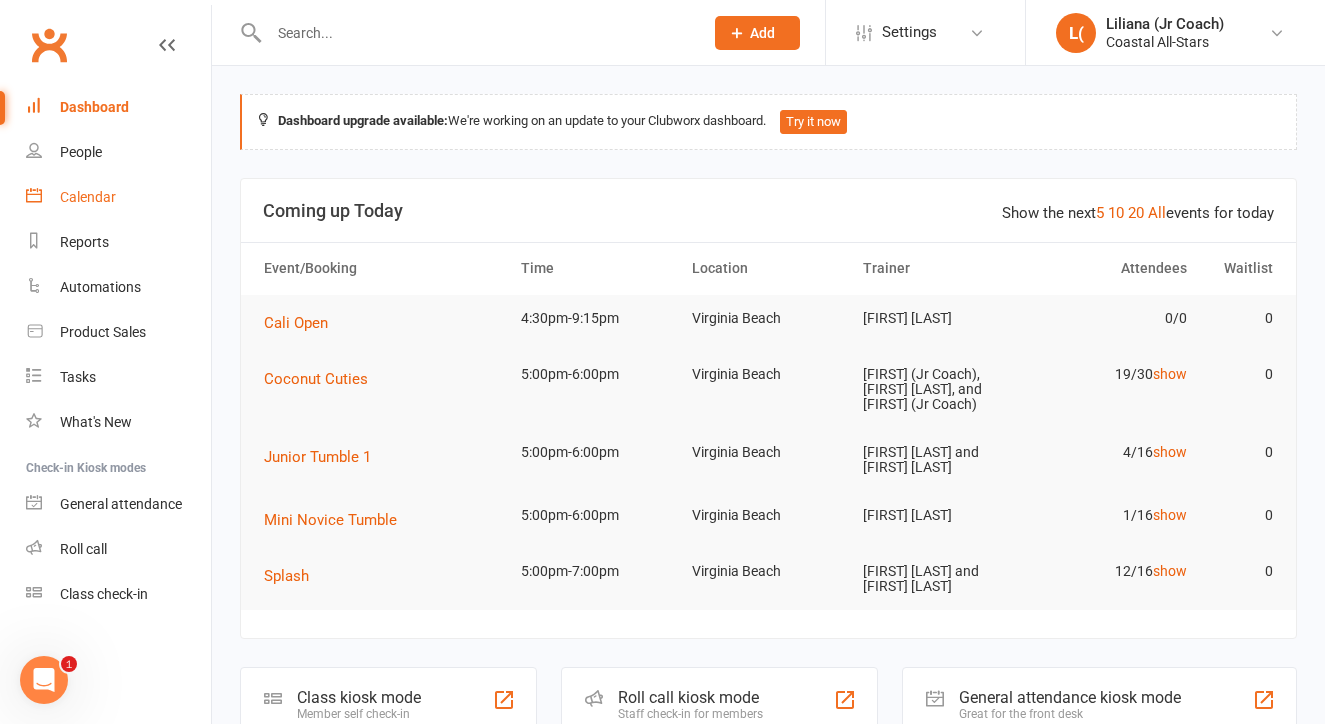 click on "Calendar" at bounding box center (118, 197) 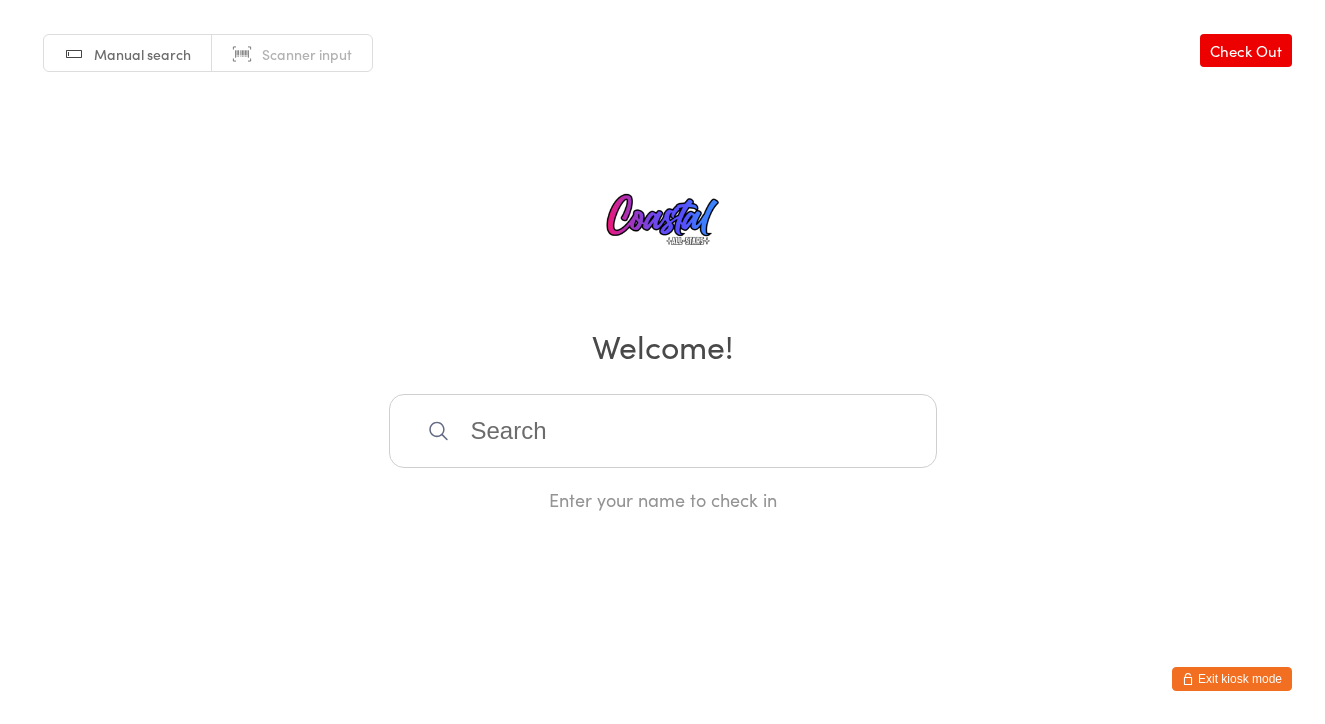 scroll, scrollTop: 0, scrollLeft: 0, axis: both 